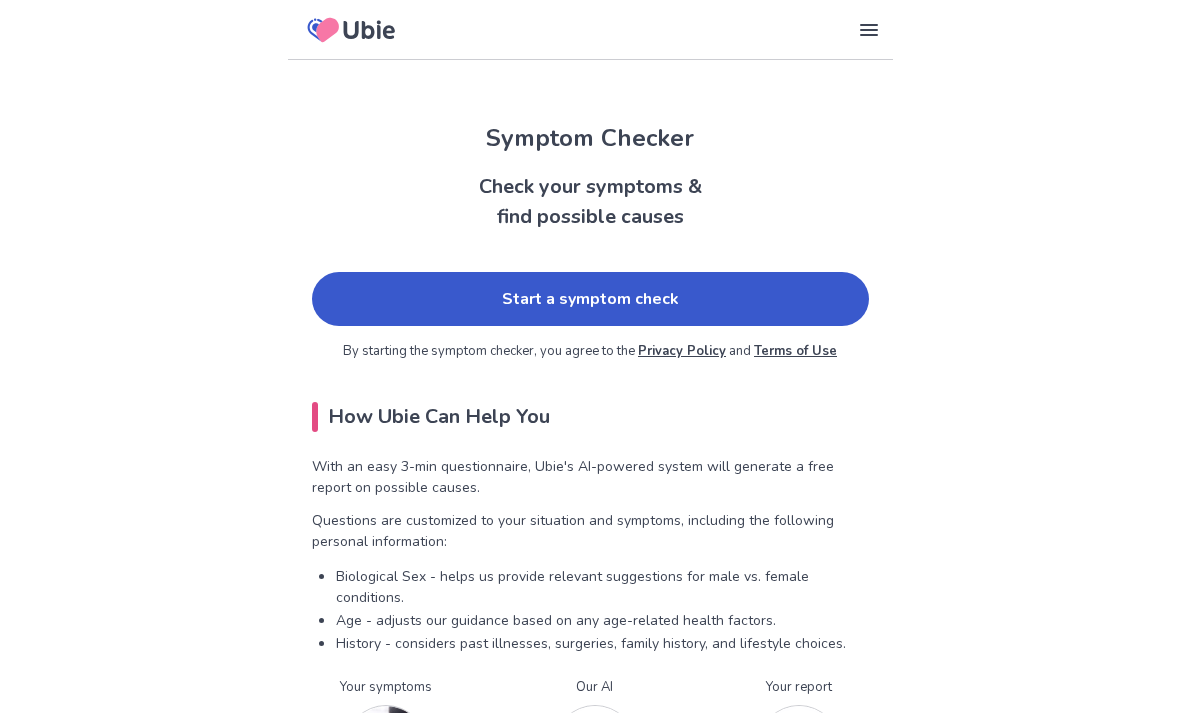 scroll, scrollTop: 0, scrollLeft: 0, axis: both 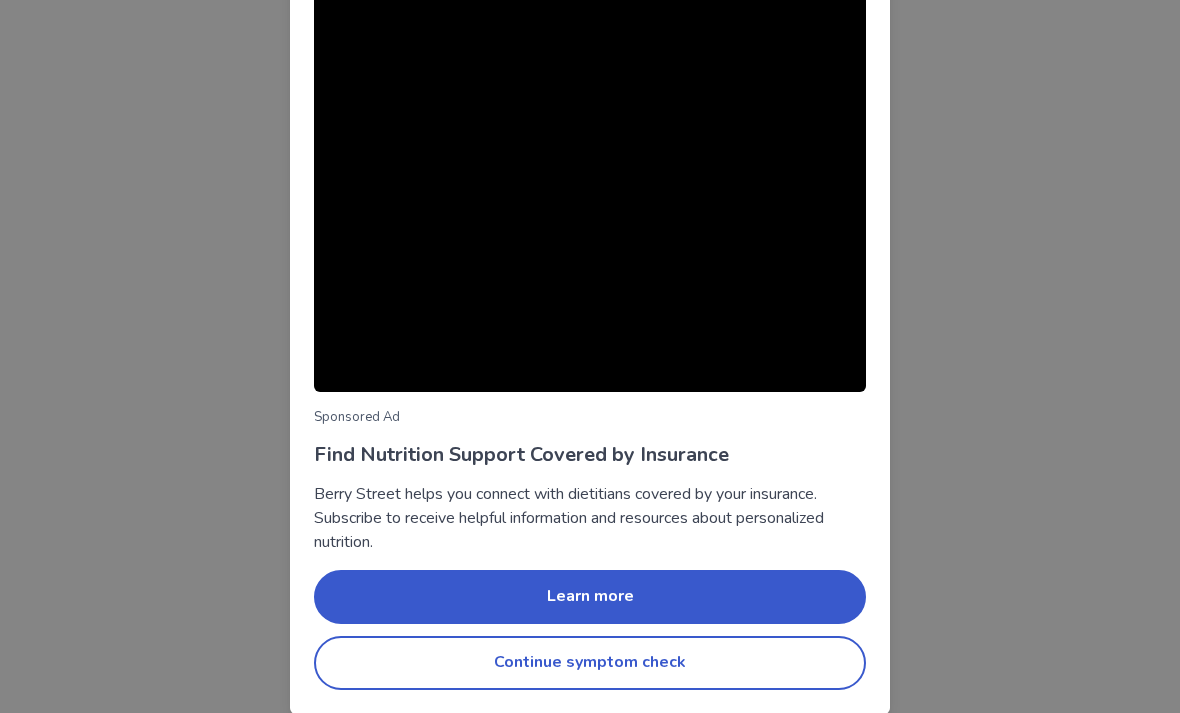 click on "Continue symptom check" at bounding box center (590, 663) 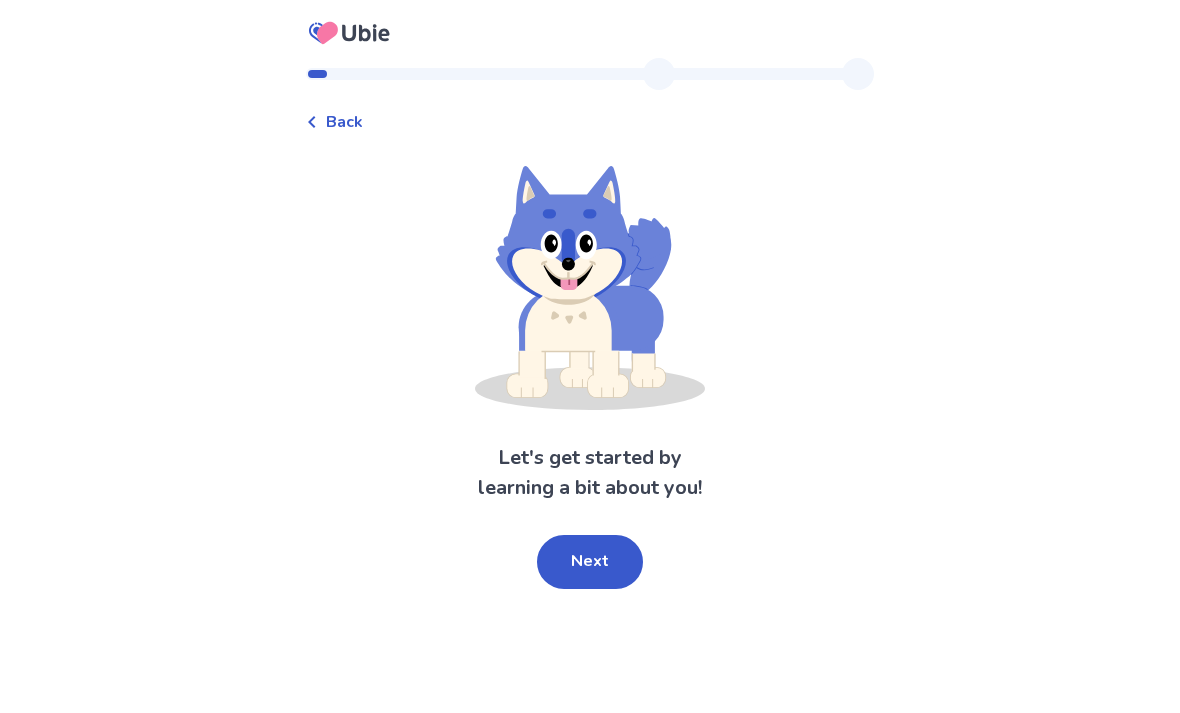 click on "Next" at bounding box center (590, 562) 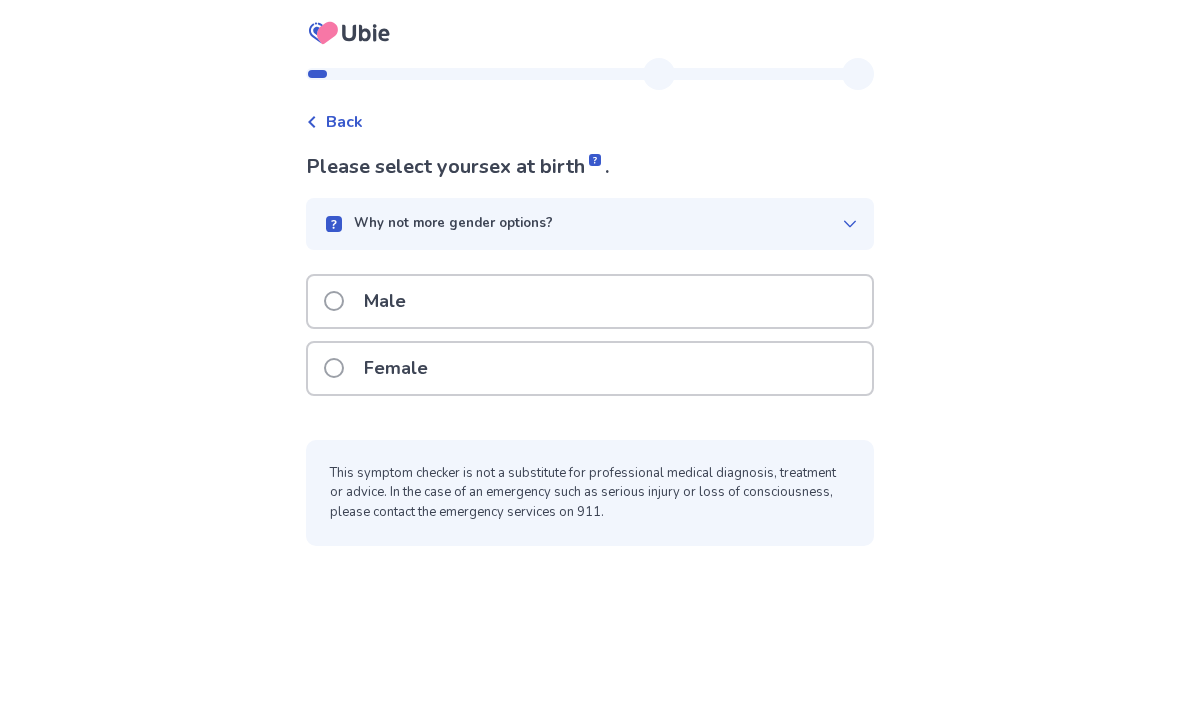 click on "Female" at bounding box center (396, 368) 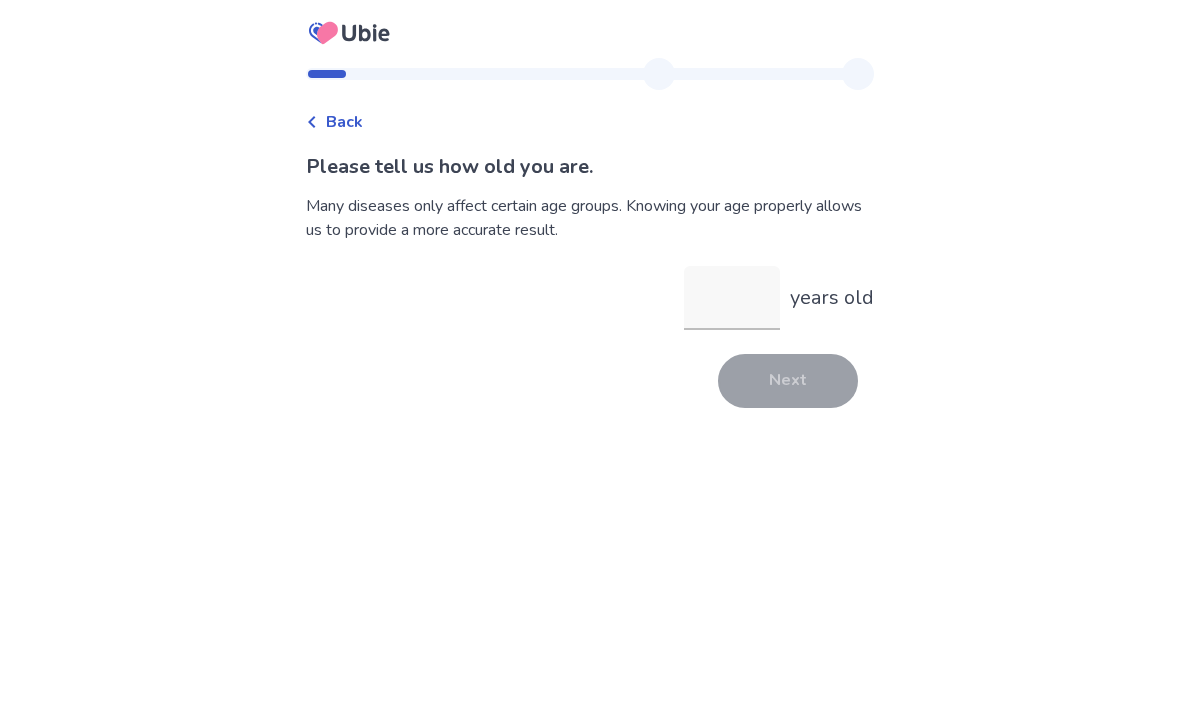 click on "years old" at bounding box center (732, 298) 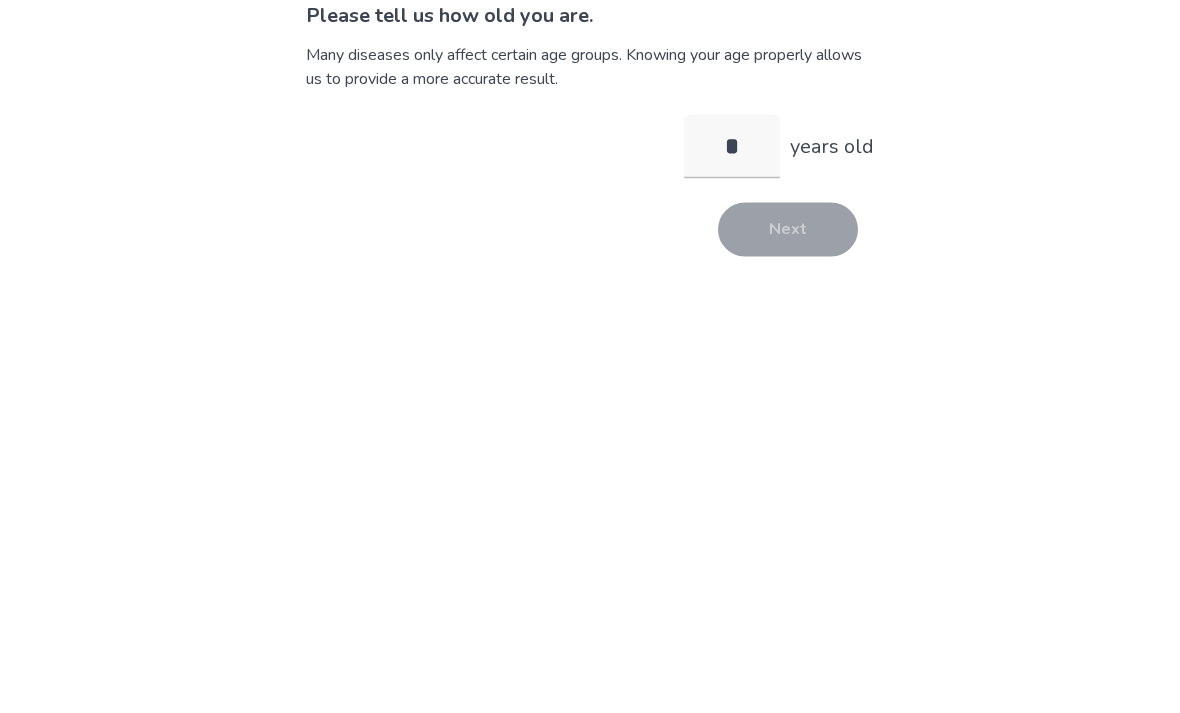 type on "**" 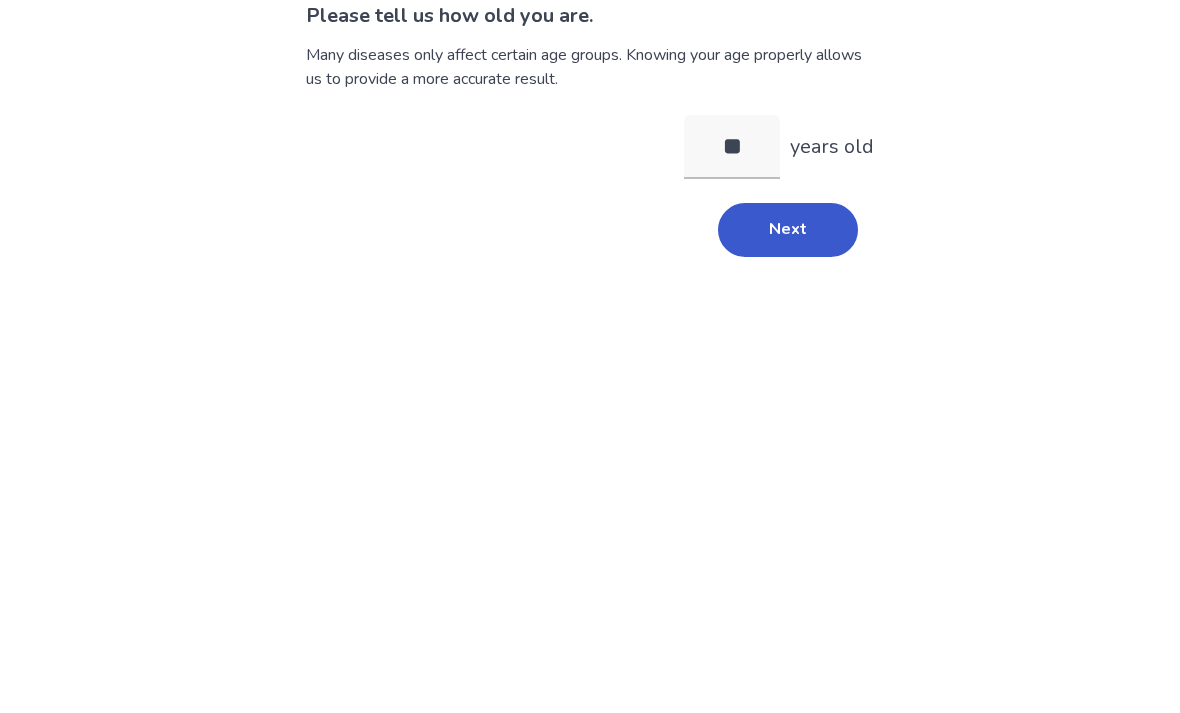 click on "Next" at bounding box center (788, 381) 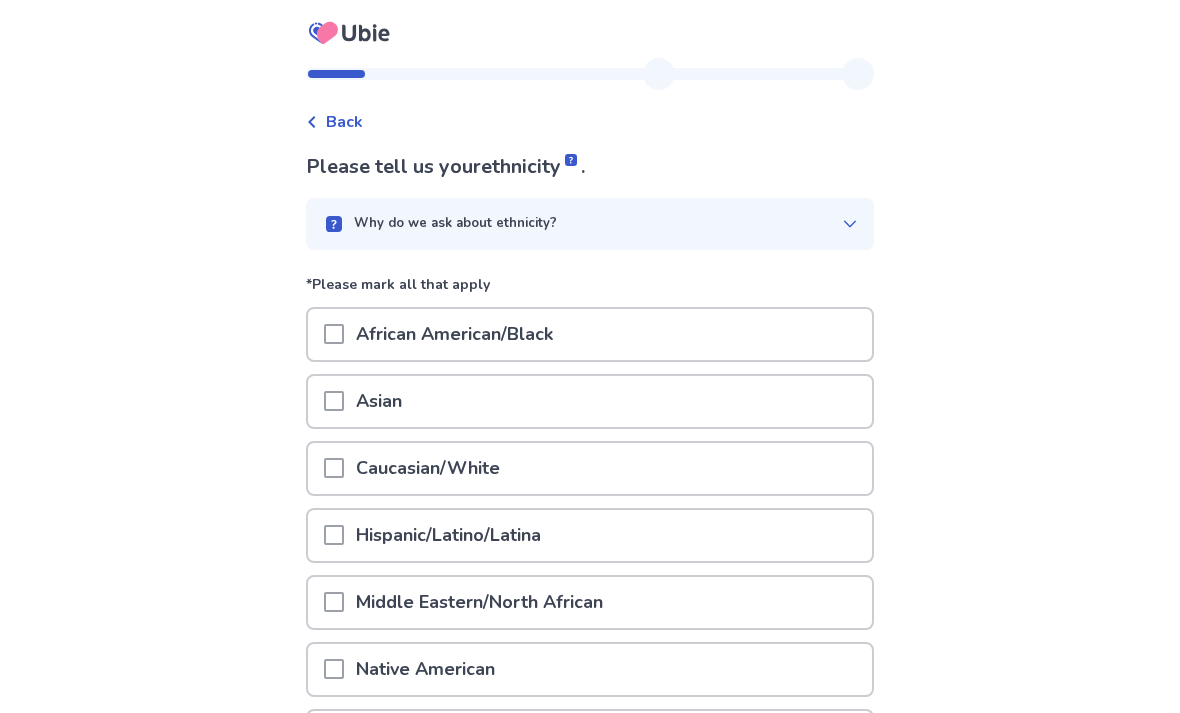 click on "African American/Black" at bounding box center (454, 334) 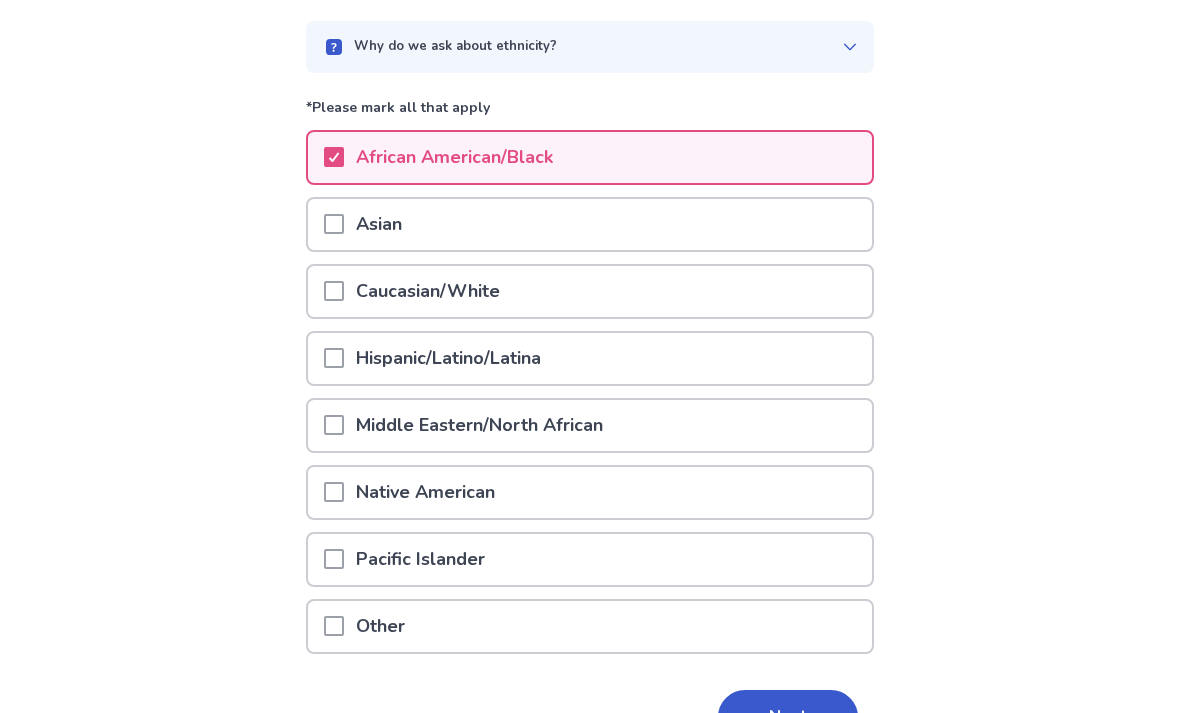 scroll, scrollTop: 231, scrollLeft: 0, axis: vertical 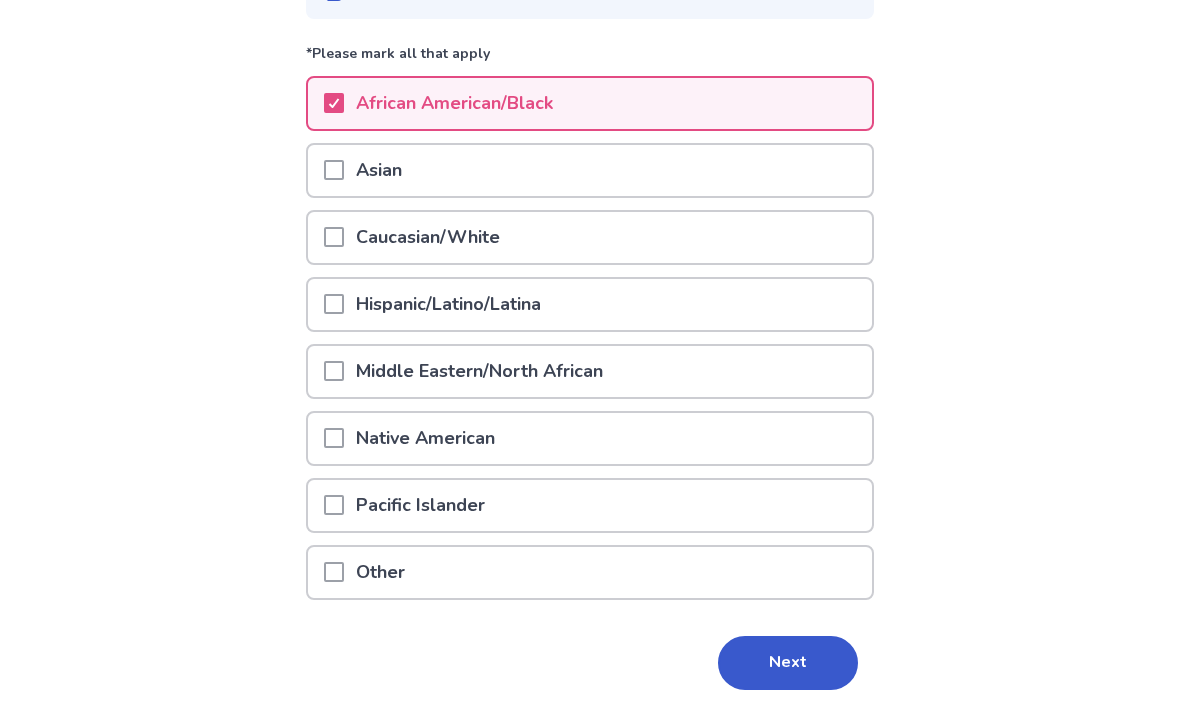 click on "Next" at bounding box center [788, 663] 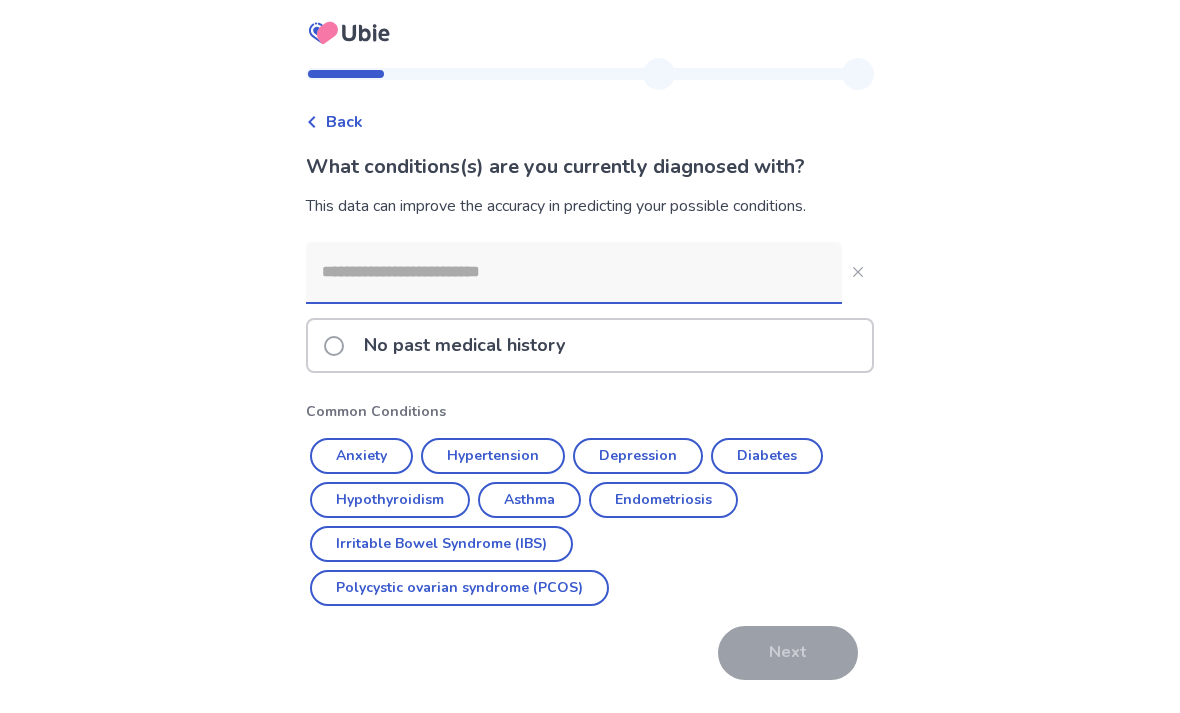 click on "Hypertension" at bounding box center [493, 456] 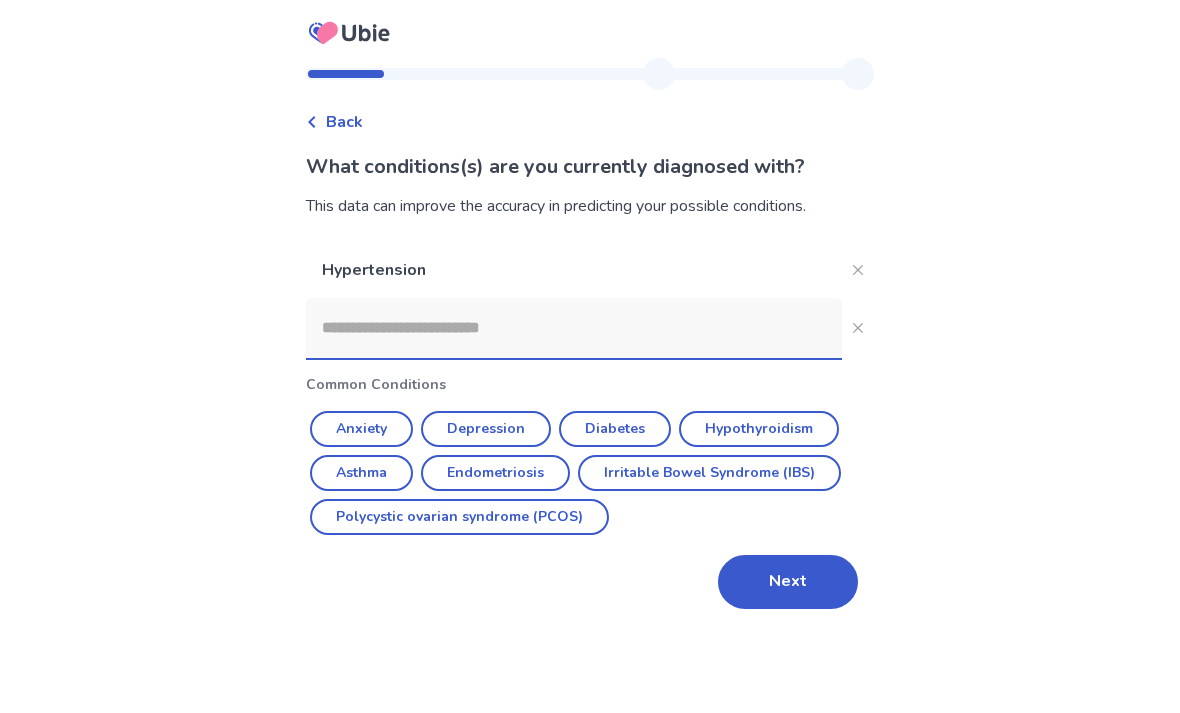click on "Next" at bounding box center [788, 582] 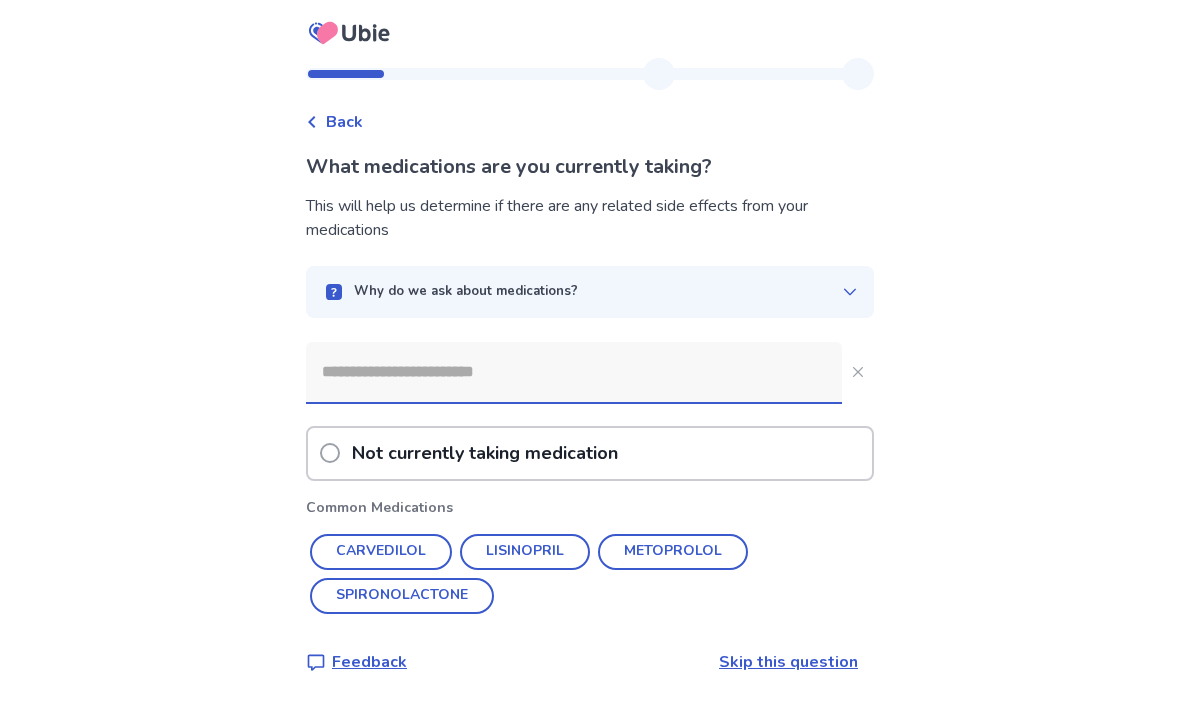 click at bounding box center (574, 372) 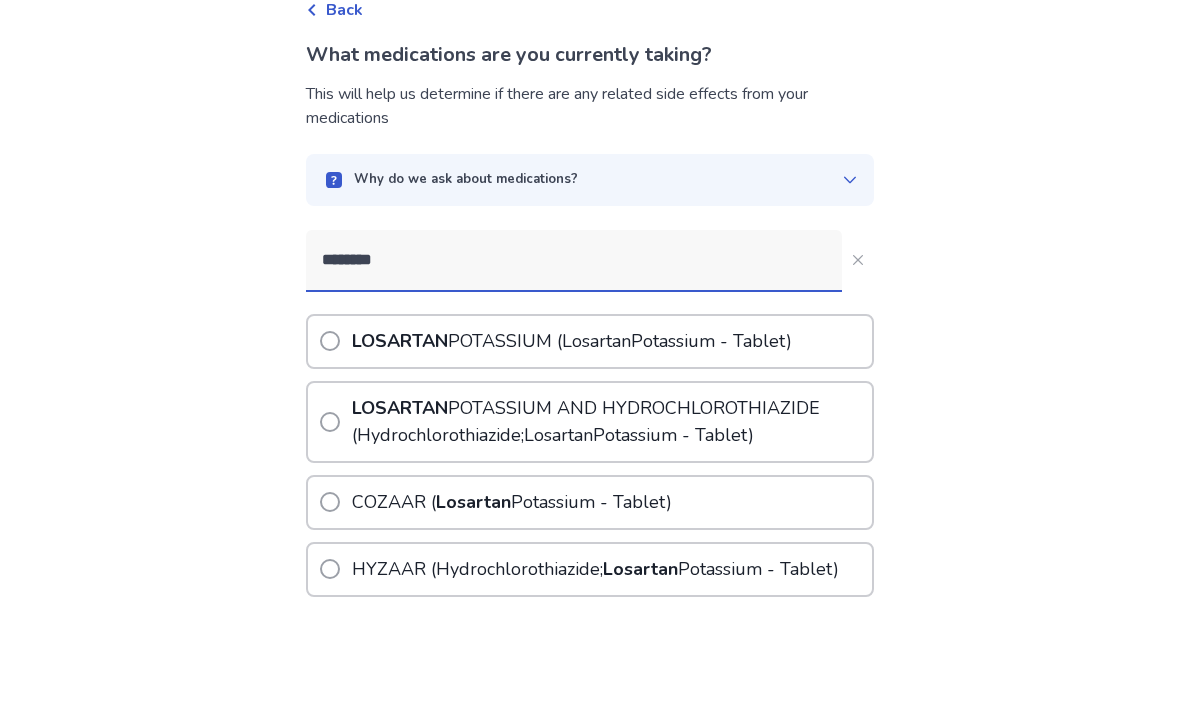 type on "********" 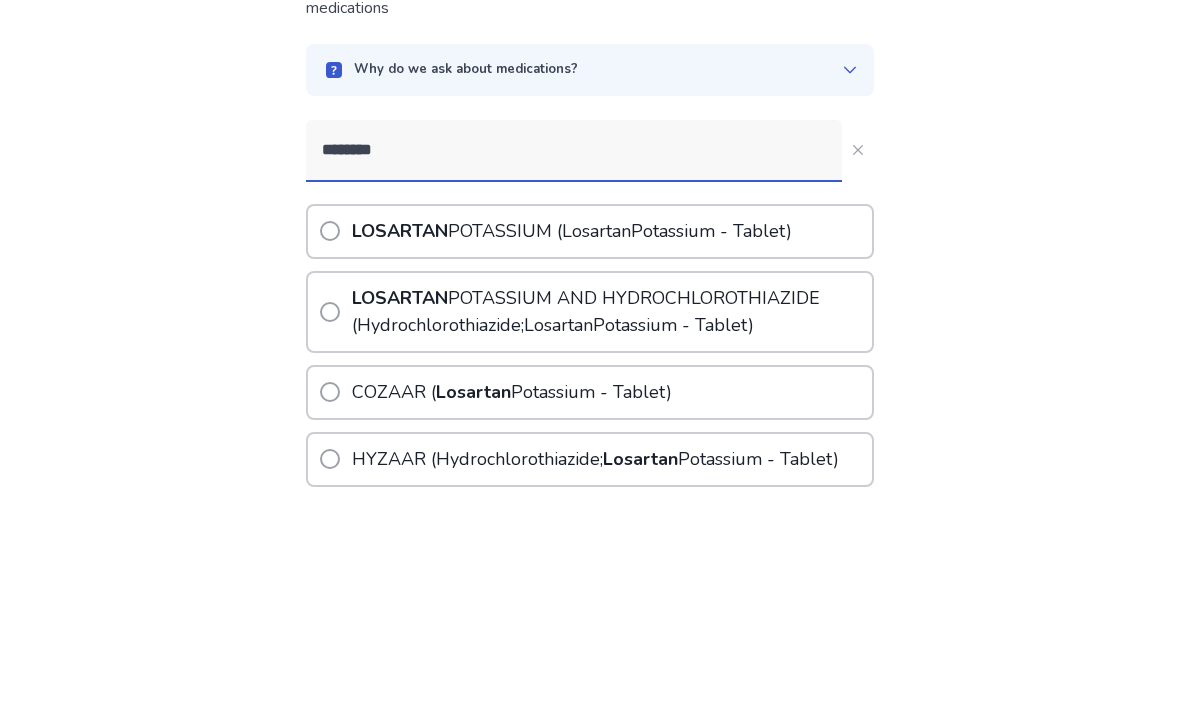 click on "[DRUG_NAME] POTASSIUM ([DRUG_NAME] - Tablet)" at bounding box center [558, 453] 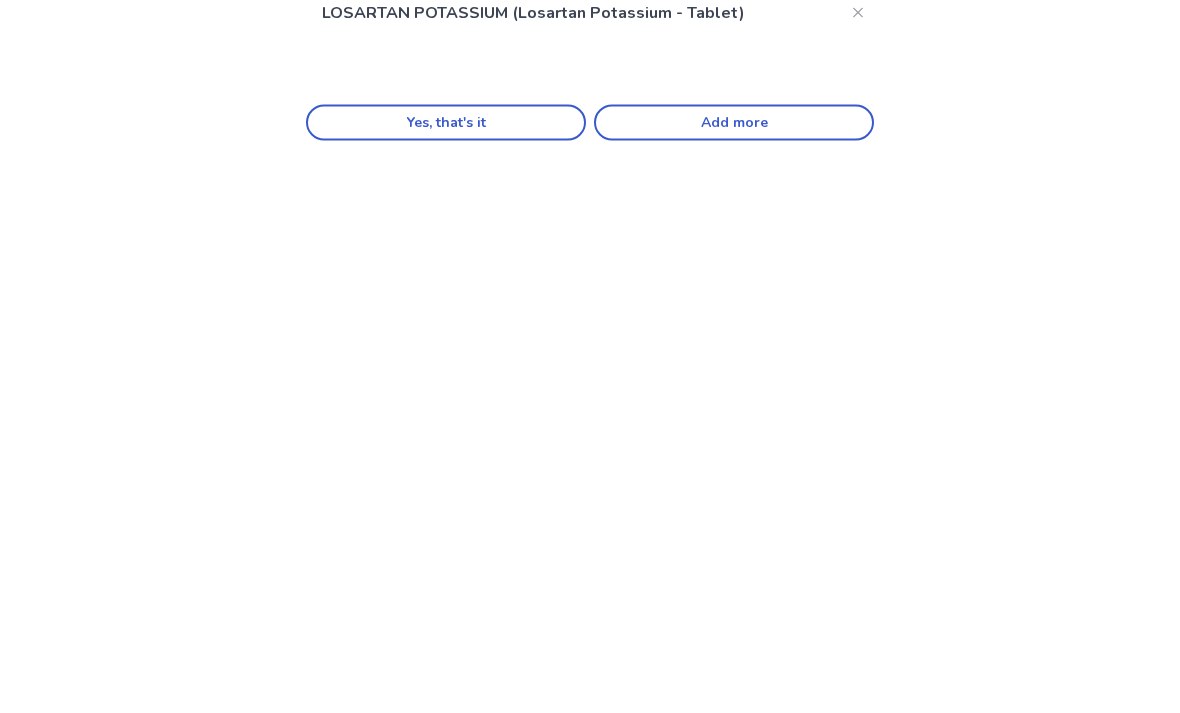 scroll, scrollTop: 64, scrollLeft: 0, axis: vertical 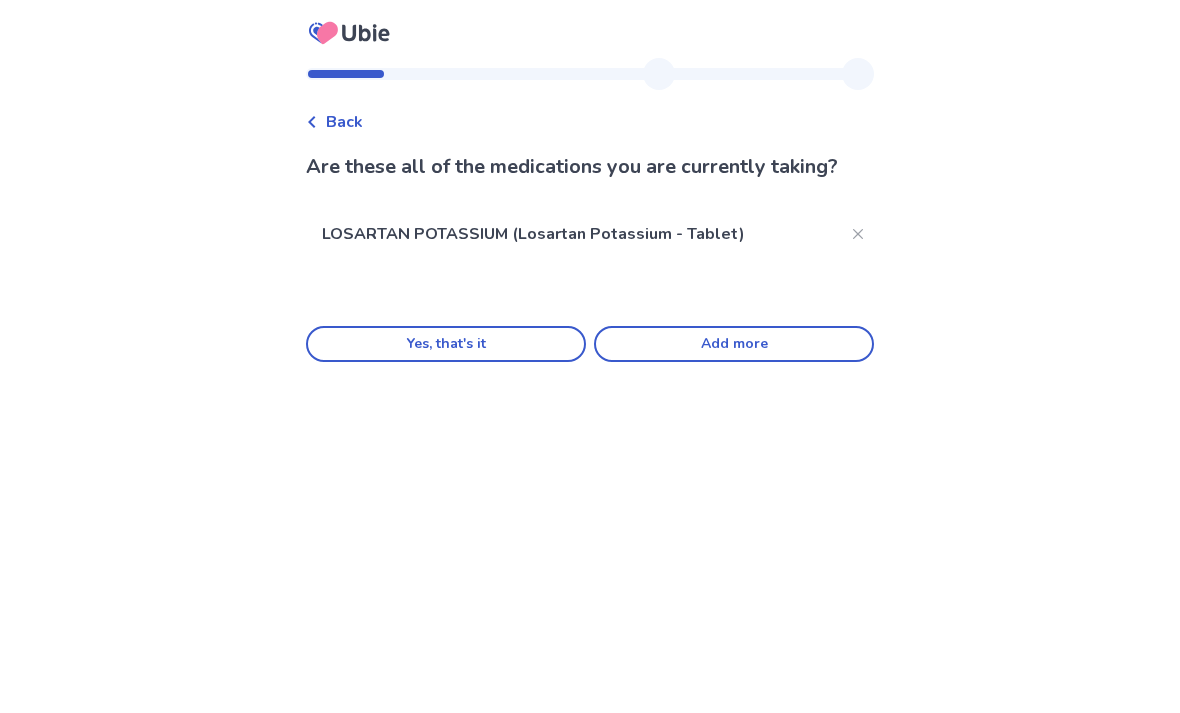 click on "Yes, that's it" at bounding box center [446, 344] 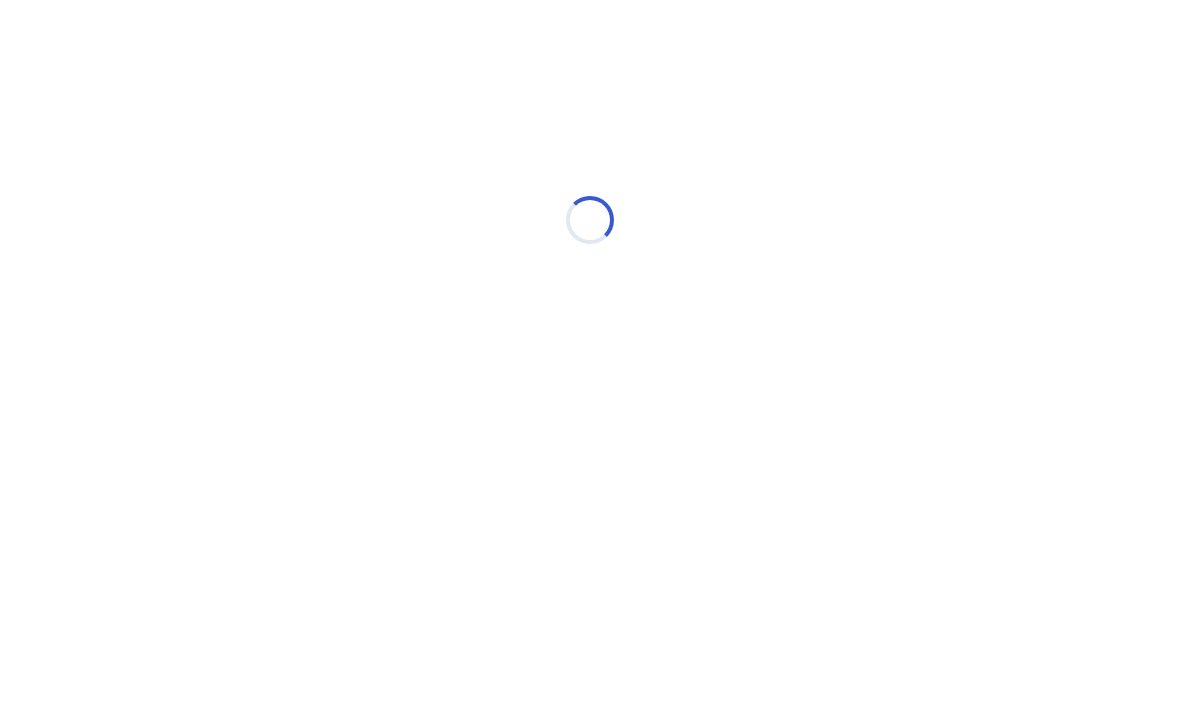 scroll, scrollTop: 0, scrollLeft: 0, axis: both 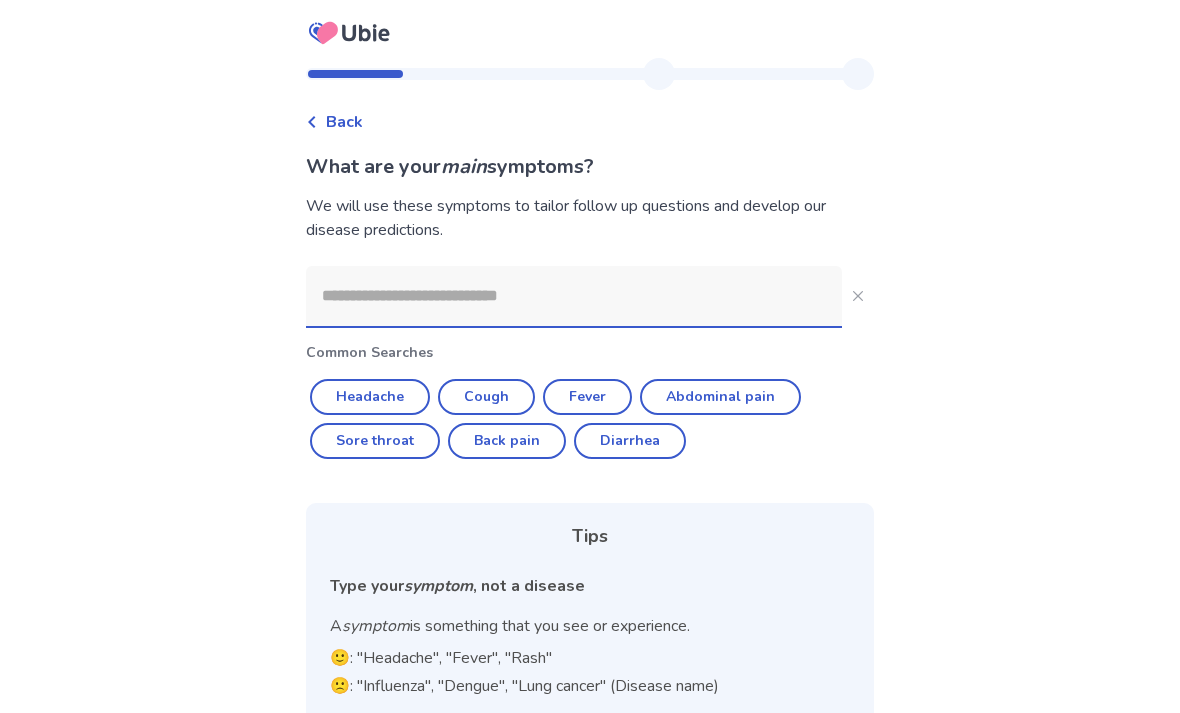 click 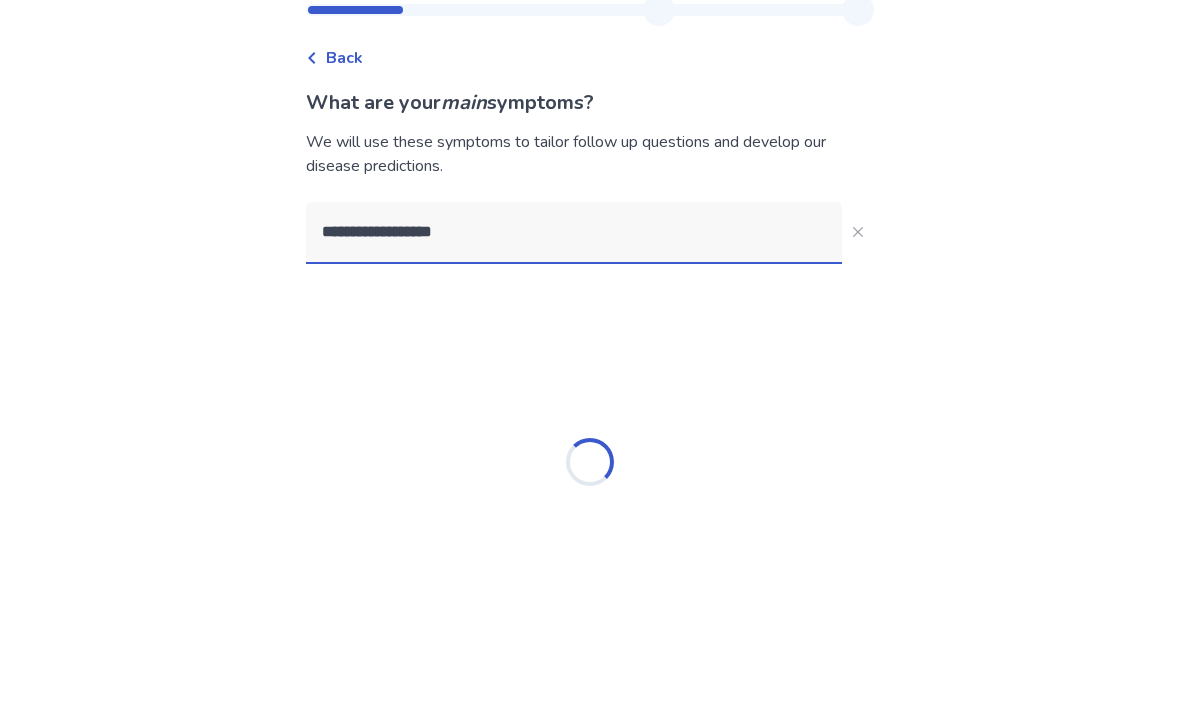 type on "**********" 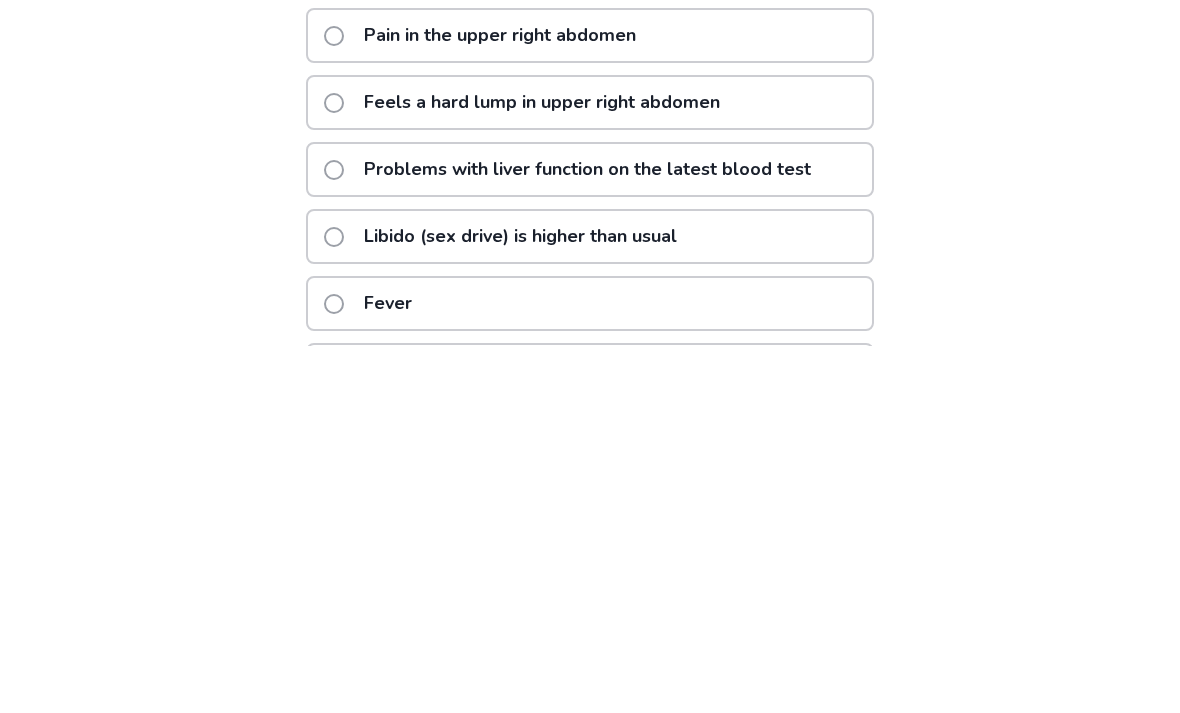 click on "Problems with liver function on the latest blood test" 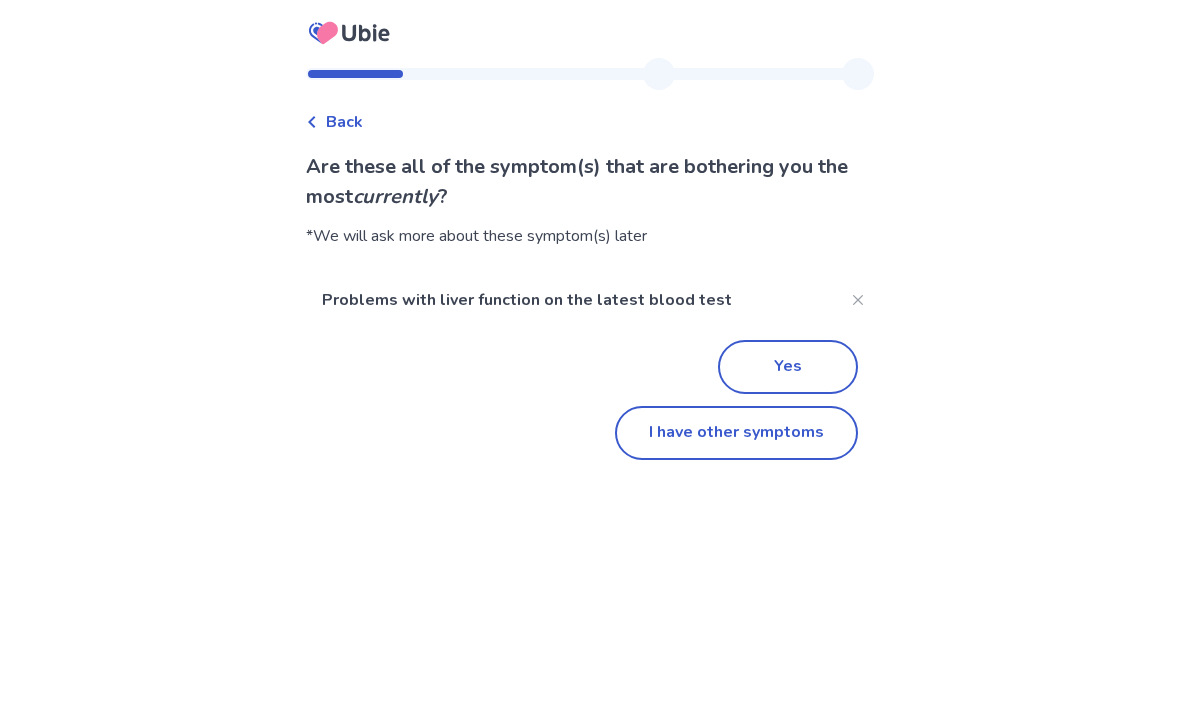 click on "Yes" 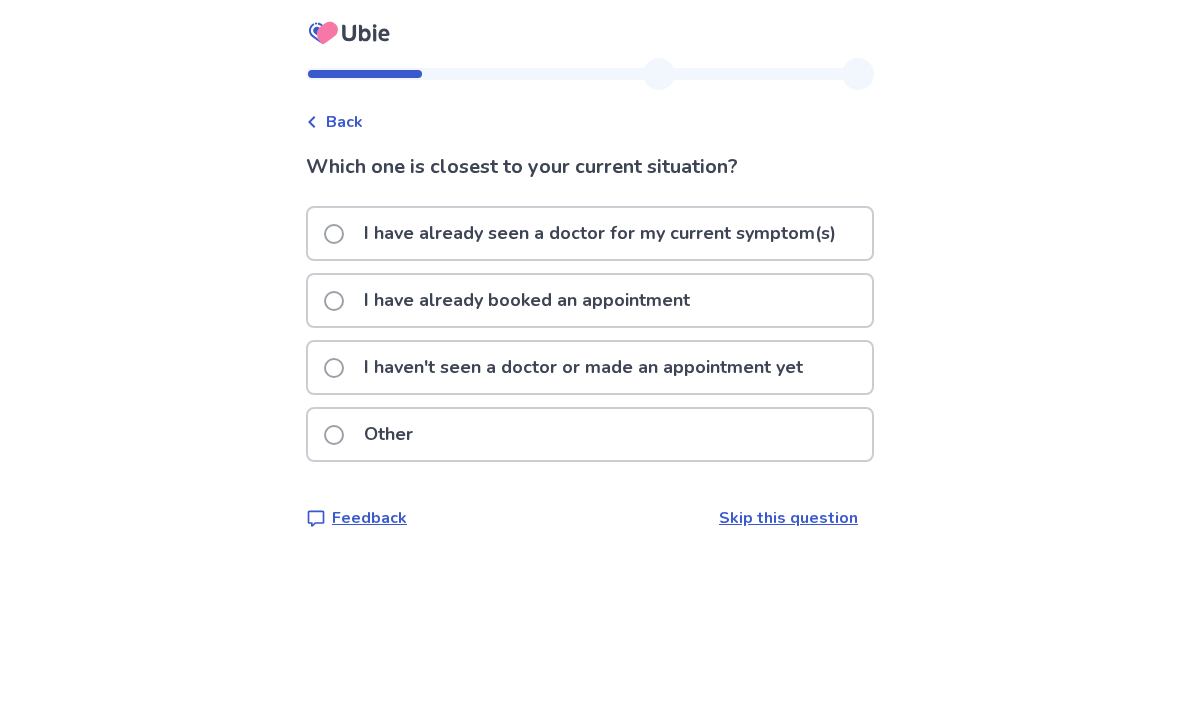 click on "Back" at bounding box center (344, 122) 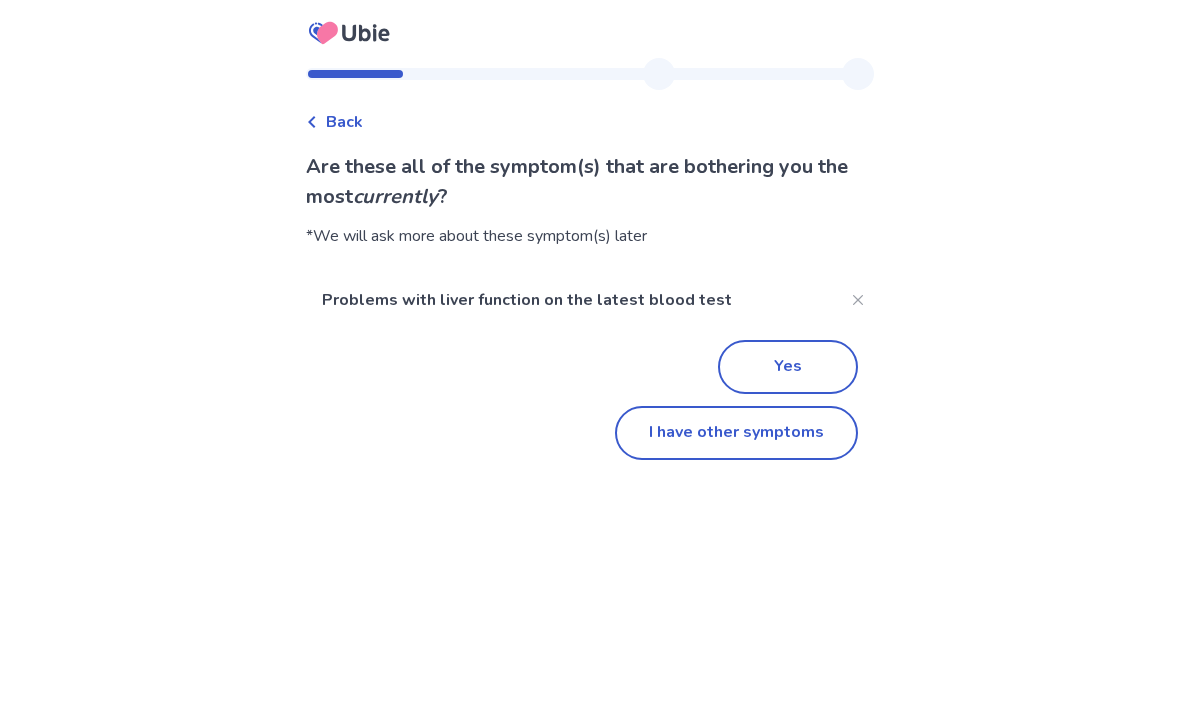 click on "I have other symptoms" 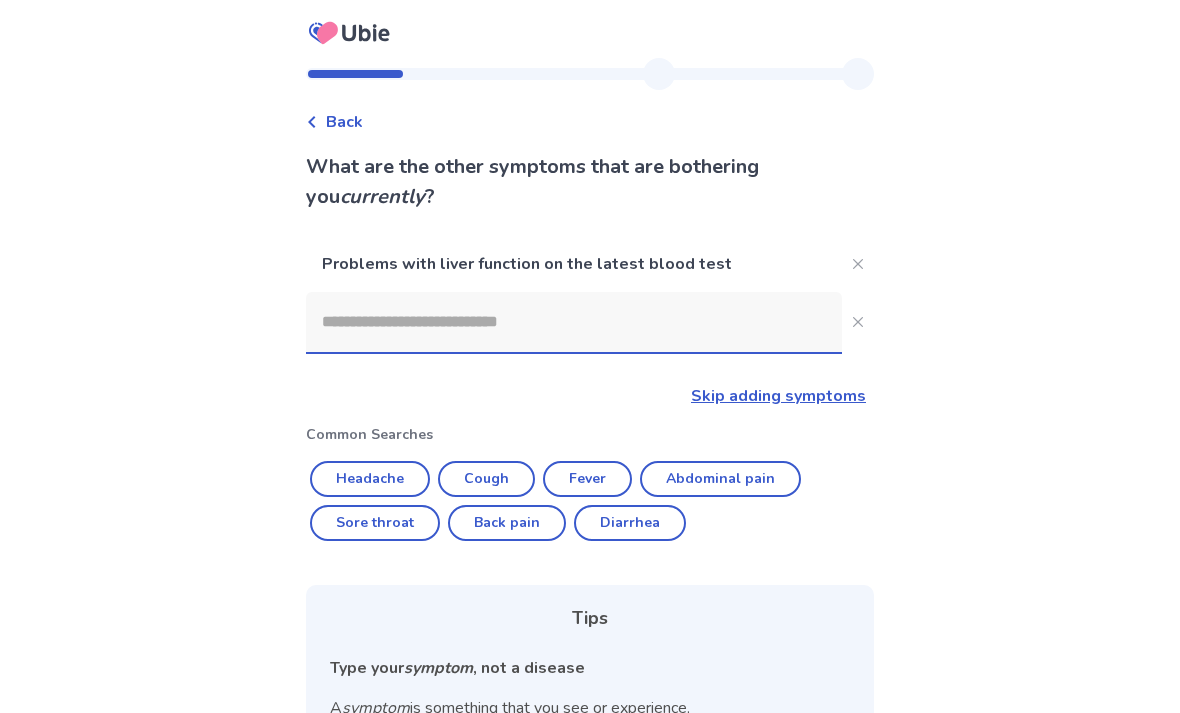 scroll, scrollTop: 243, scrollLeft: 0, axis: vertical 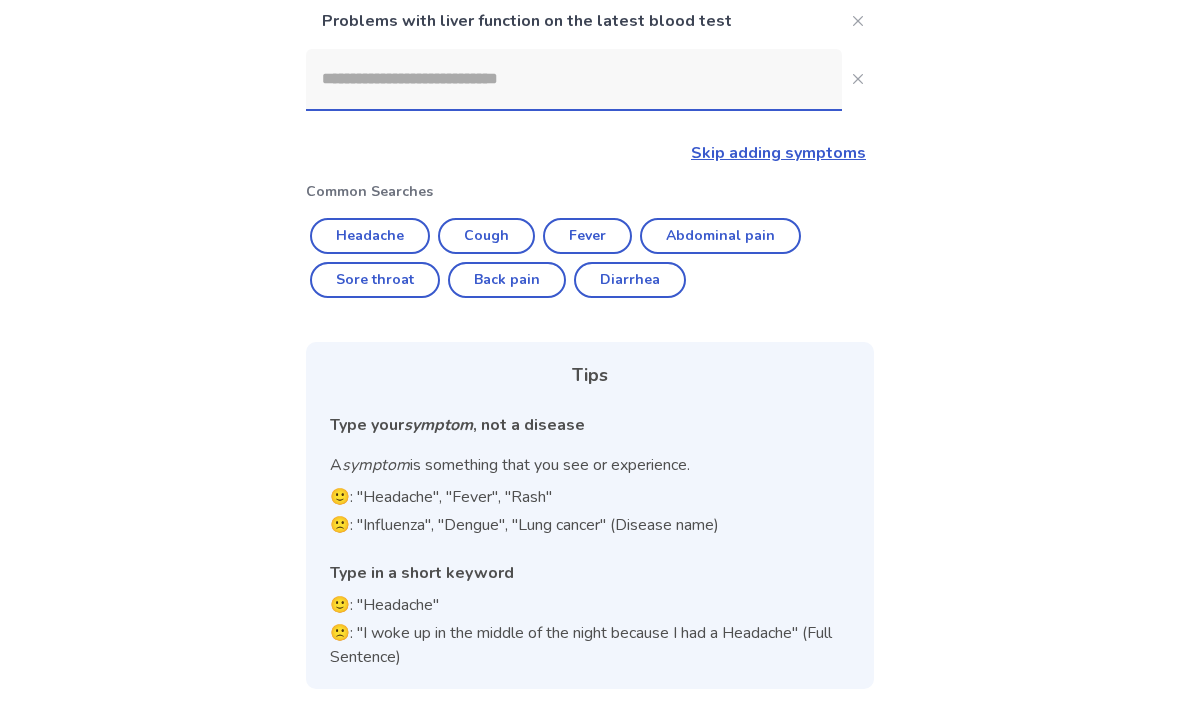click 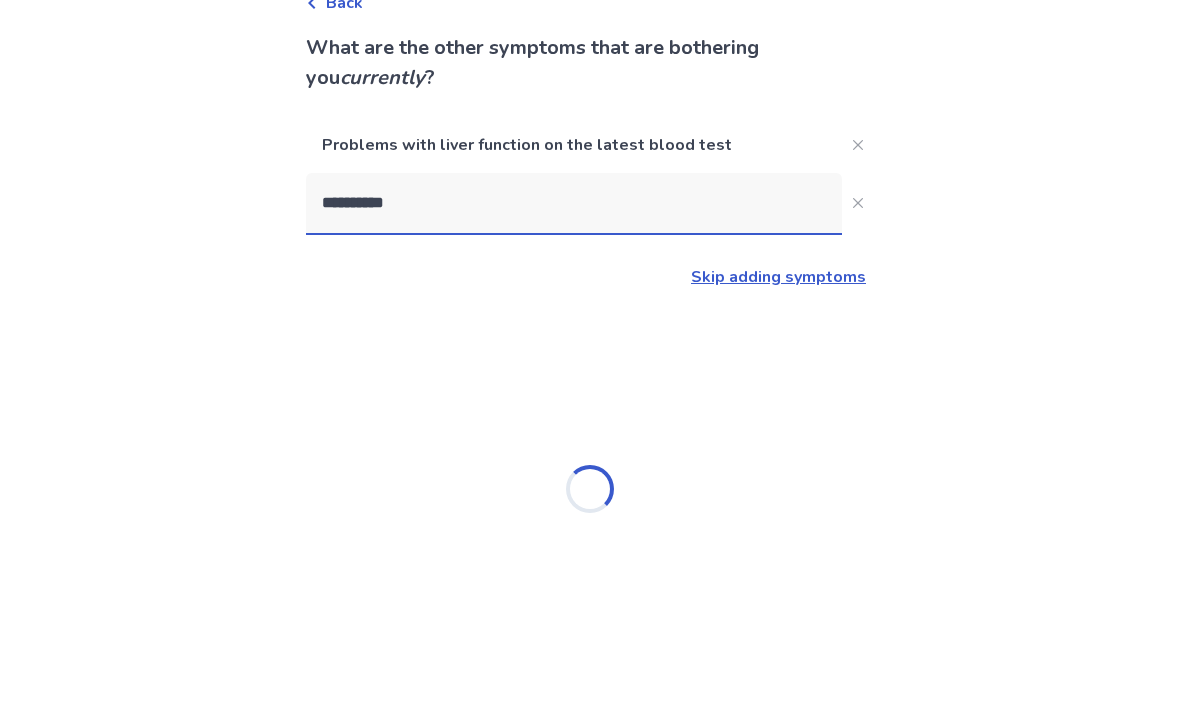scroll, scrollTop: 119, scrollLeft: 0, axis: vertical 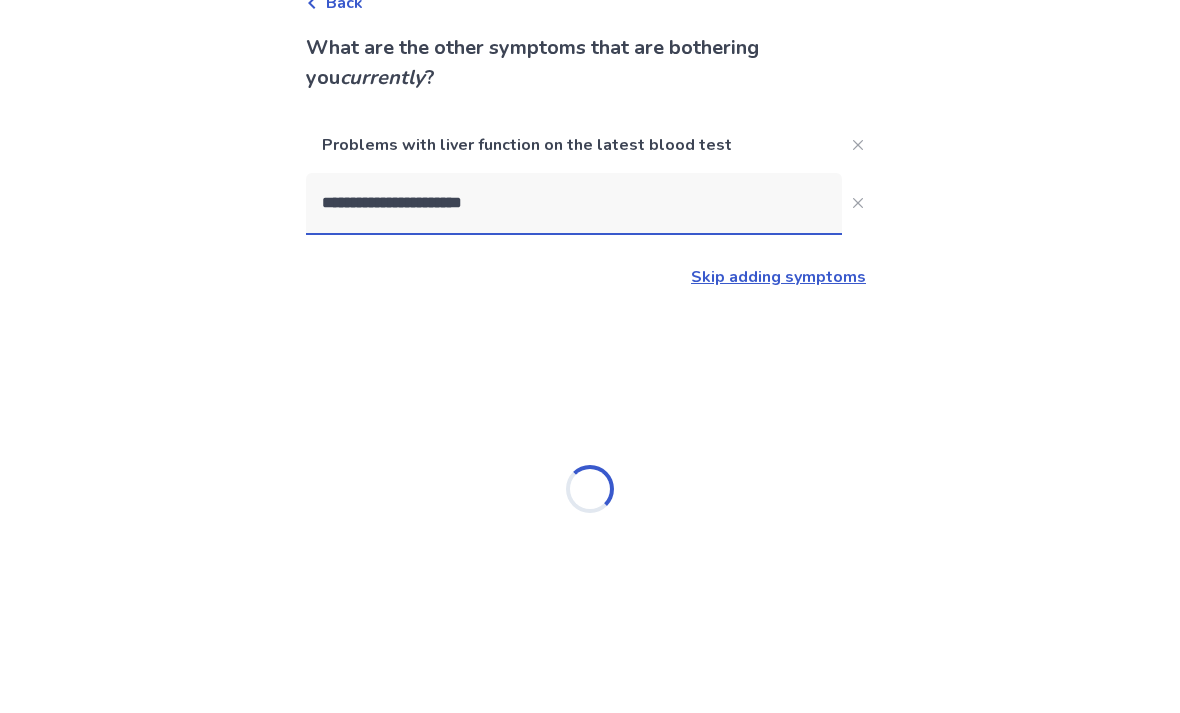 type on "**********" 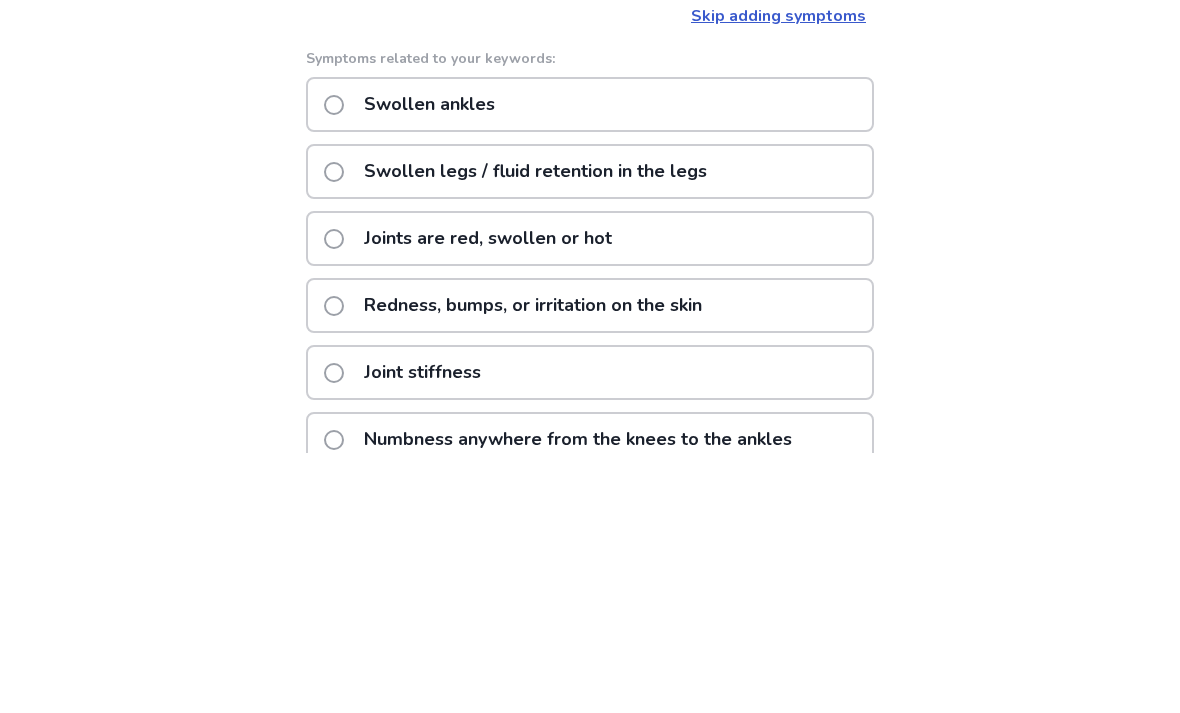 click on "Swollen ankles" 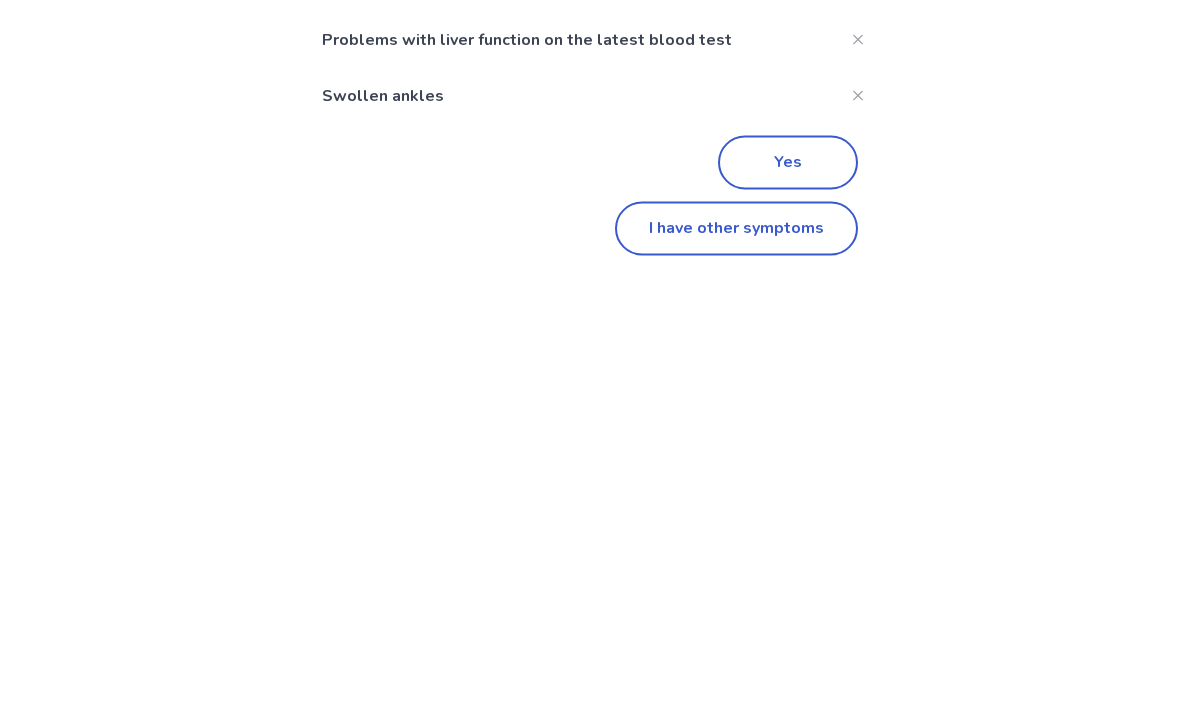 scroll, scrollTop: 0, scrollLeft: 0, axis: both 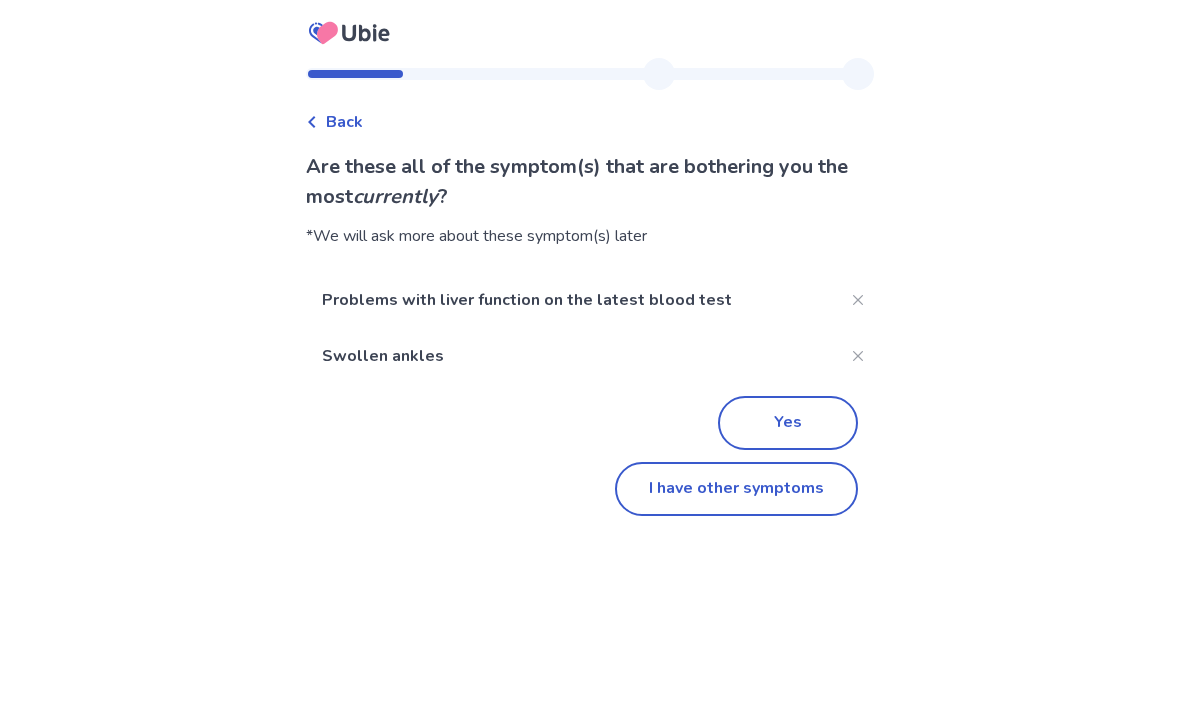 click on "I have other symptoms" 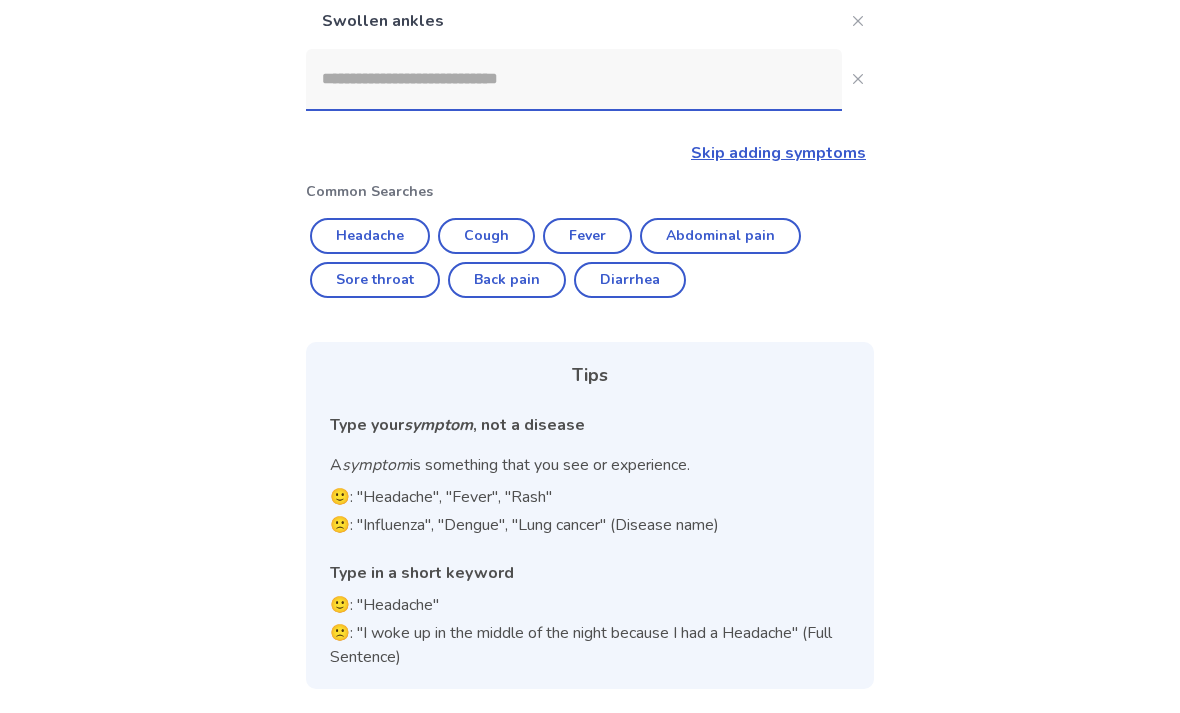 click 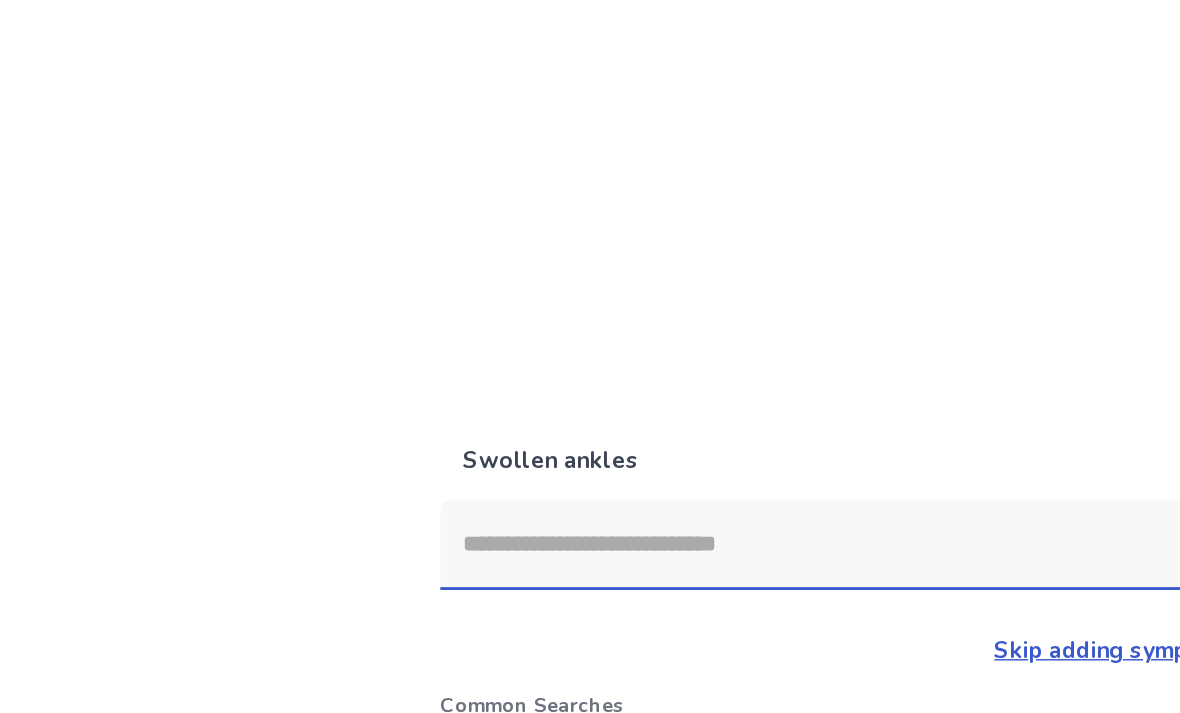 scroll, scrollTop: 0, scrollLeft: 0, axis: both 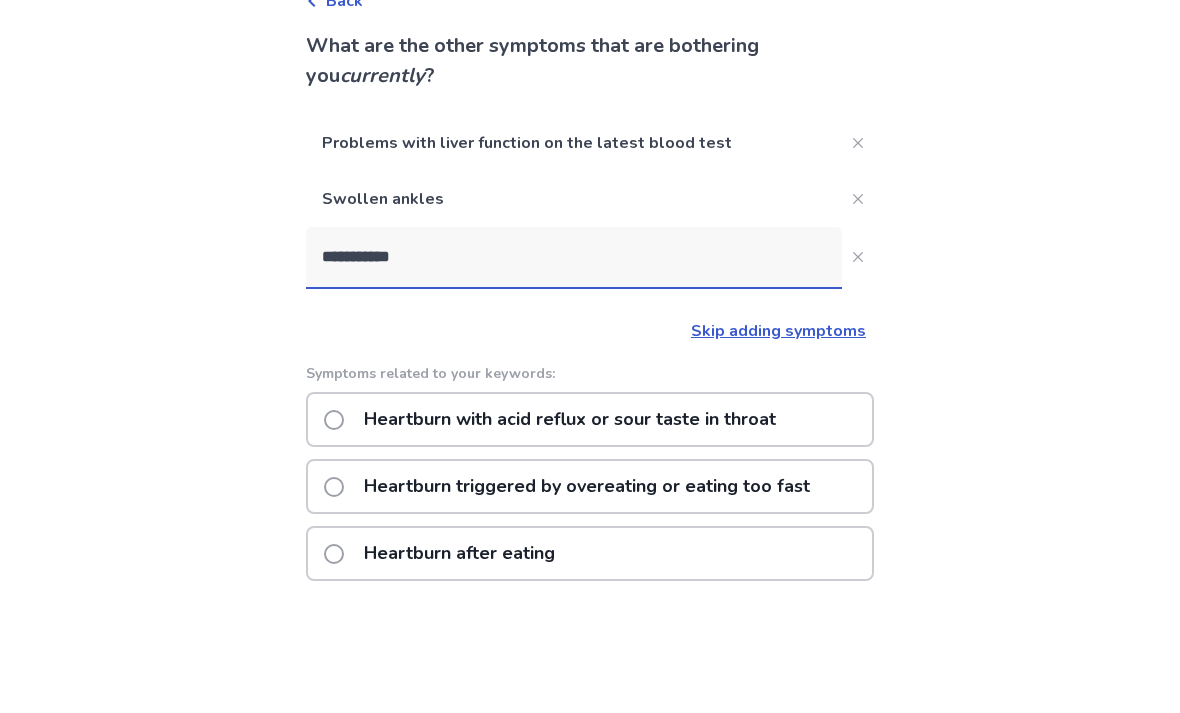 type on "**********" 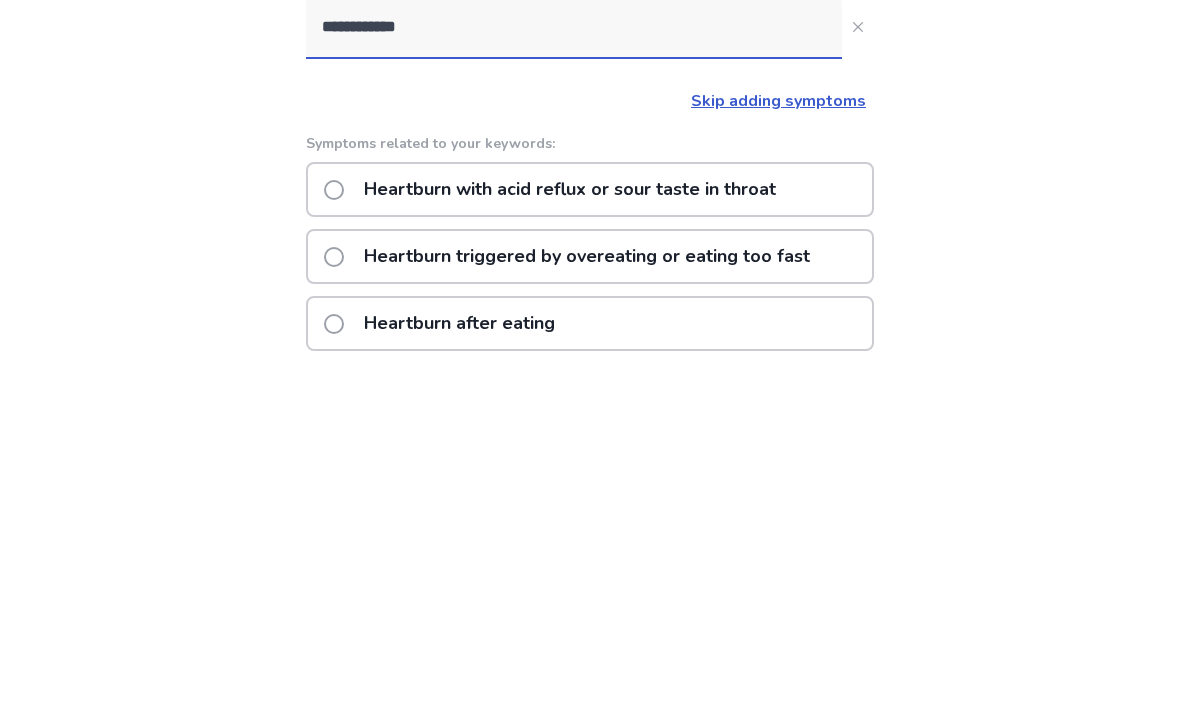 click on "Heartburn with acid reflux or sour taste in throat" 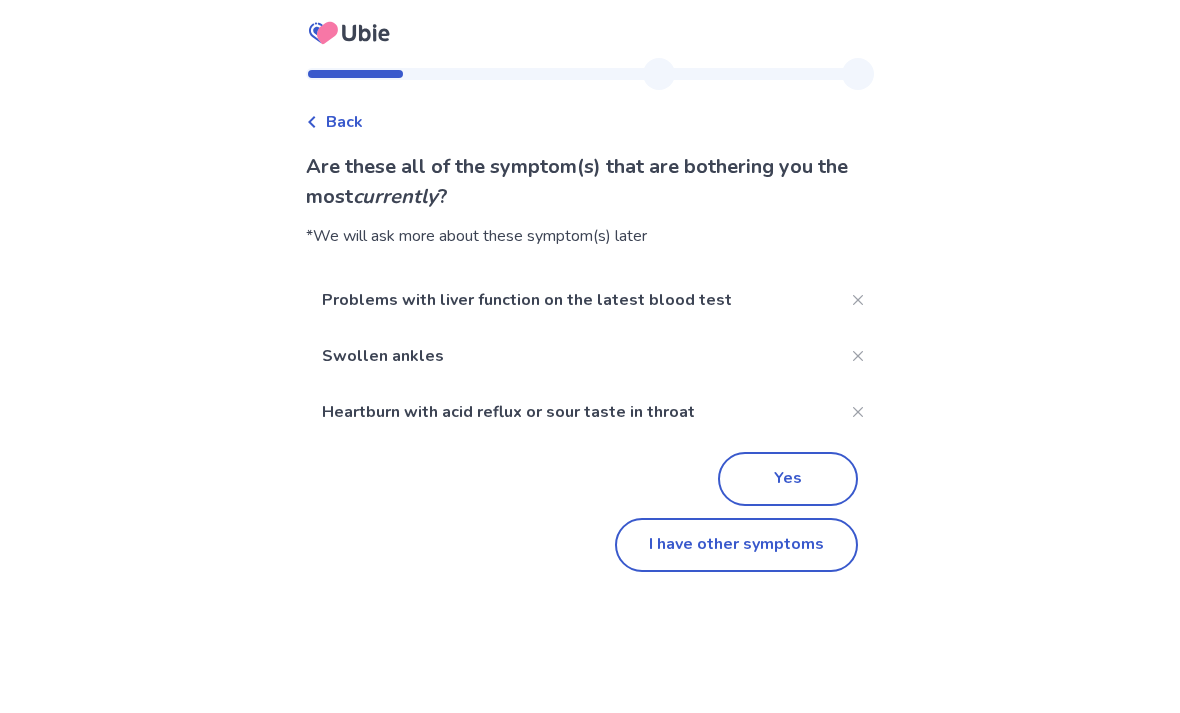 click on "I have other symptoms" 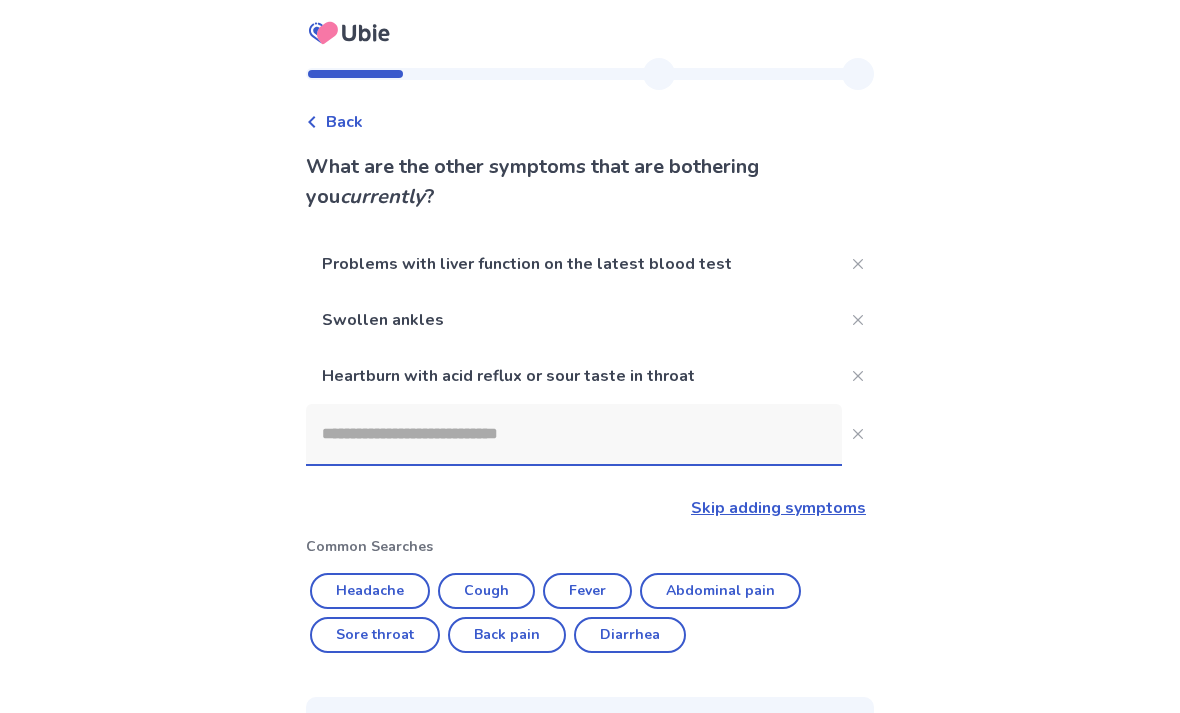scroll, scrollTop: 355, scrollLeft: 0, axis: vertical 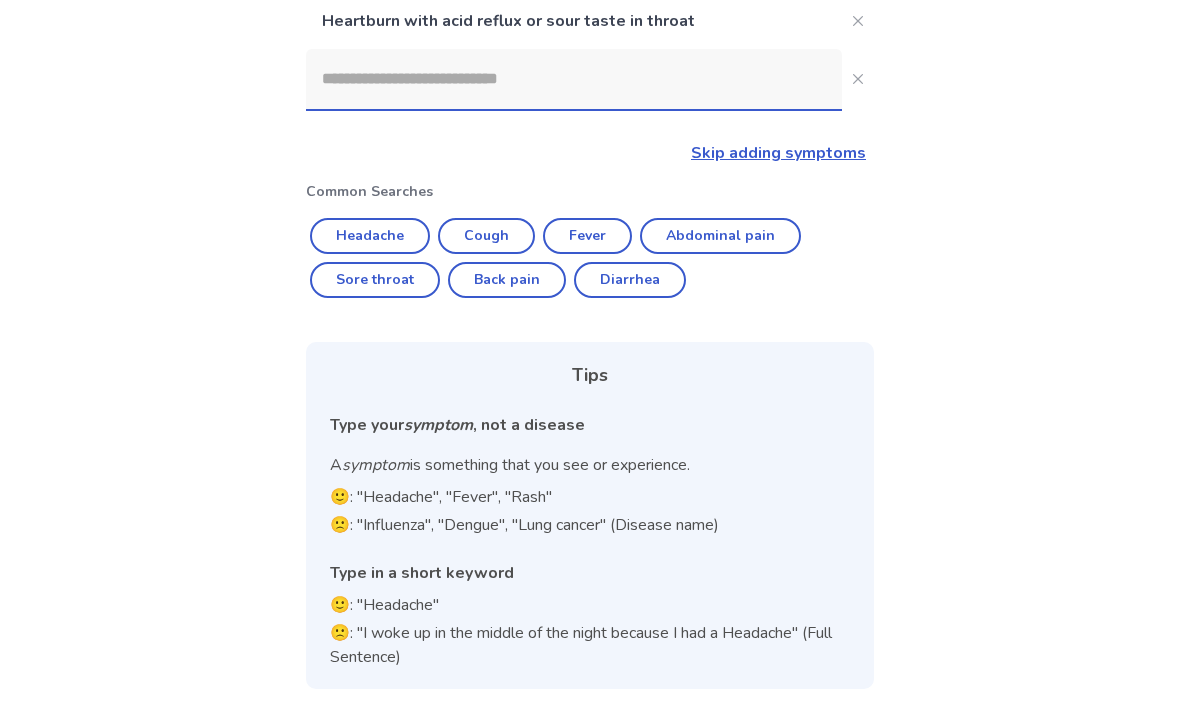 click 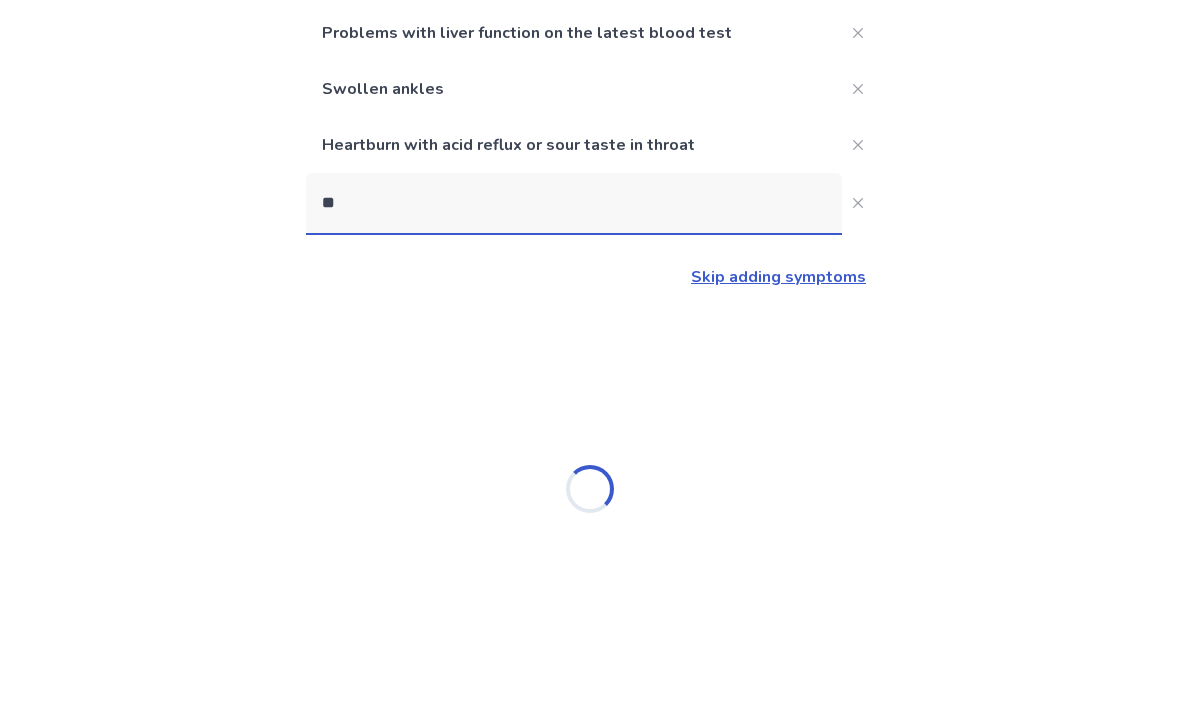 scroll, scrollTop: 64, scrollLeft: 0, axis: vertical 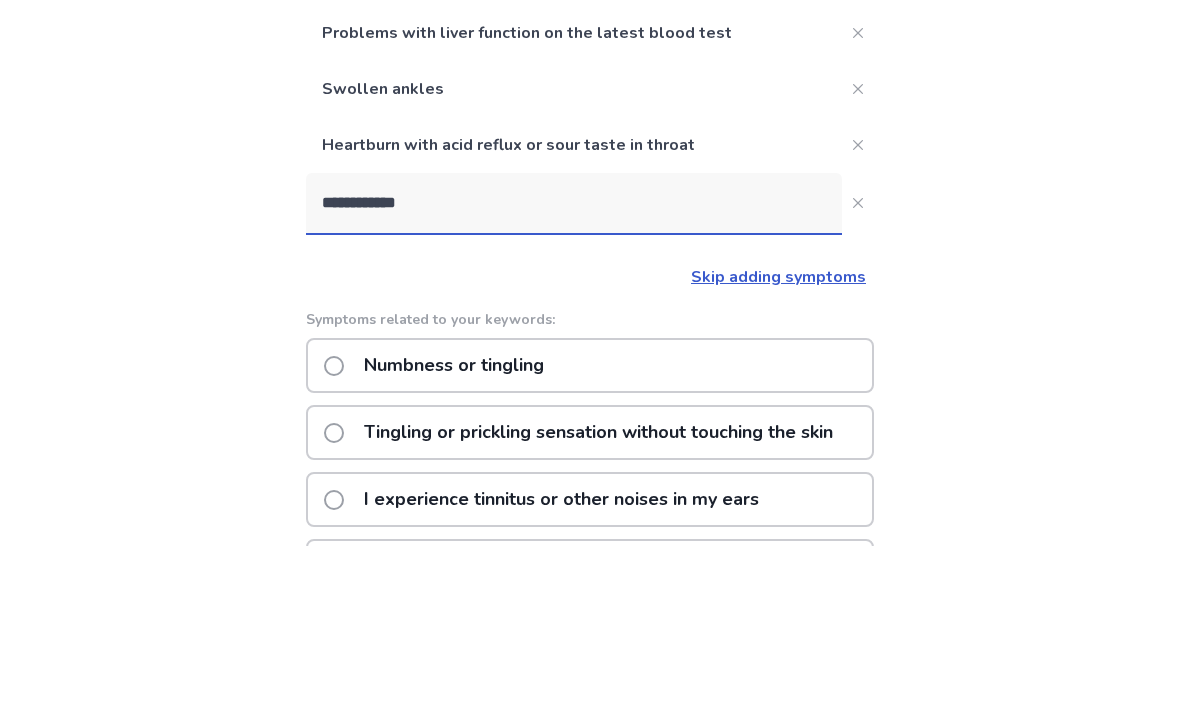 type on "**********" 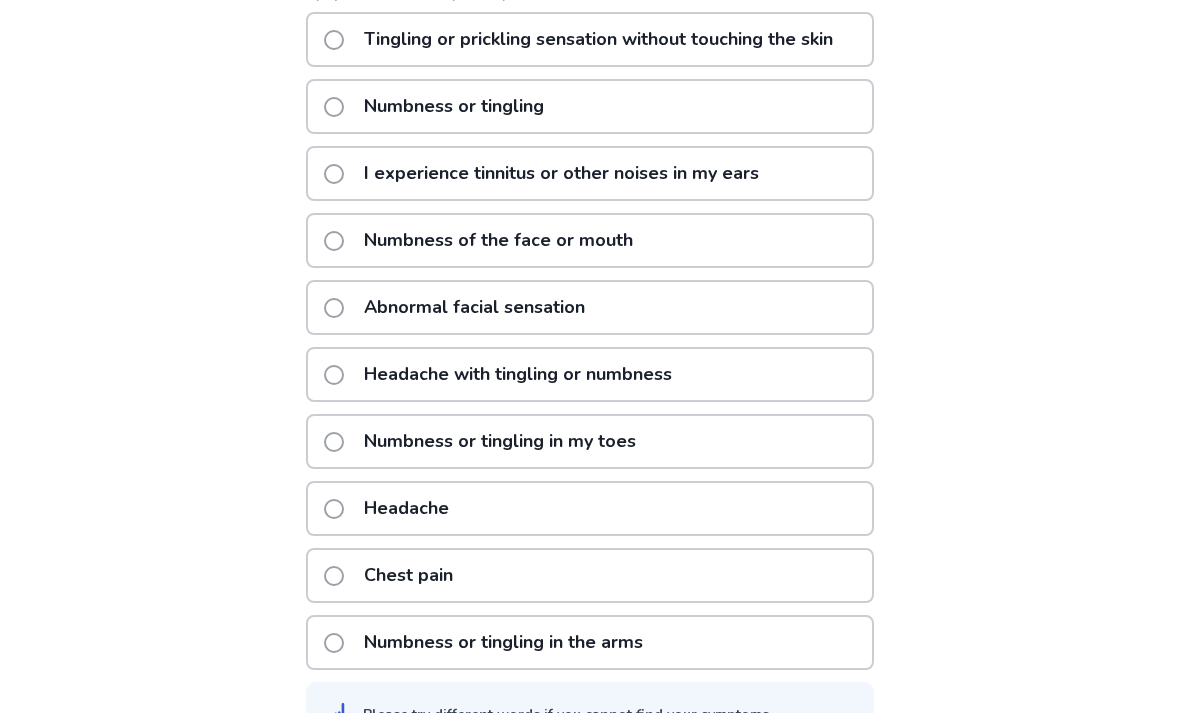 scroll, scrollTop: 548, scrollLeft: 0, axis: vertical 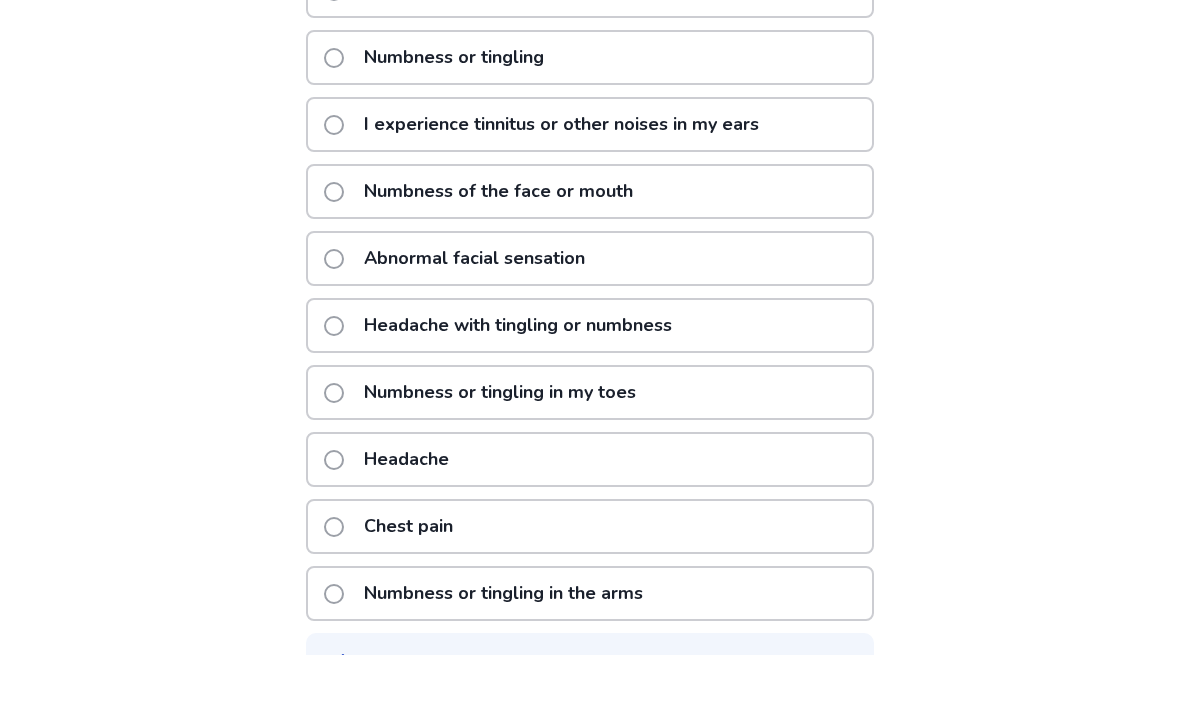 click 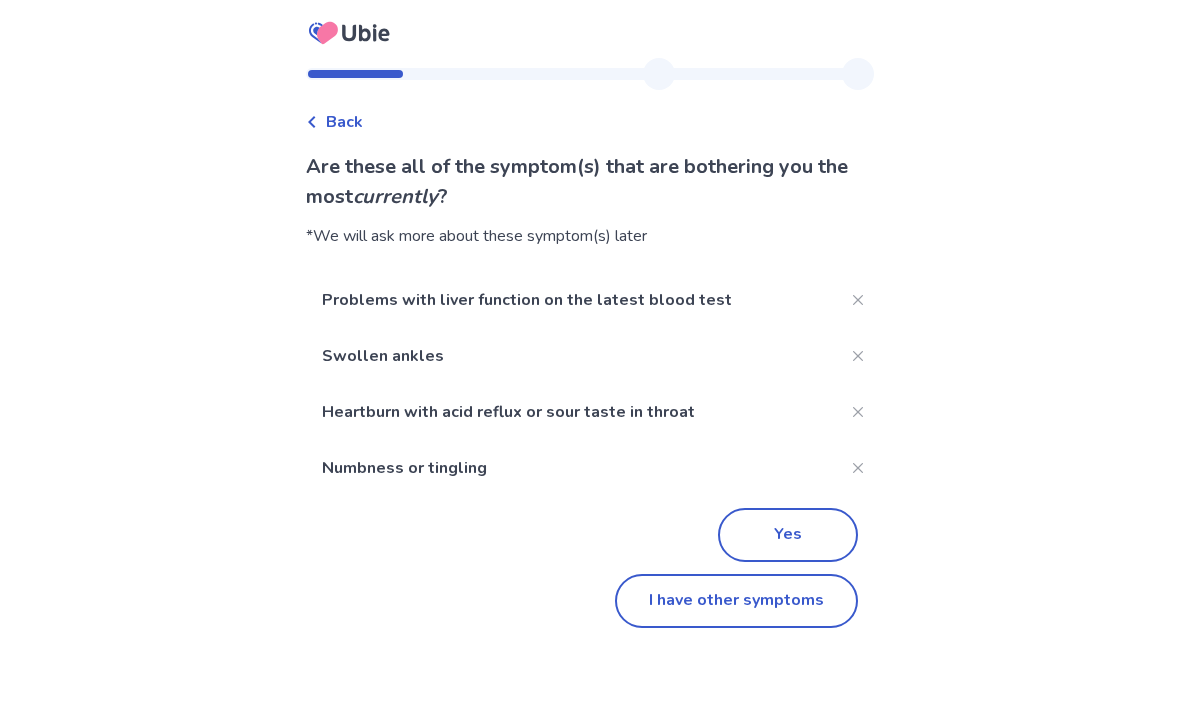 click on "I have other symptoms" 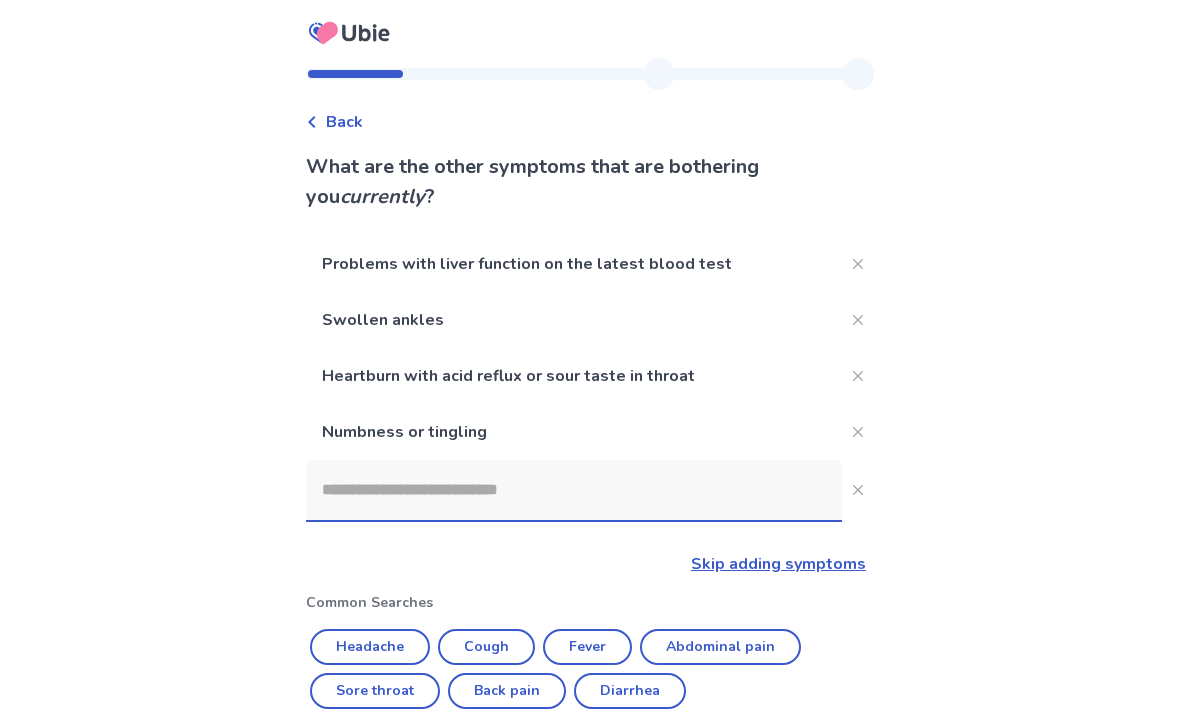 scroll, scrollTop: 411, scrollLeft: 0, axis: vertical 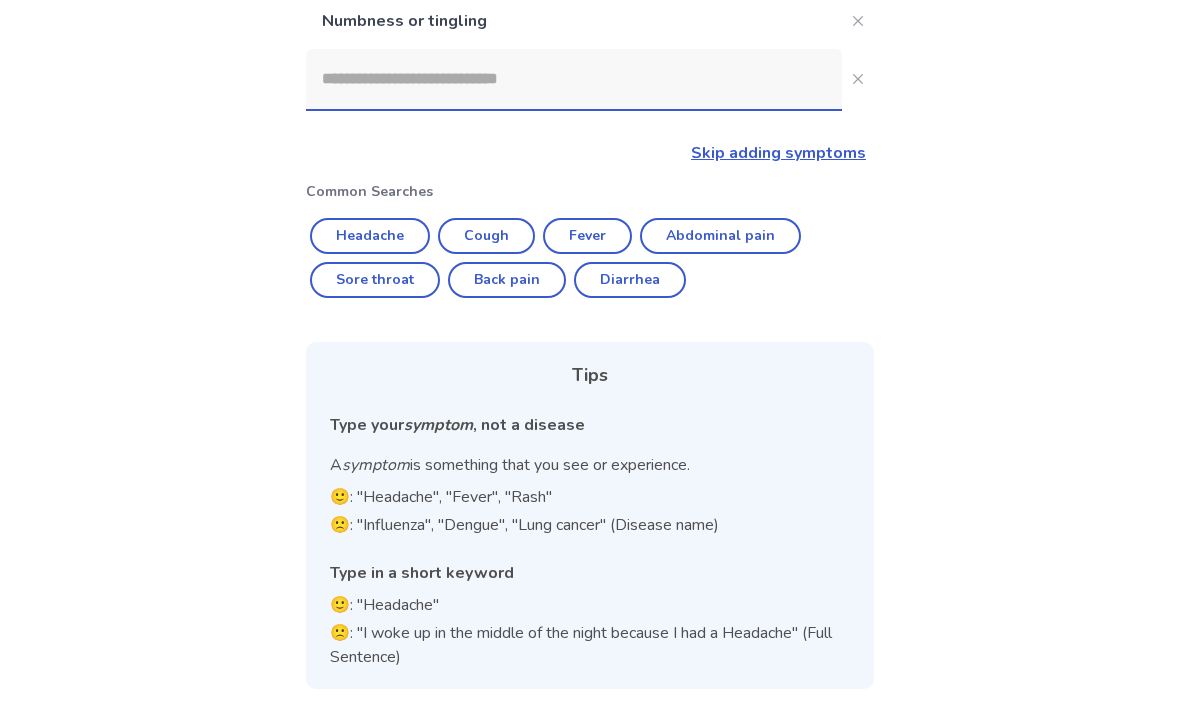 click 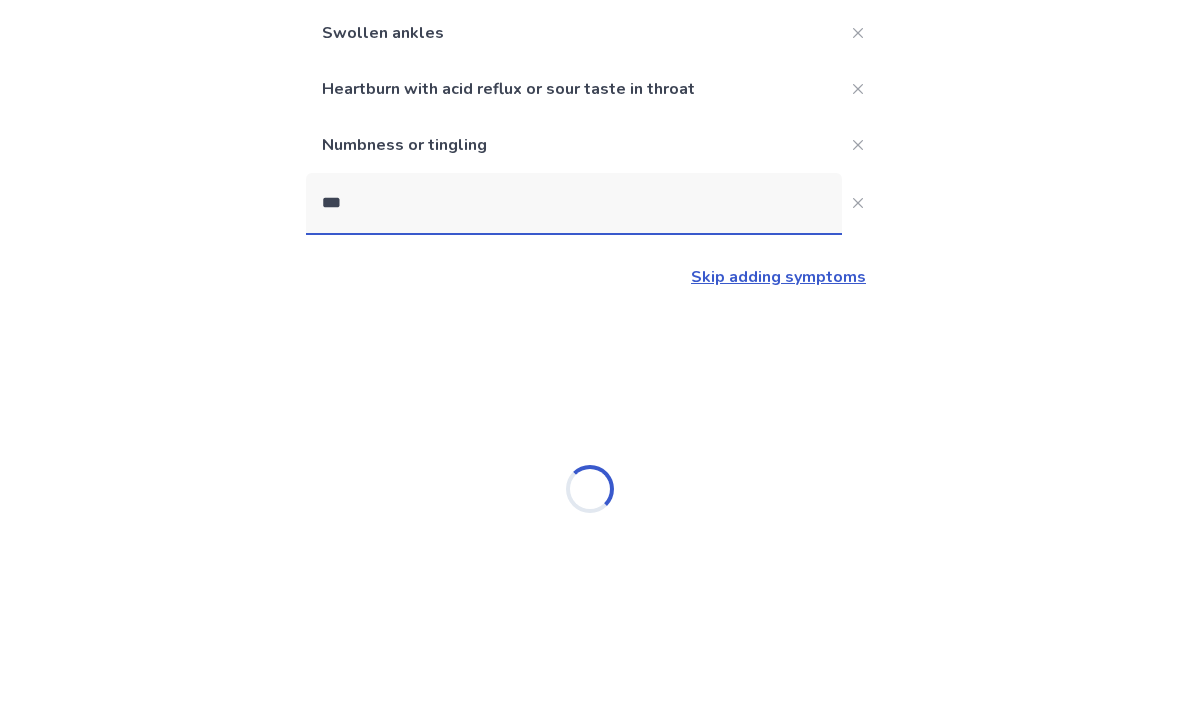 scroll, scrollTop: 64, scrollLeft: 0, axis: vertical 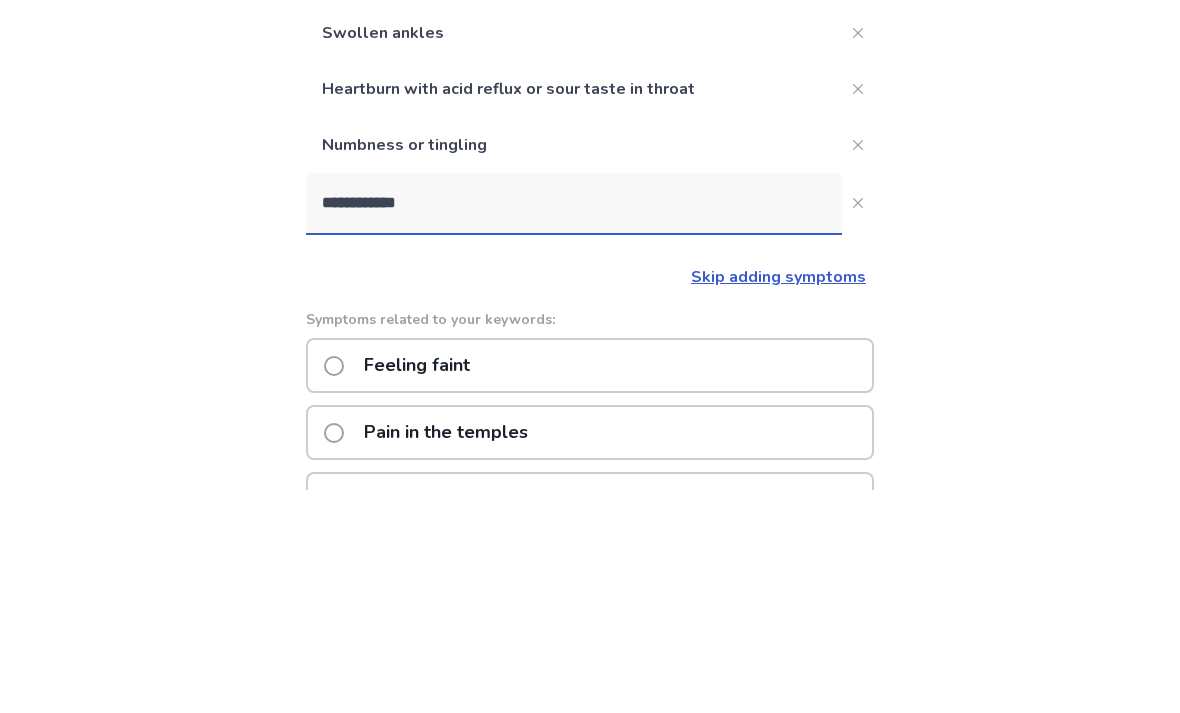 type on "**********" 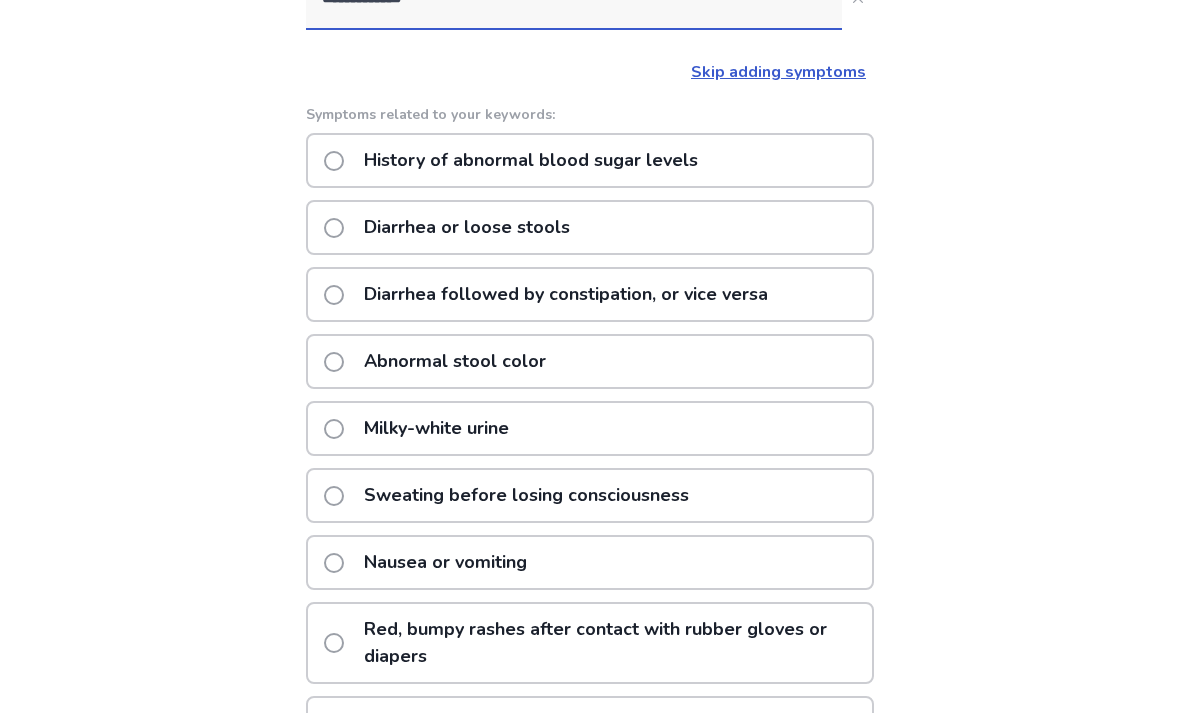 scroll, scrollTop: 491, scrollLeft: 0, axis: vertical 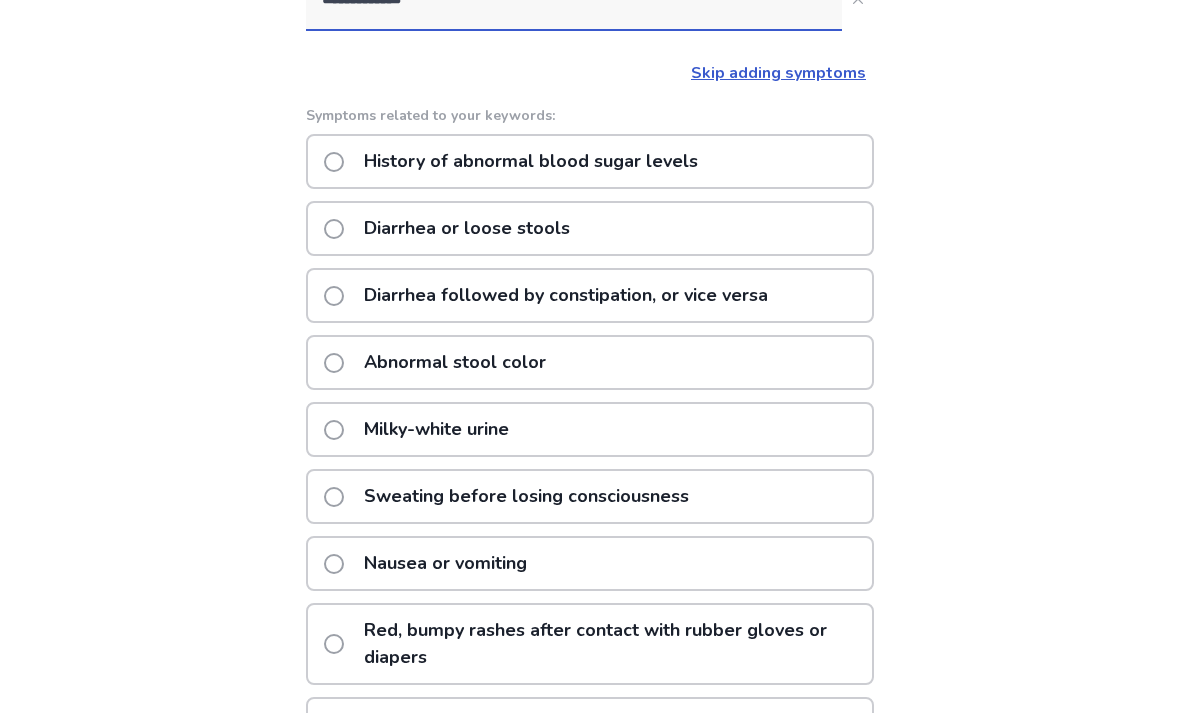 click 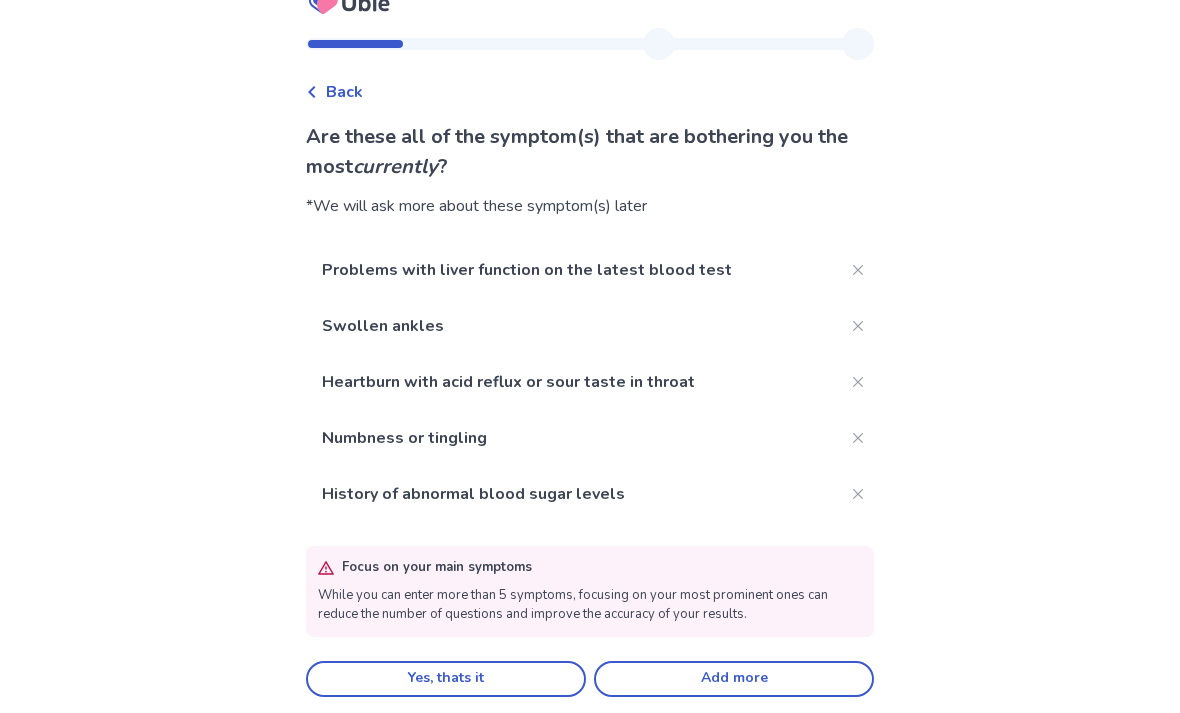 scroll, scrollTop: 64, scrollLeft: 0, axis: vertical 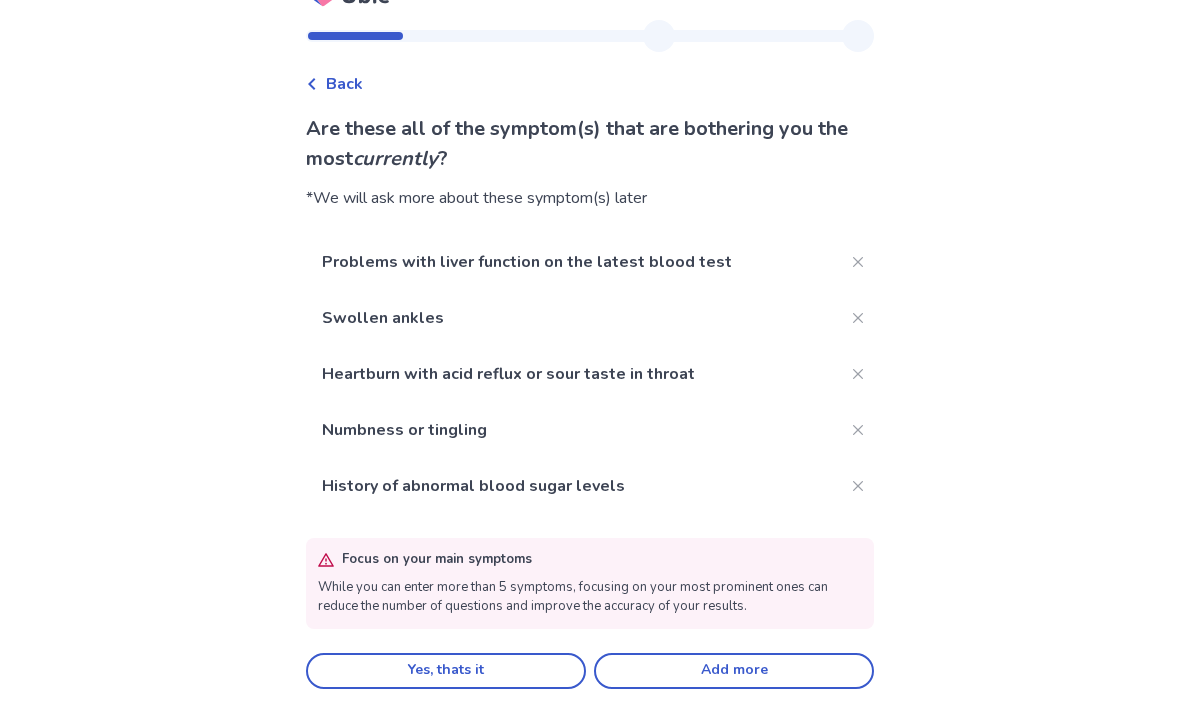 click 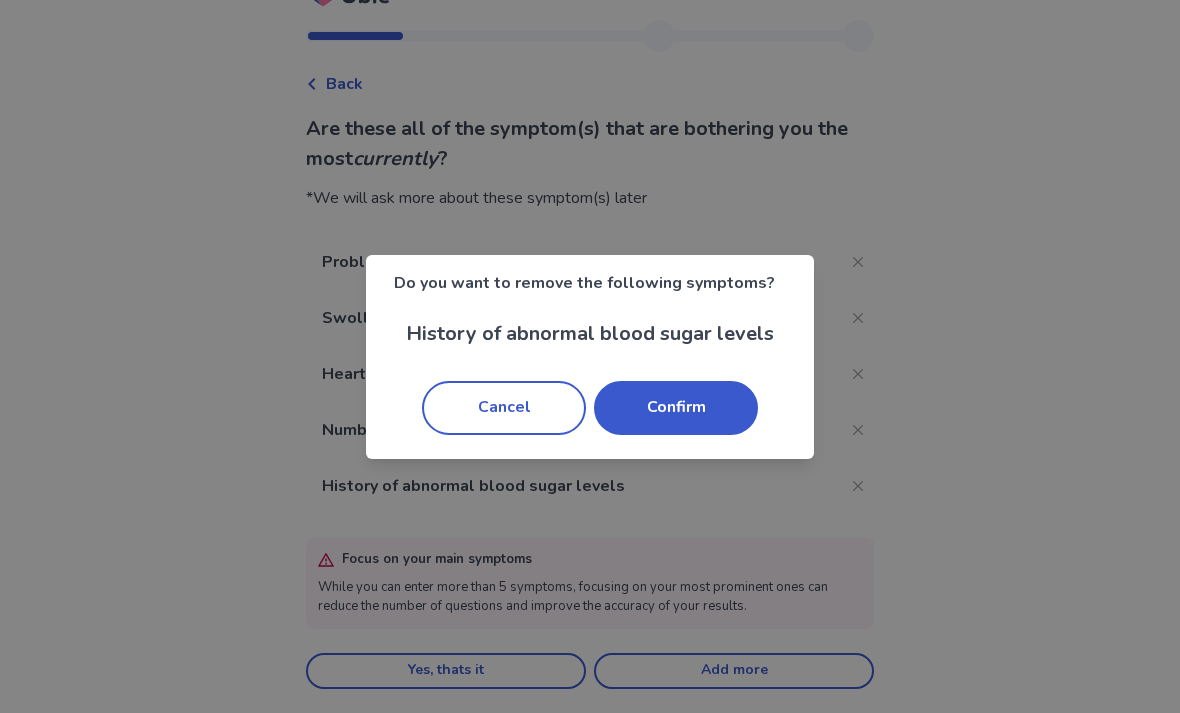 click on "Cancel" at bounding box center [504, 408] 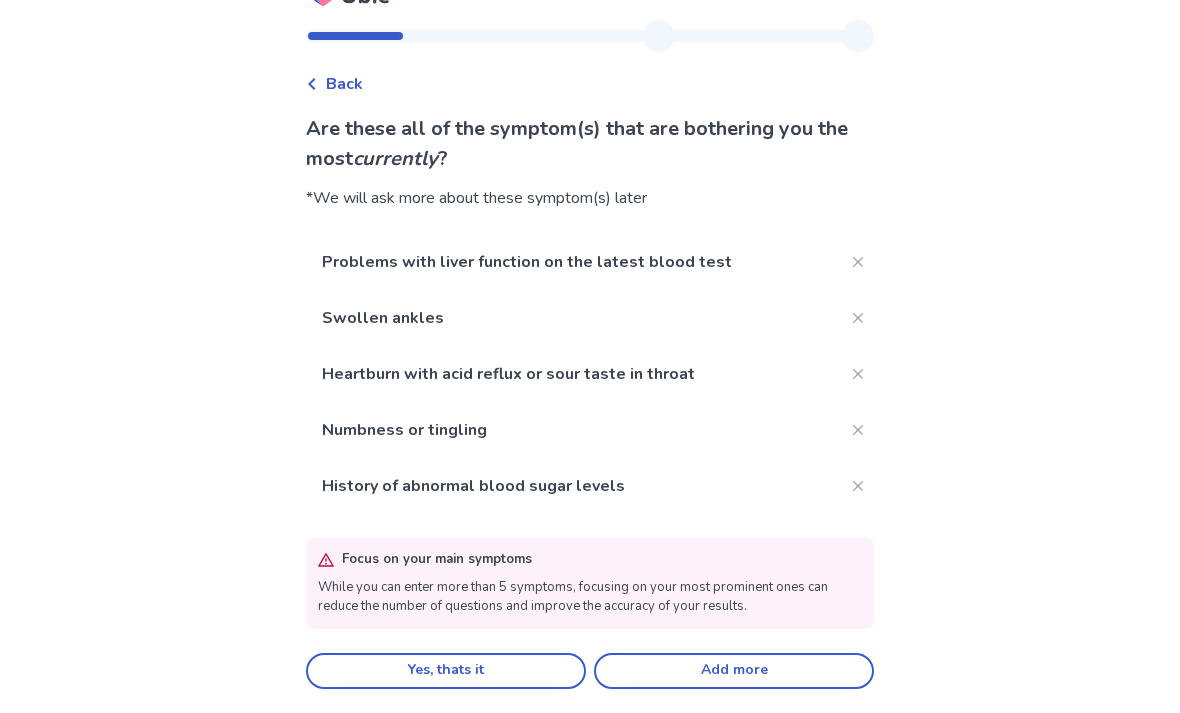 click 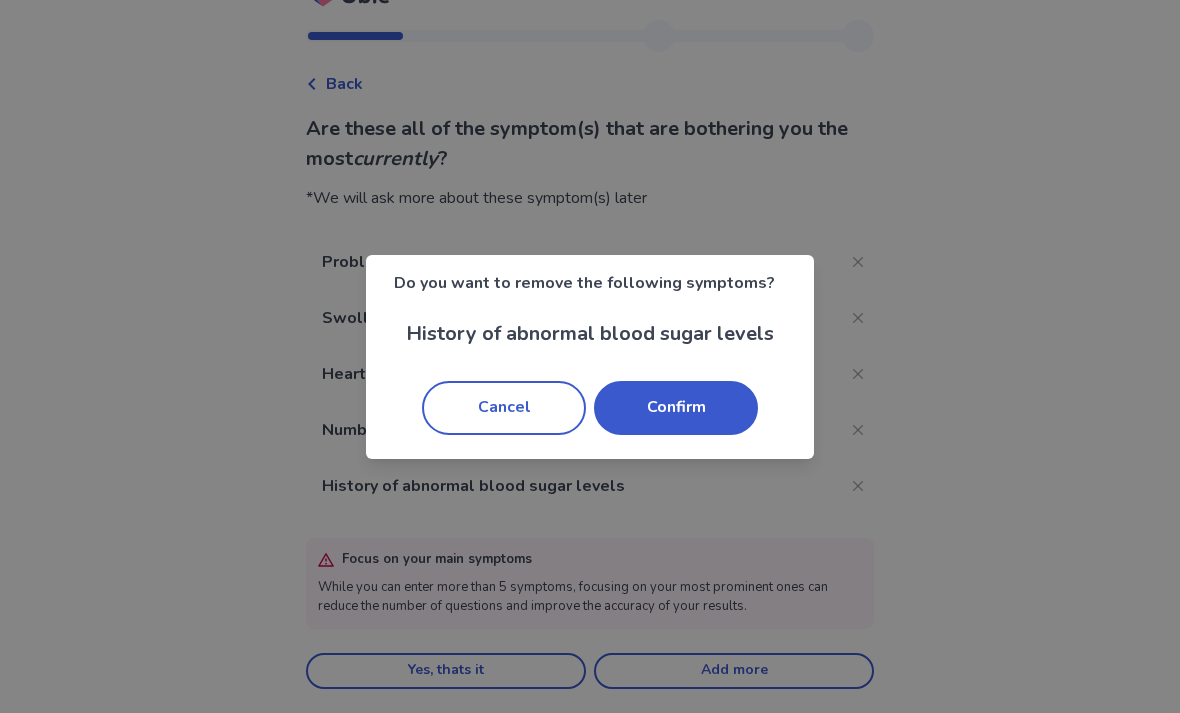 click on "Cancel" at bounding box center (504, 408) 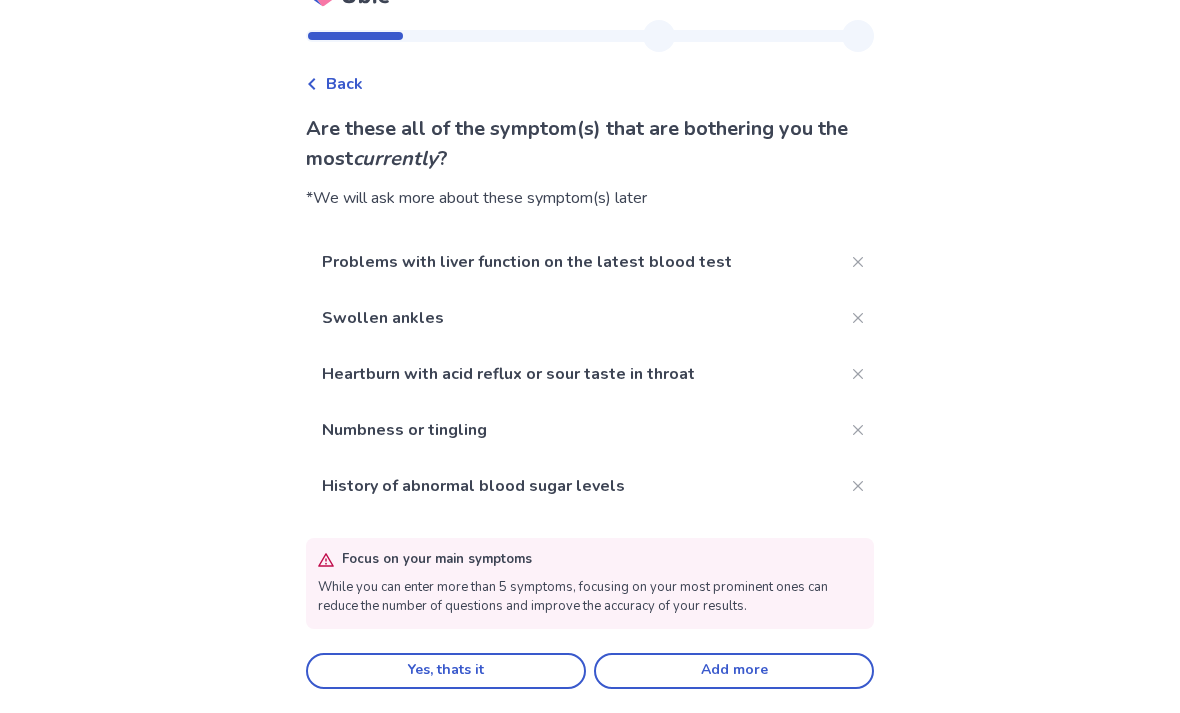 click 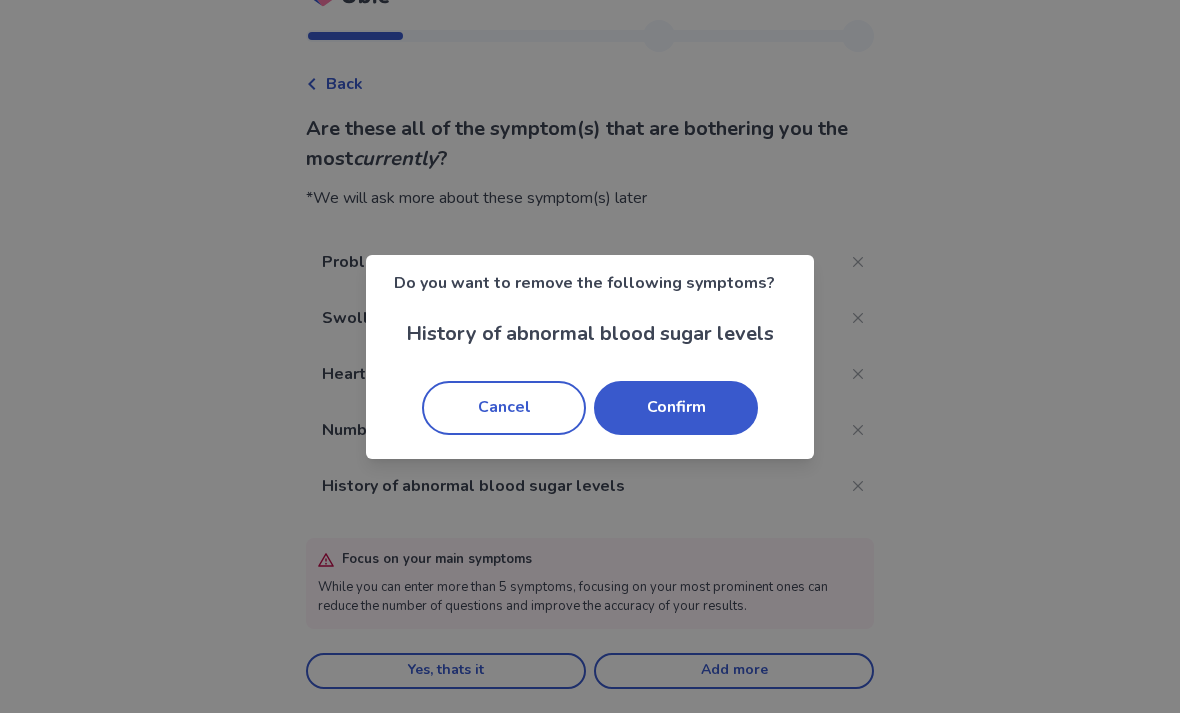 click on "Confirm" at bounding box center (676, 408) 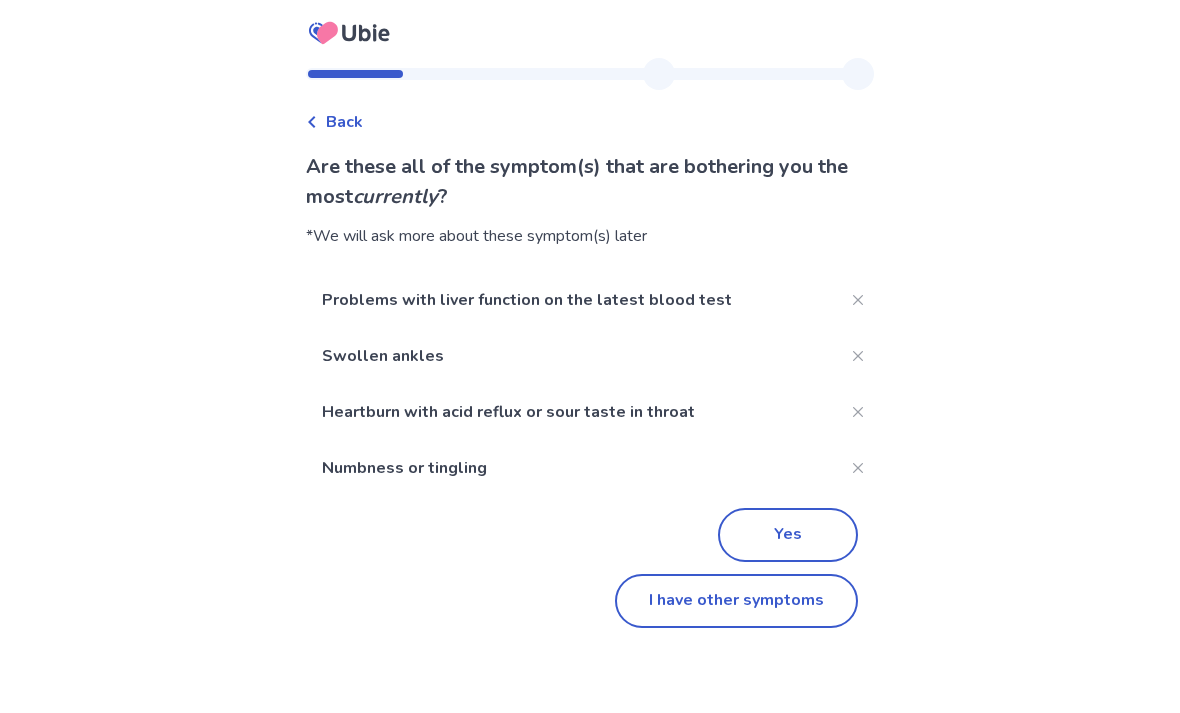 click on "Yes" 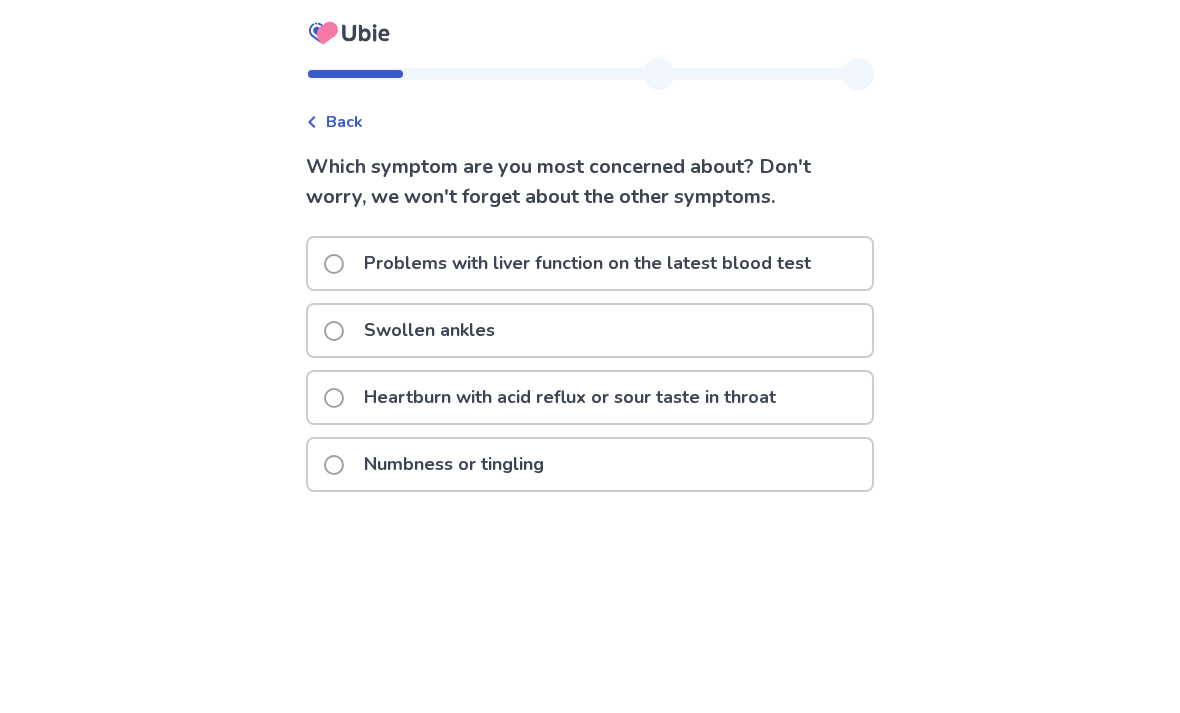 click on "Problems with liver function on the latest blood test" 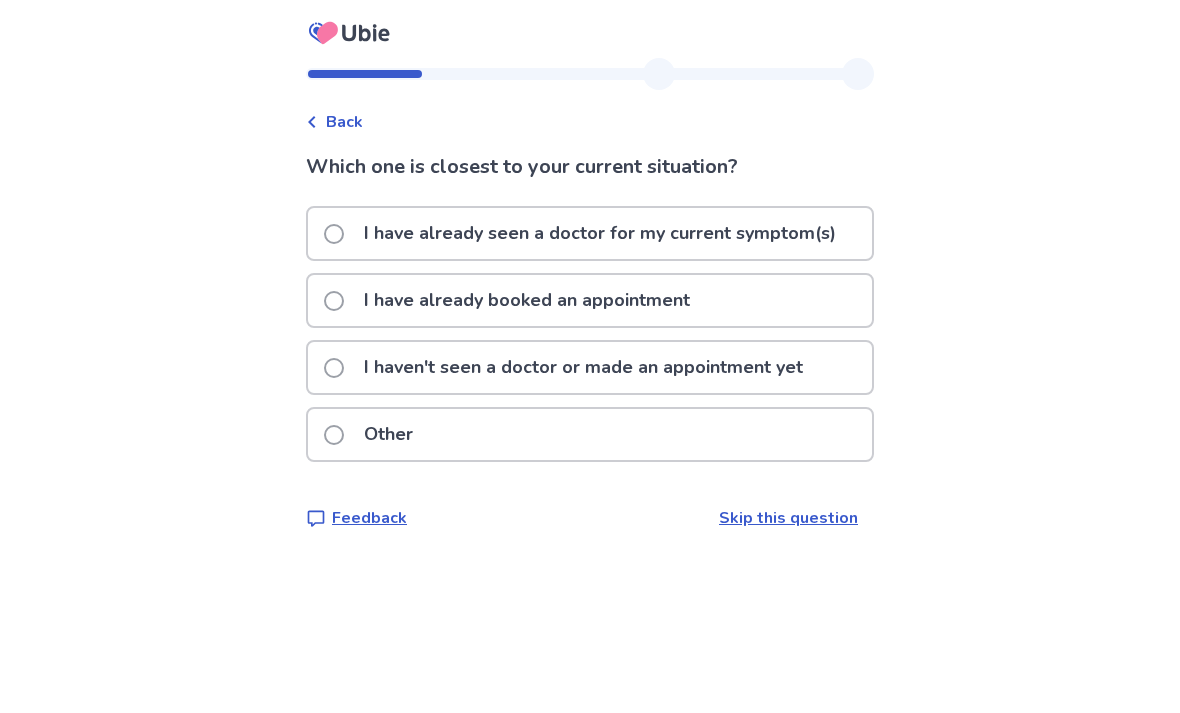 click on "I haven't seen a doctor or made an appointment yet" at bounding box center [569, 367] 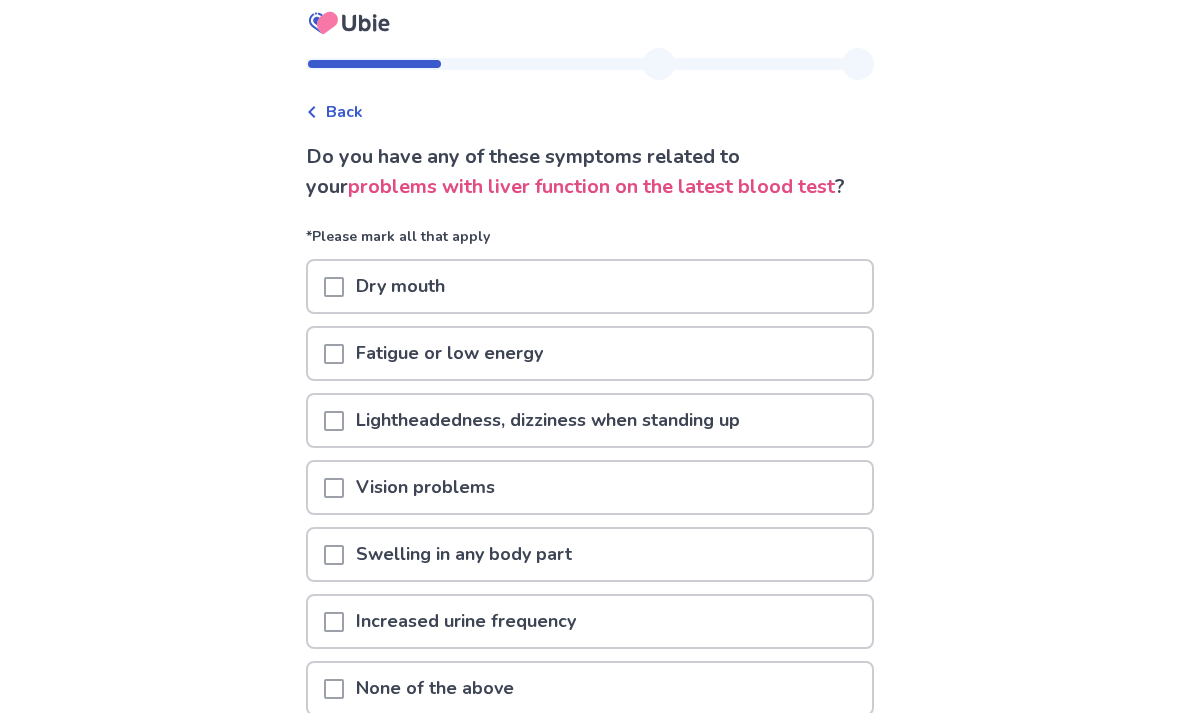 scroll, scrollTop: 13, scrollLeft: 0, axis: vertical 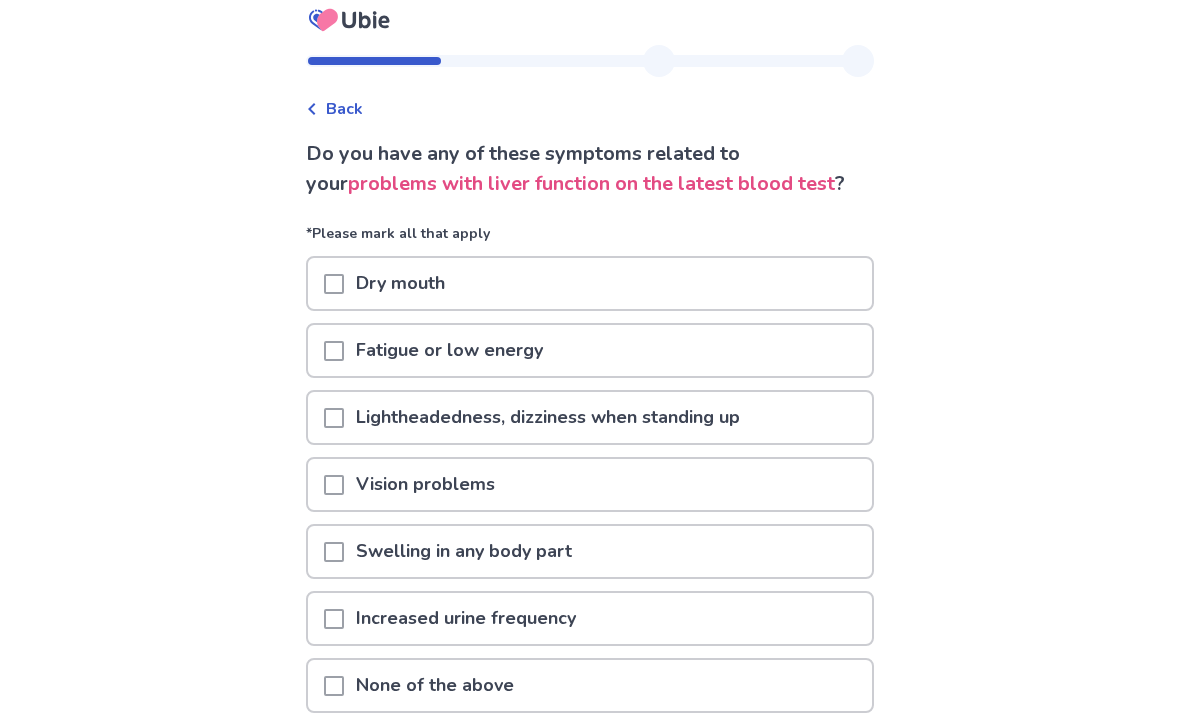 click at bounding box center [334, 284] 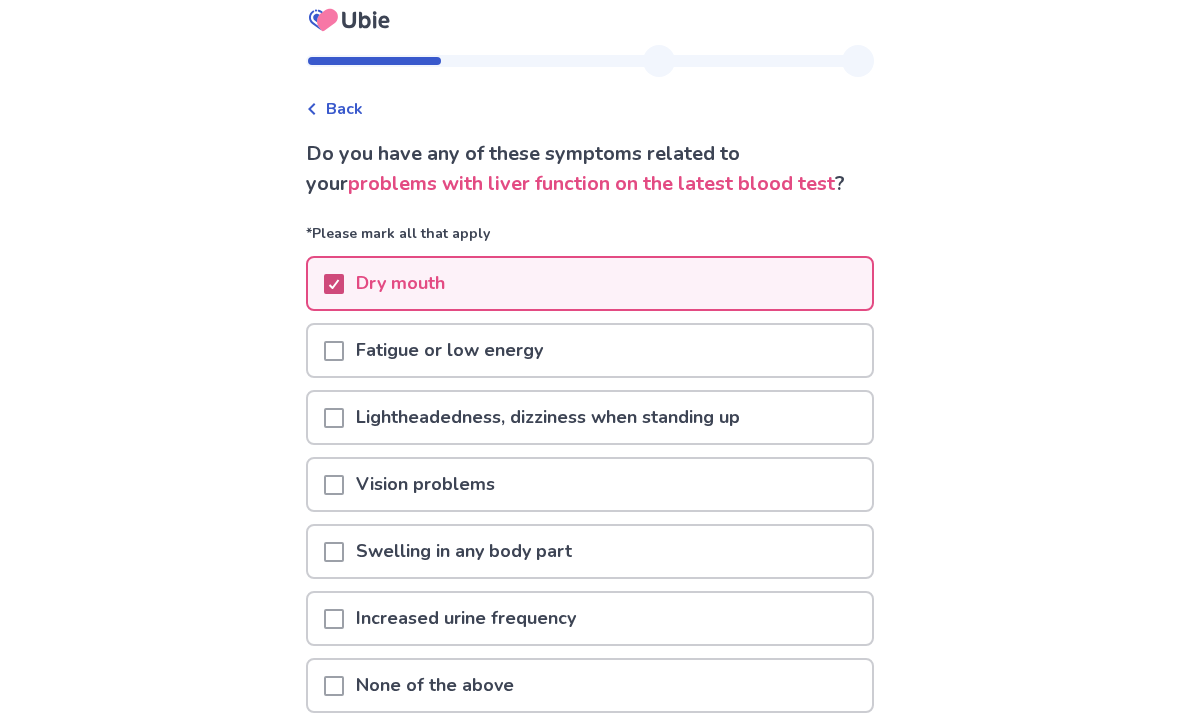 click at bounding box center (334, 552) 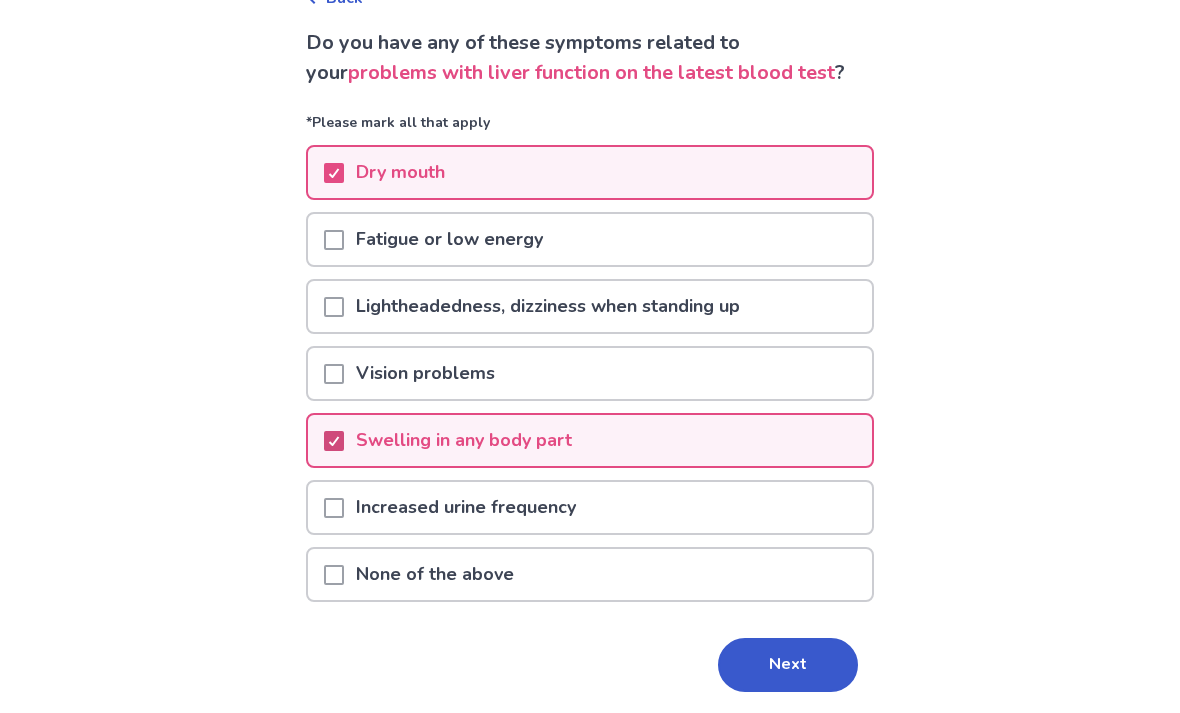 scroll, scrollTop: 127, scrollLeft: 0, axis: vertical 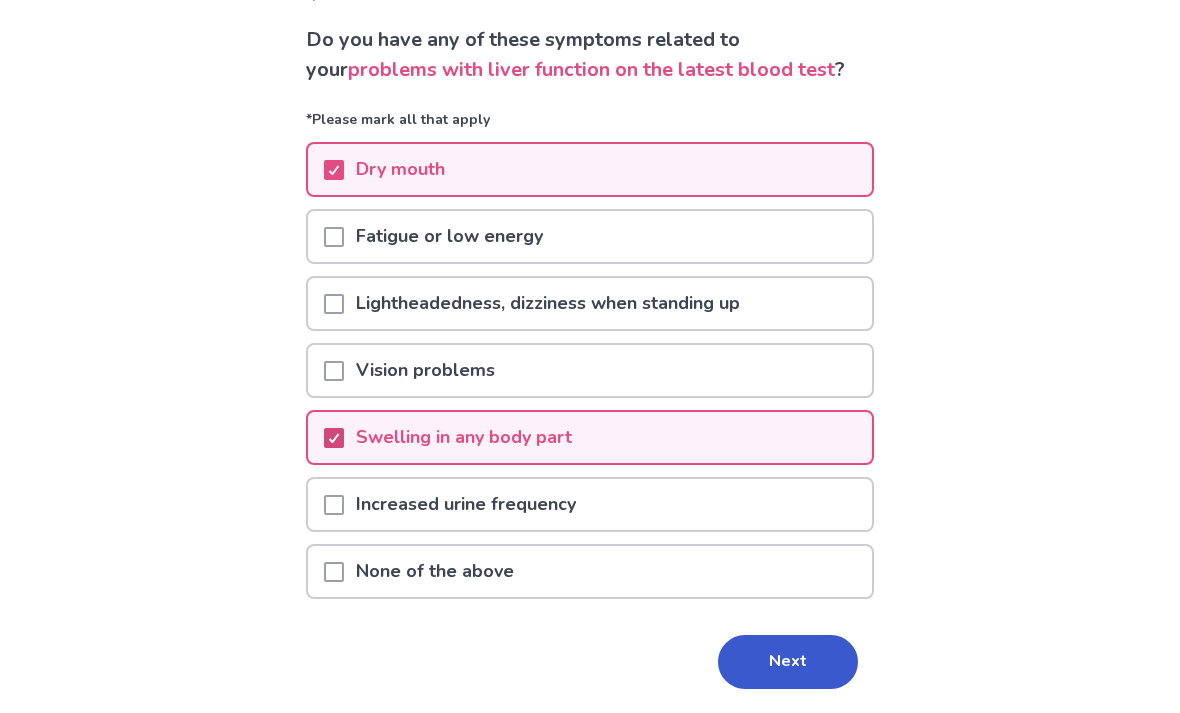click on "Next" at bounding box center [788, 662] 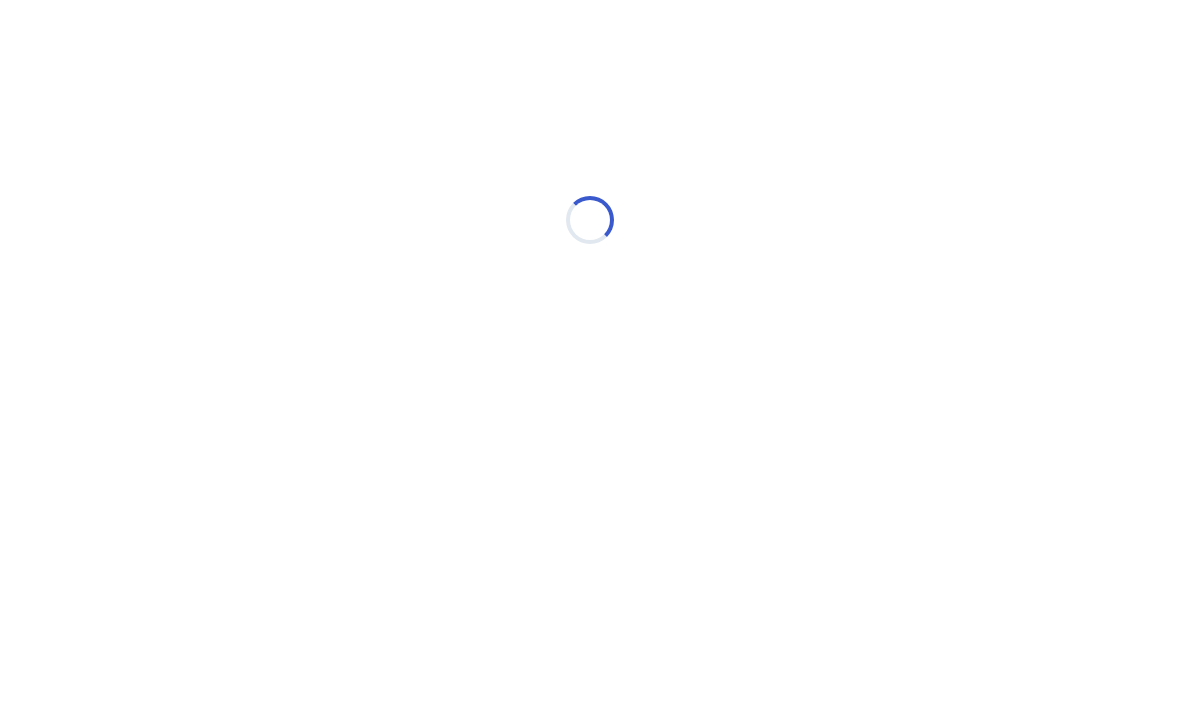 scroll, scrollTop: 0, scrollLeft: 0, axis: both 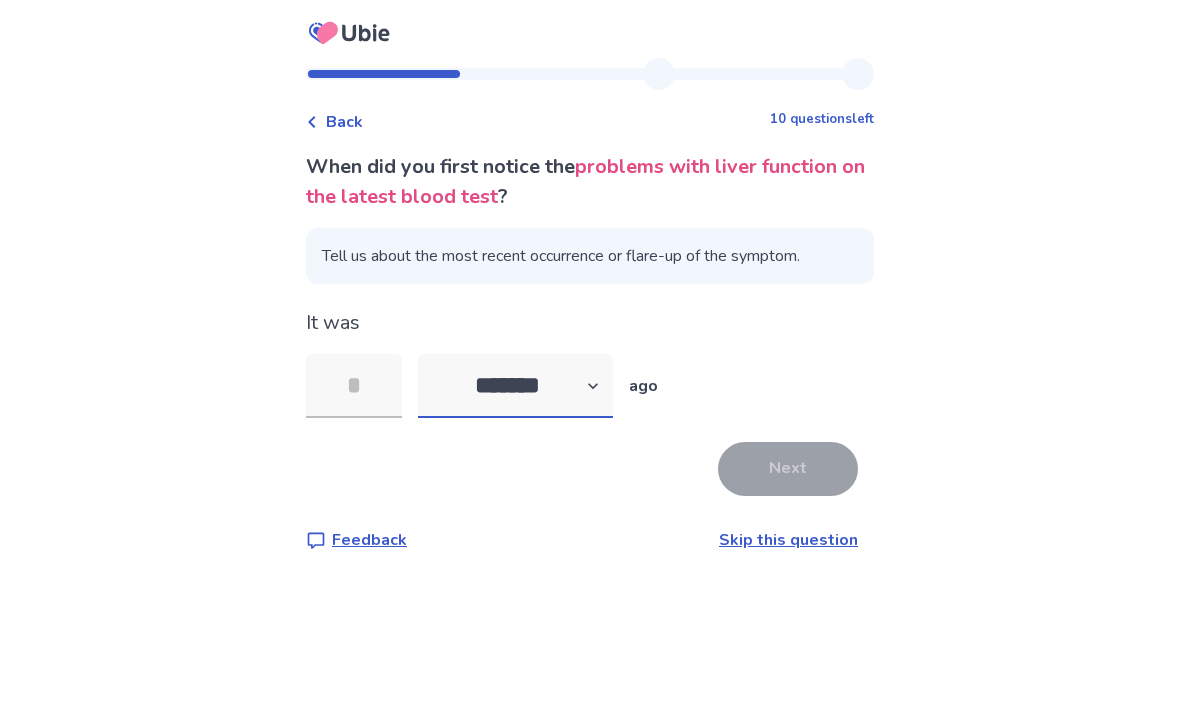click on "******* ****** ******* ******** *******" at bounding box center (515, 386) 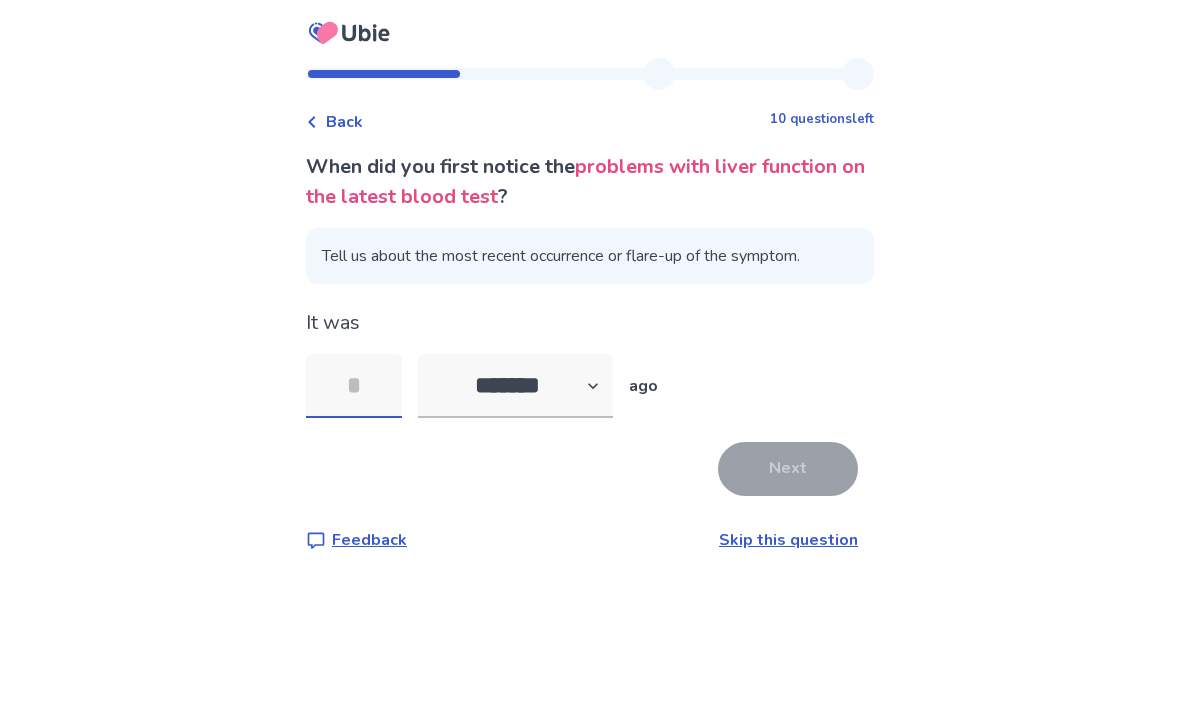 click at bounding box center (354, 386) 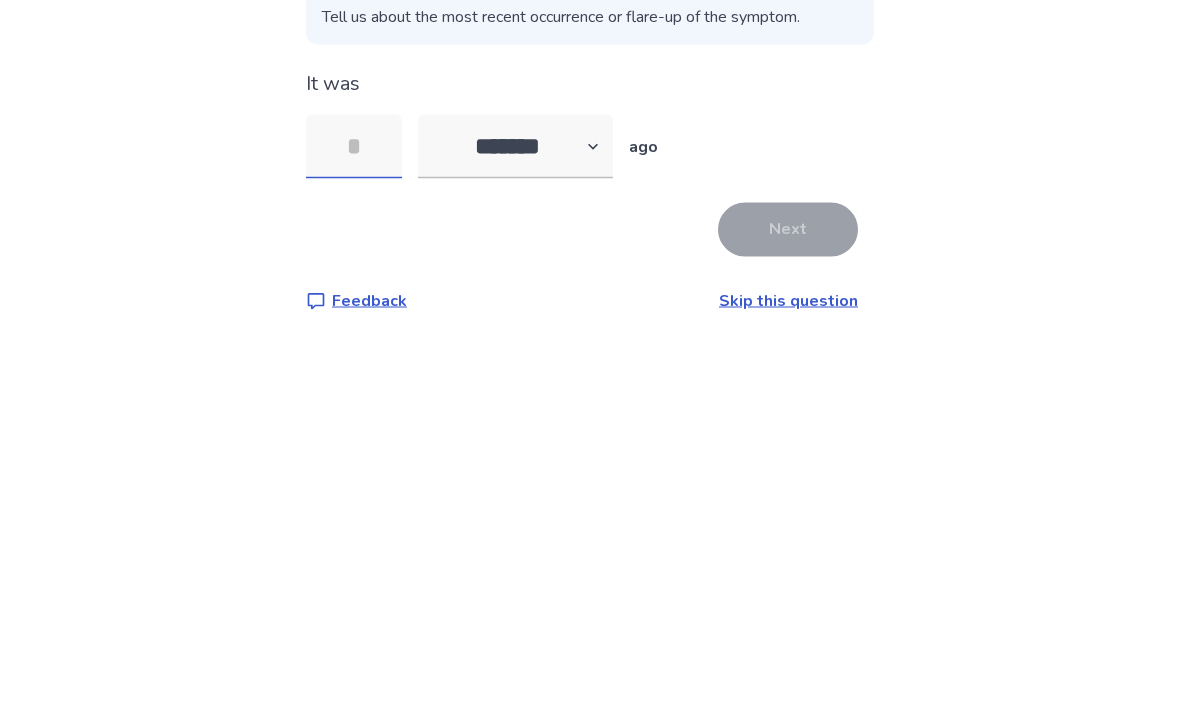 type on "*" 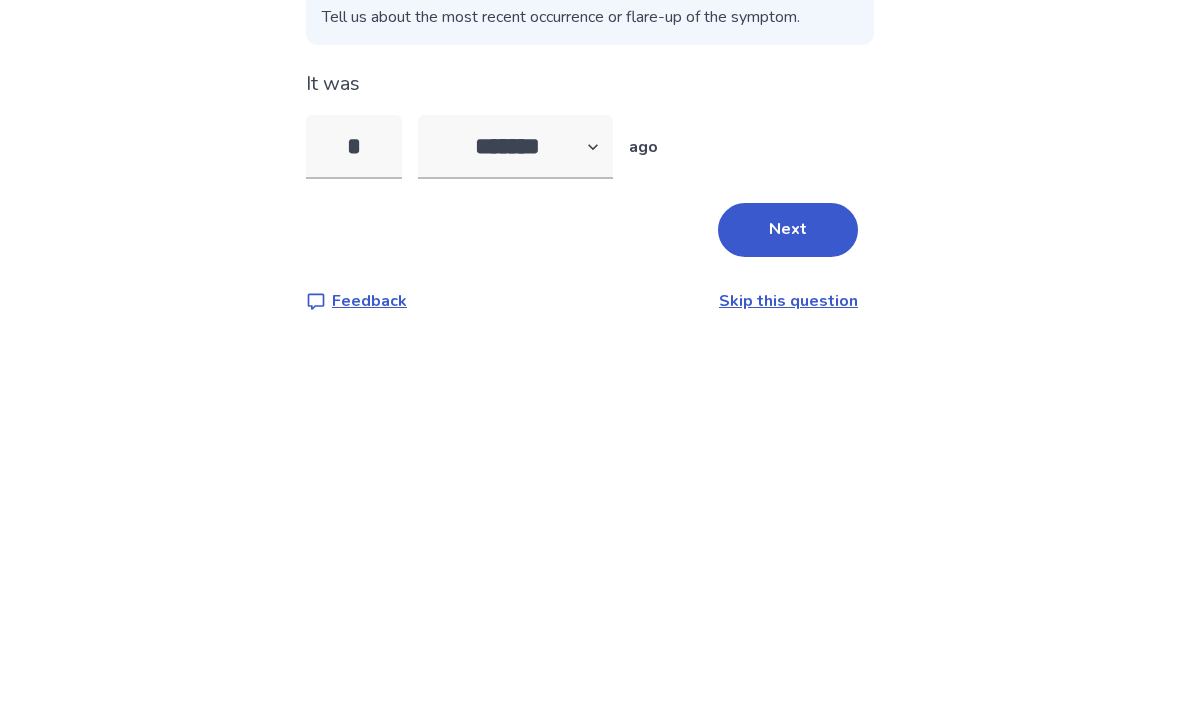 click on "Next" at bounding box center [788, 469] 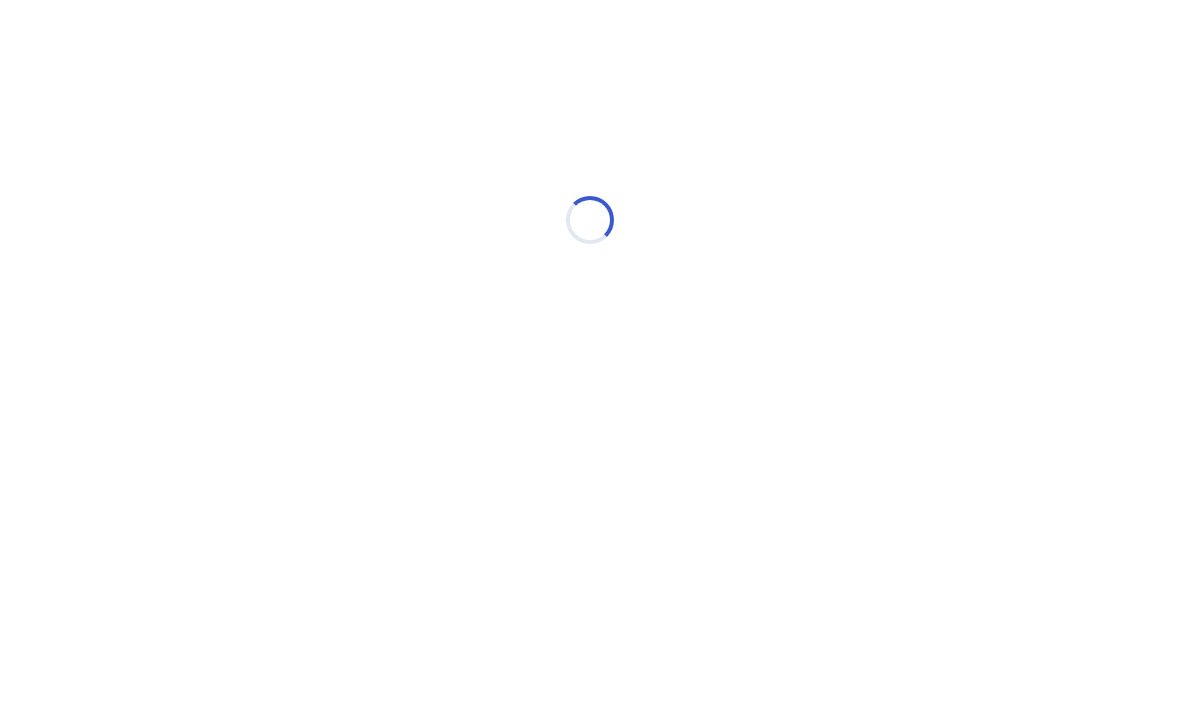 select on "*" 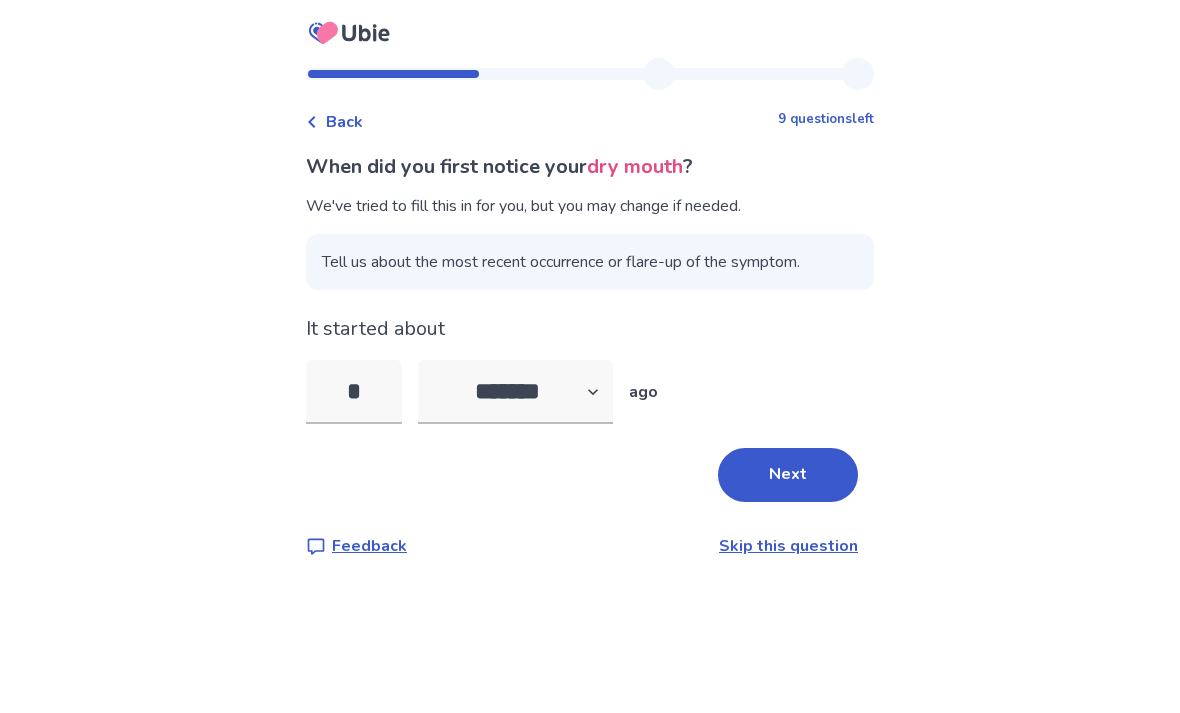click on "*" at bounding box center [354, 392] 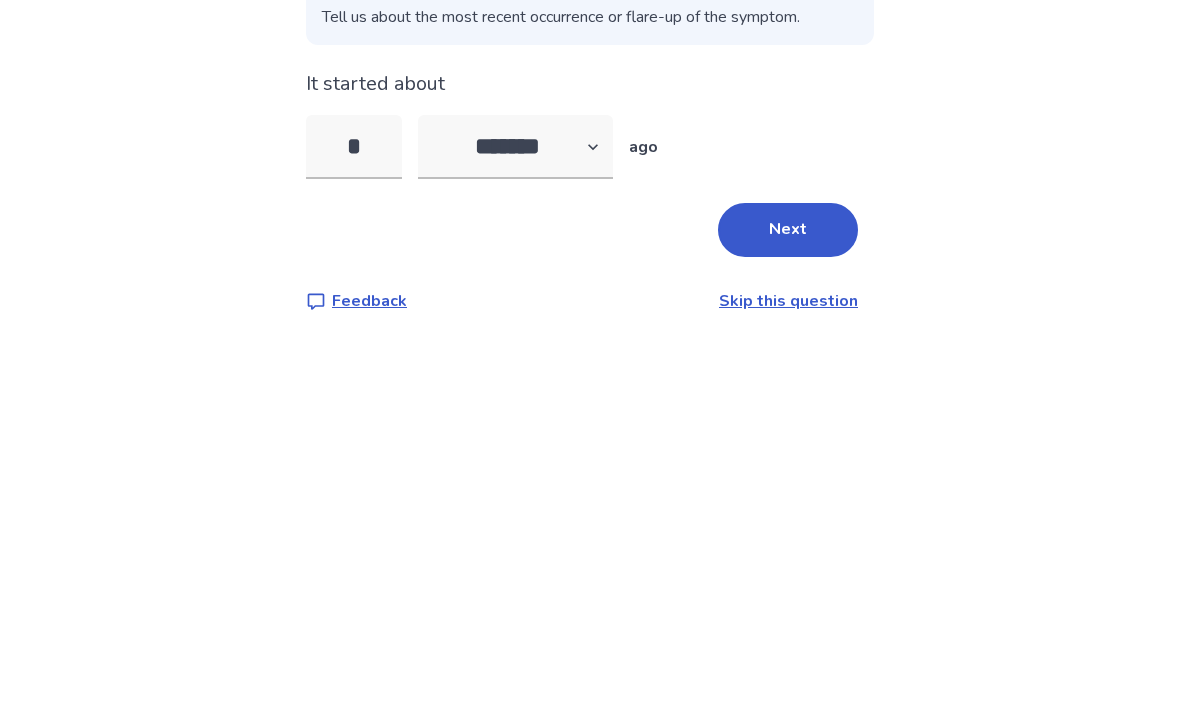 type on "*" 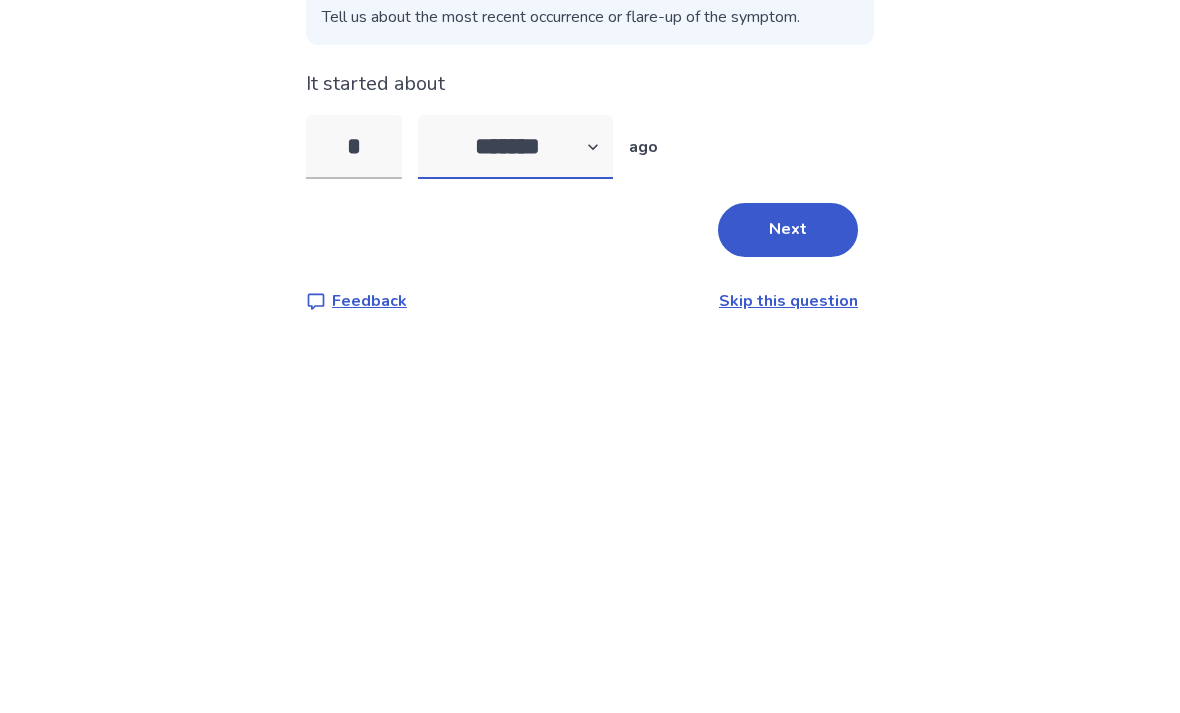 click on "******* ****** ******* ******** *******" at bounding box center (515, 392) 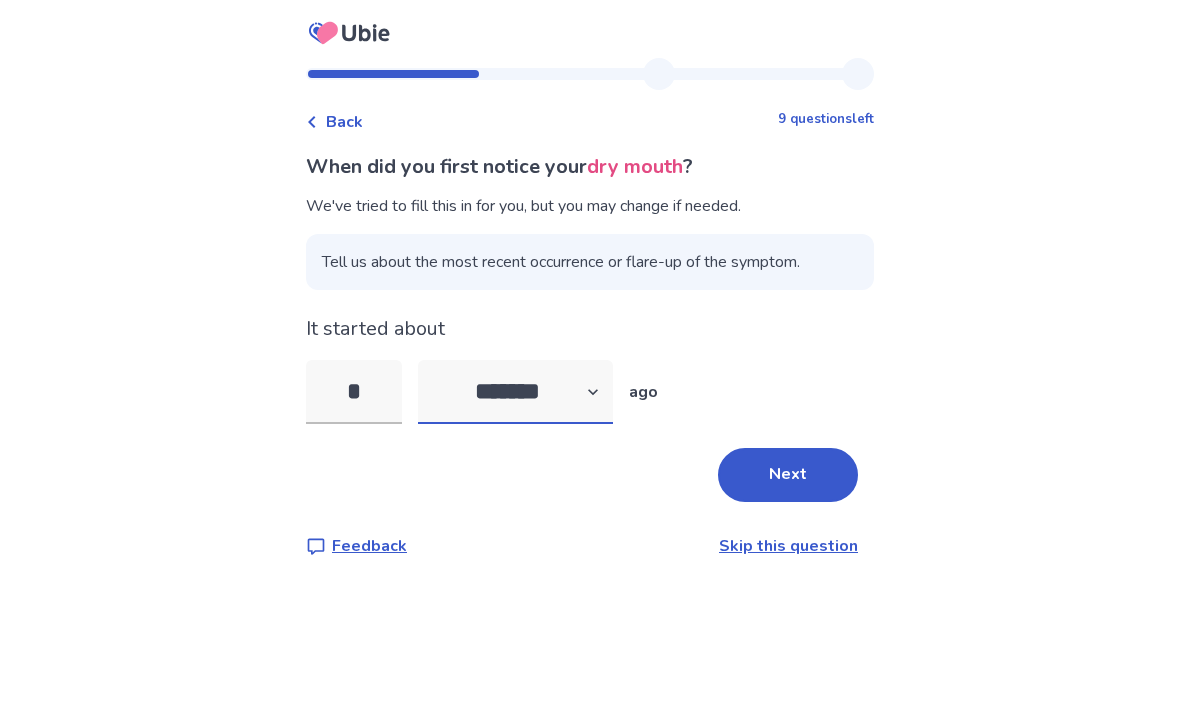 select on "*" 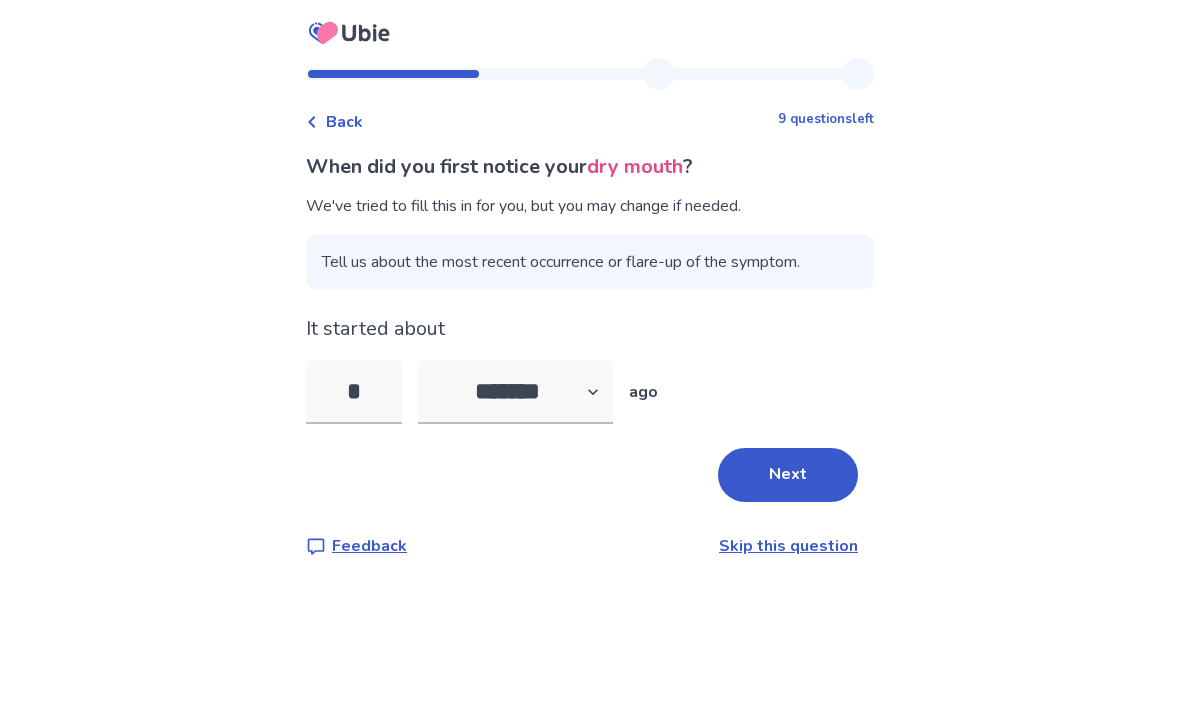 click on "Next" at bounding box center (788, 475) 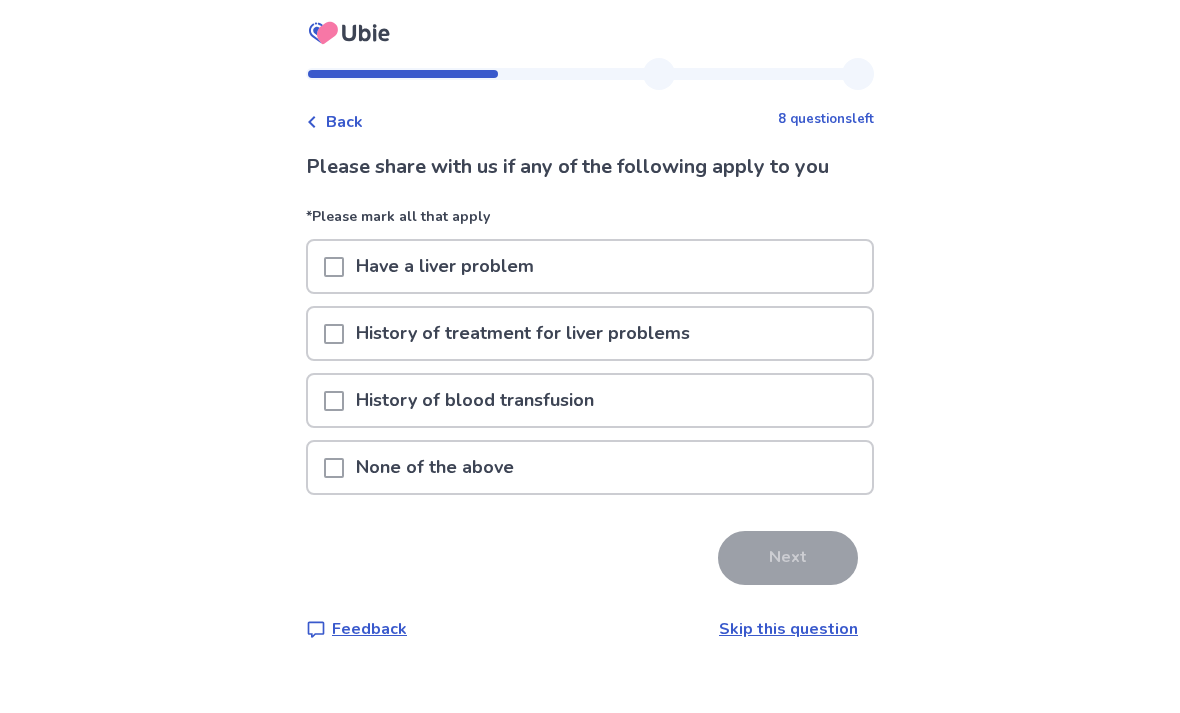 click at bounding box center (334, 467) 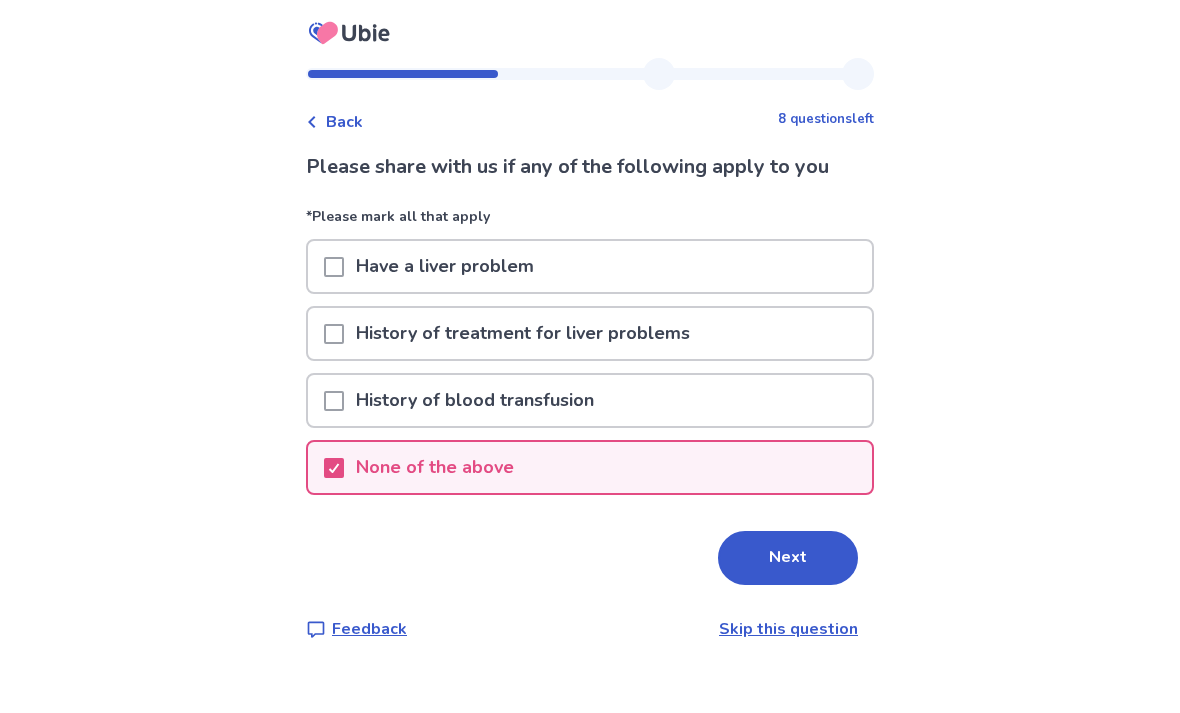 click on "Next" at bounding box center [788, 558] 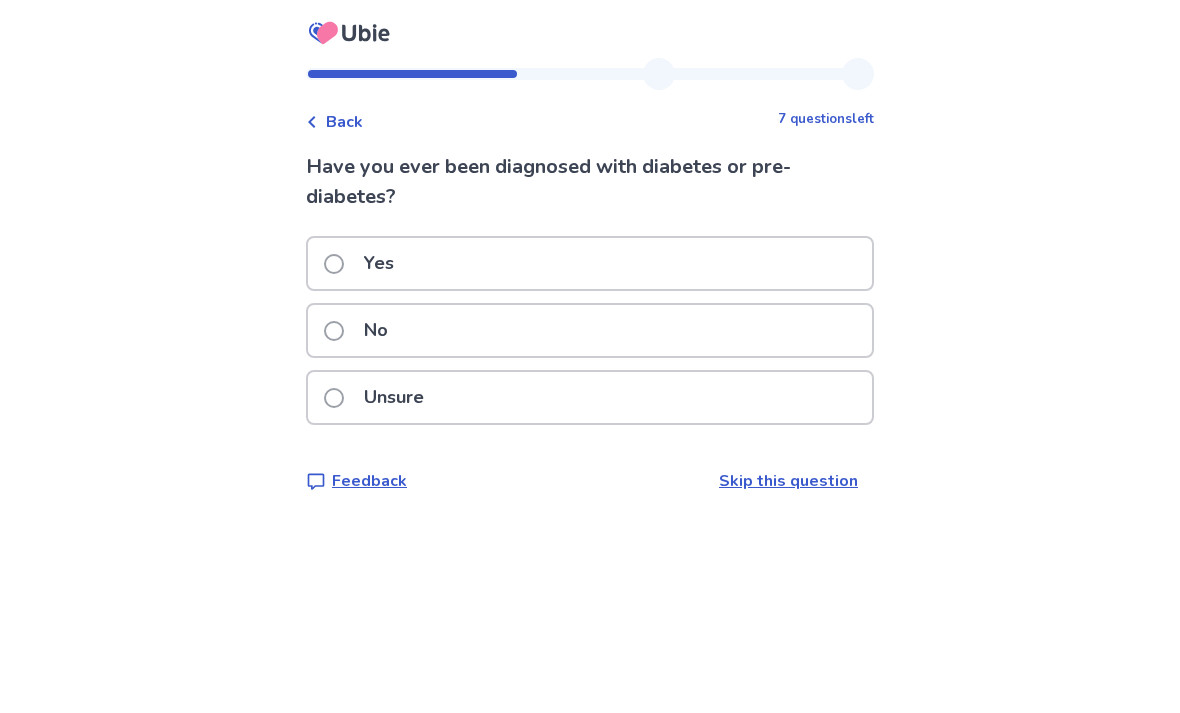click at bounding box center (334, 264) 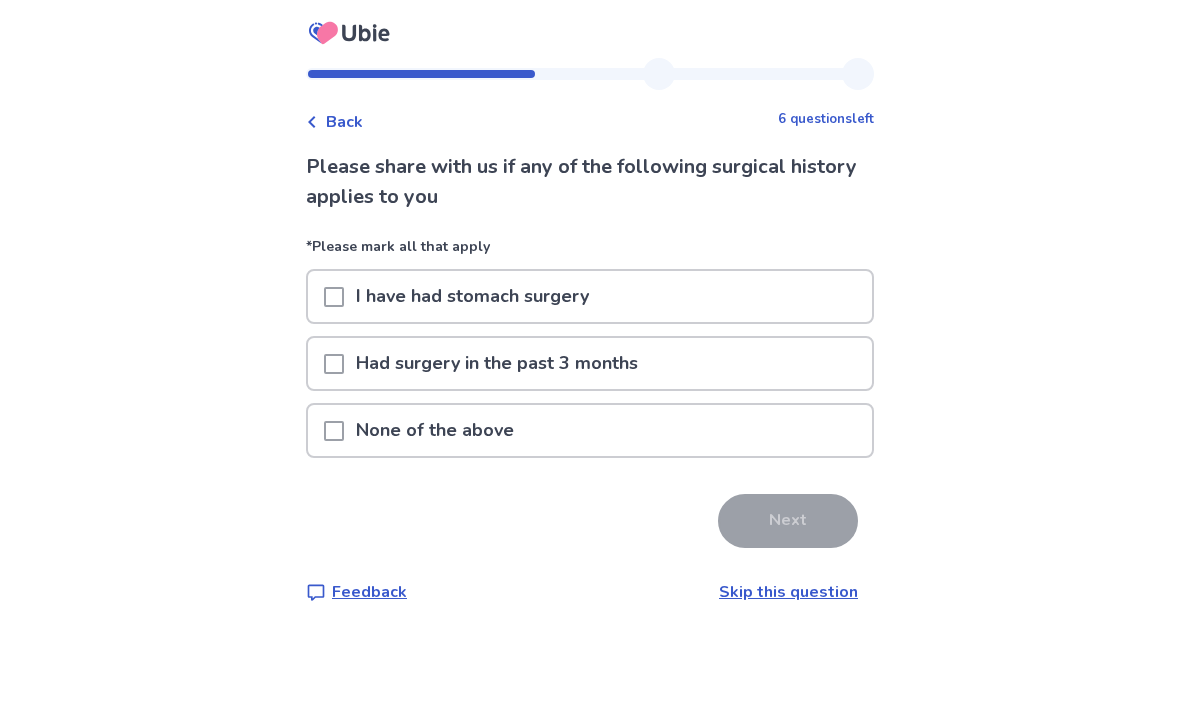 click on "I have had stomach surgery" at bounding box center (472, 296) 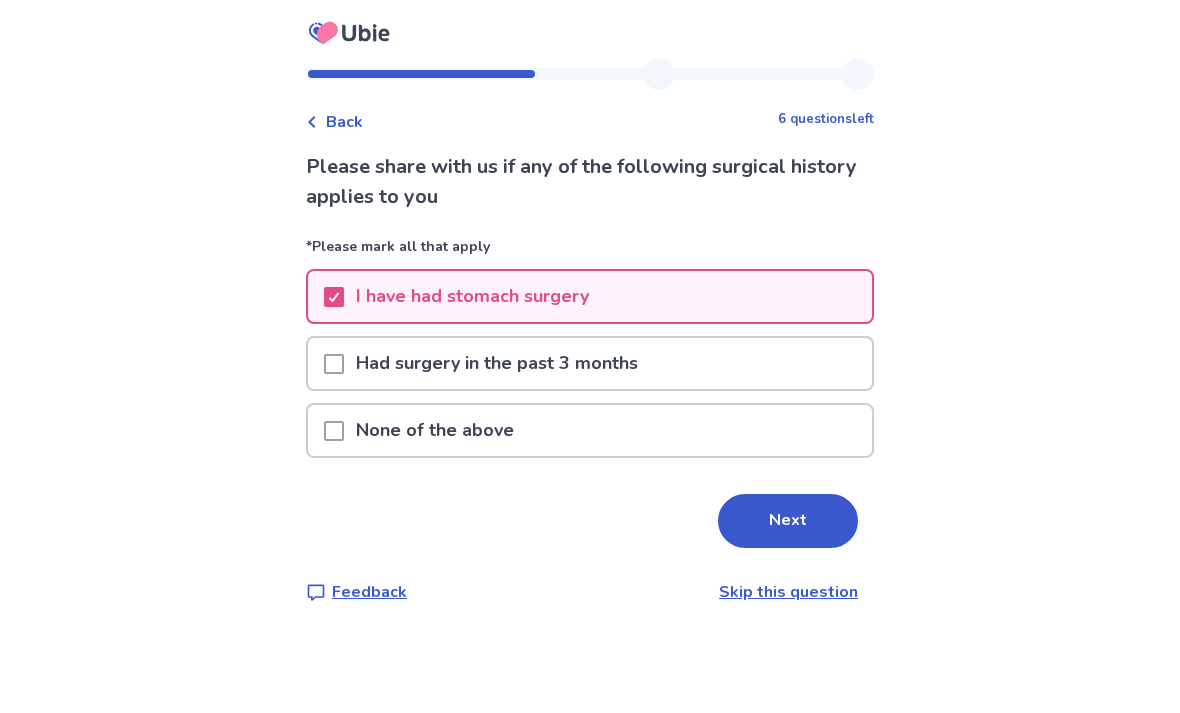click on "Next" at bounding box center (788, 521) 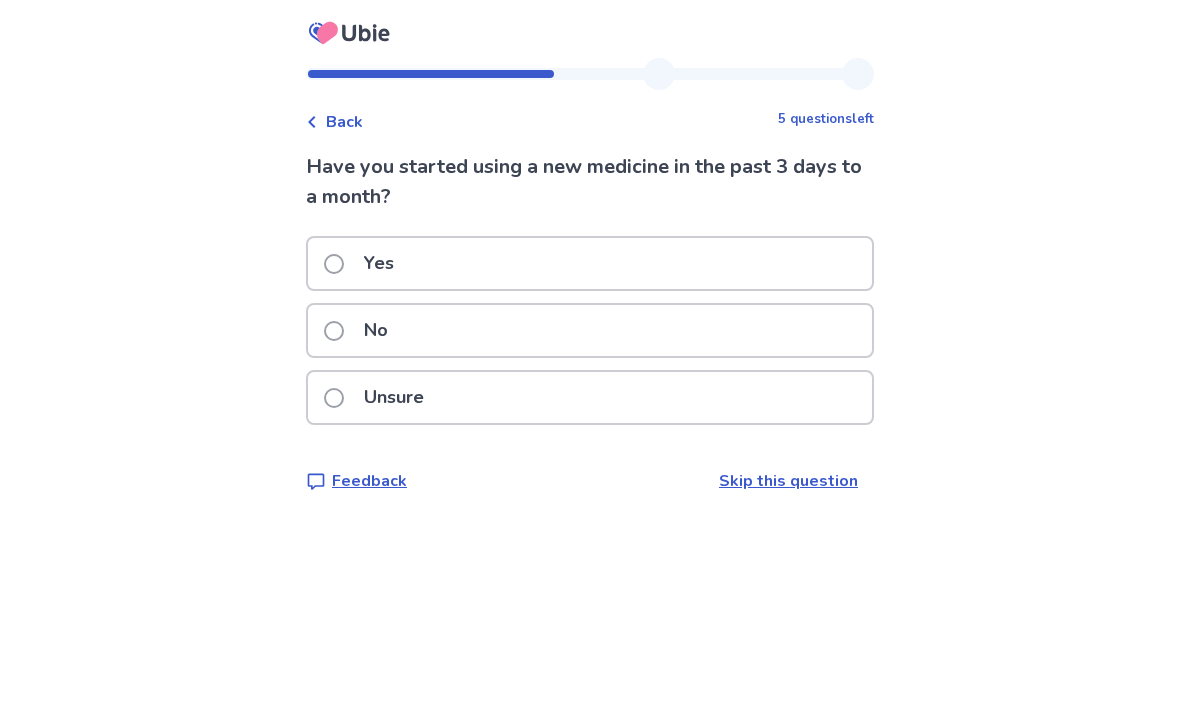 click on "No" at bounding box center (362, 330) 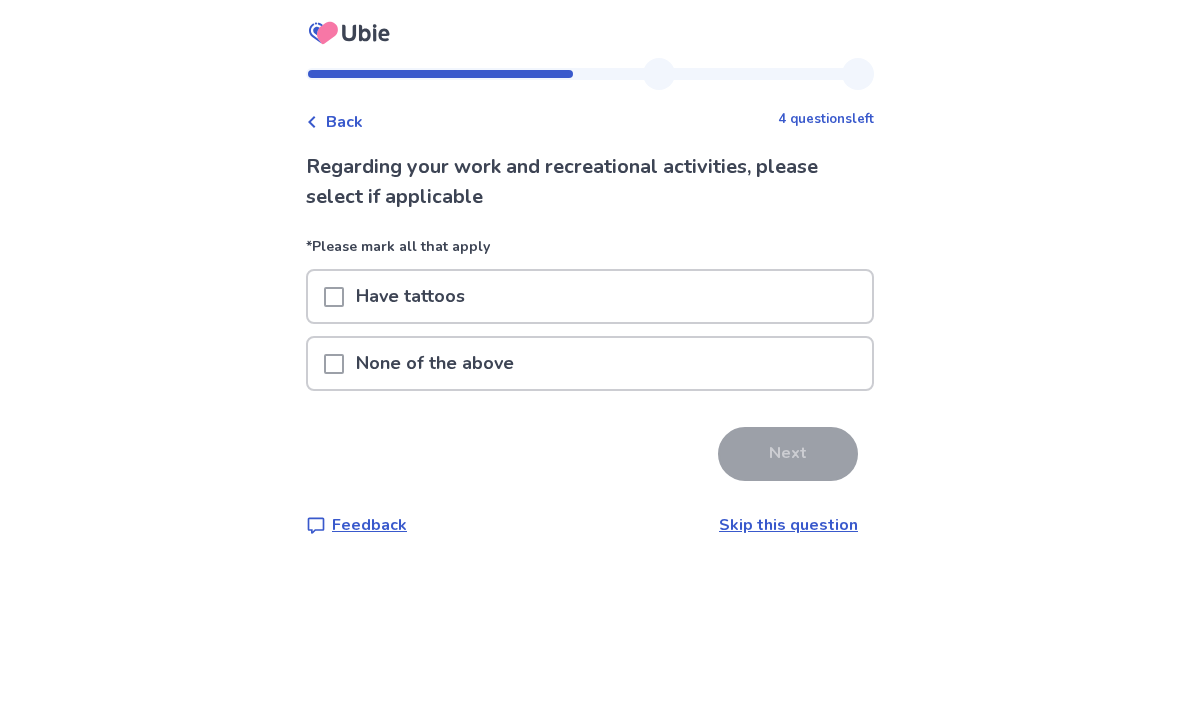 click at bounding box center (334, 364) 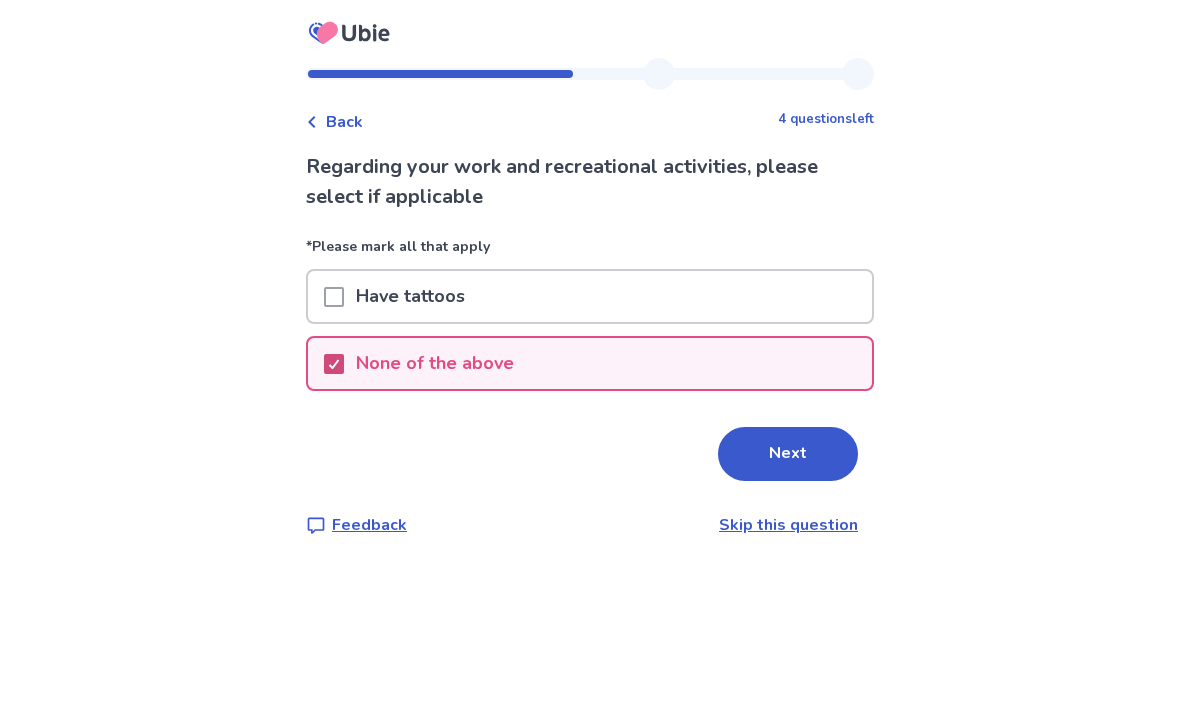 click on "Next" at bounding box center (788, 454) 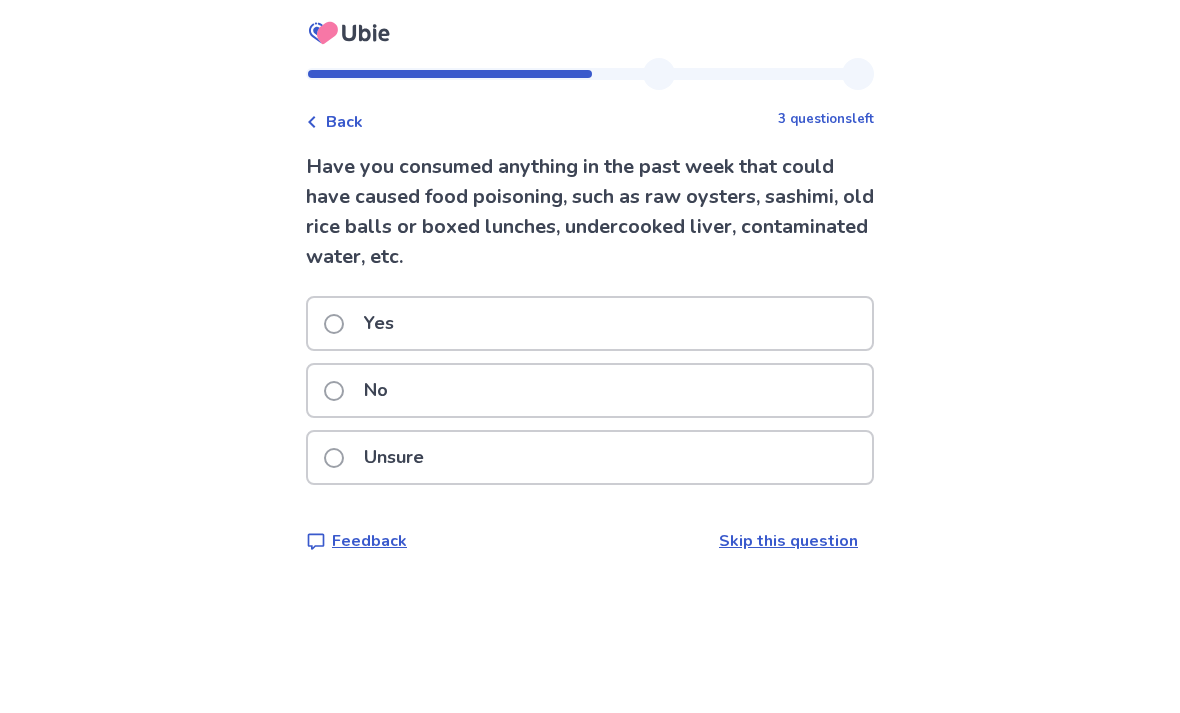click at bounding box center [334, 391] 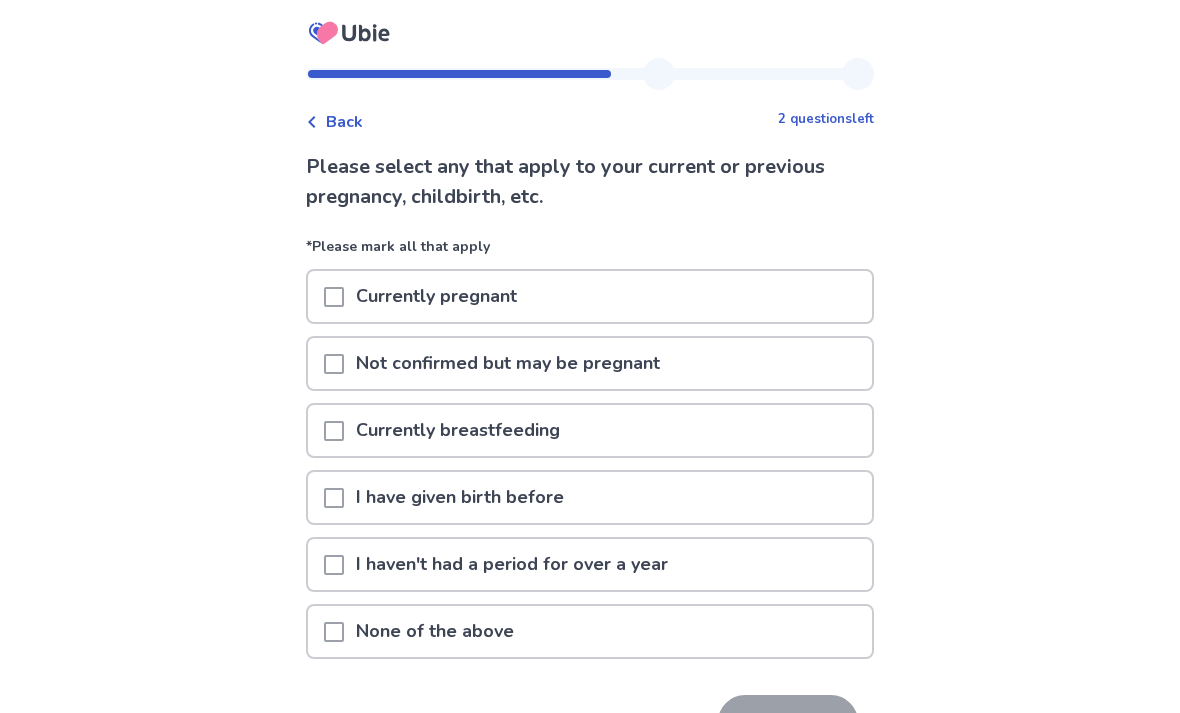 click at bounding box center (334, 565) 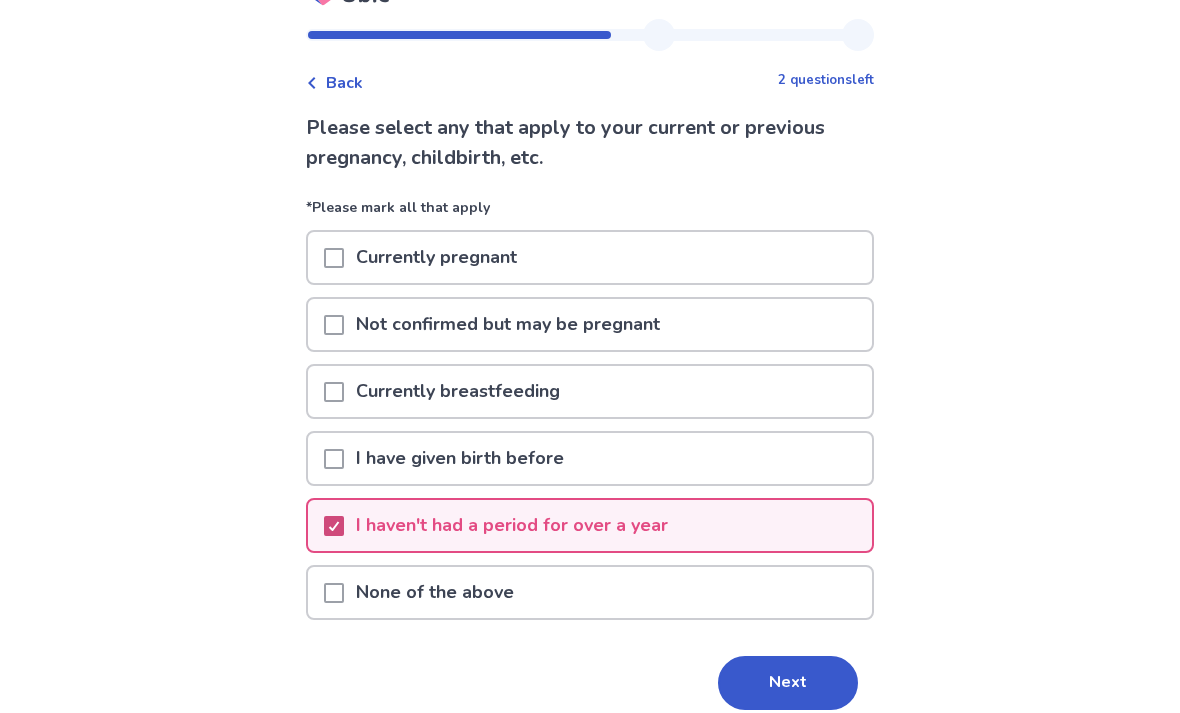 scroll, scrollTop: 60, scrollLeft: 0, axis: vertical 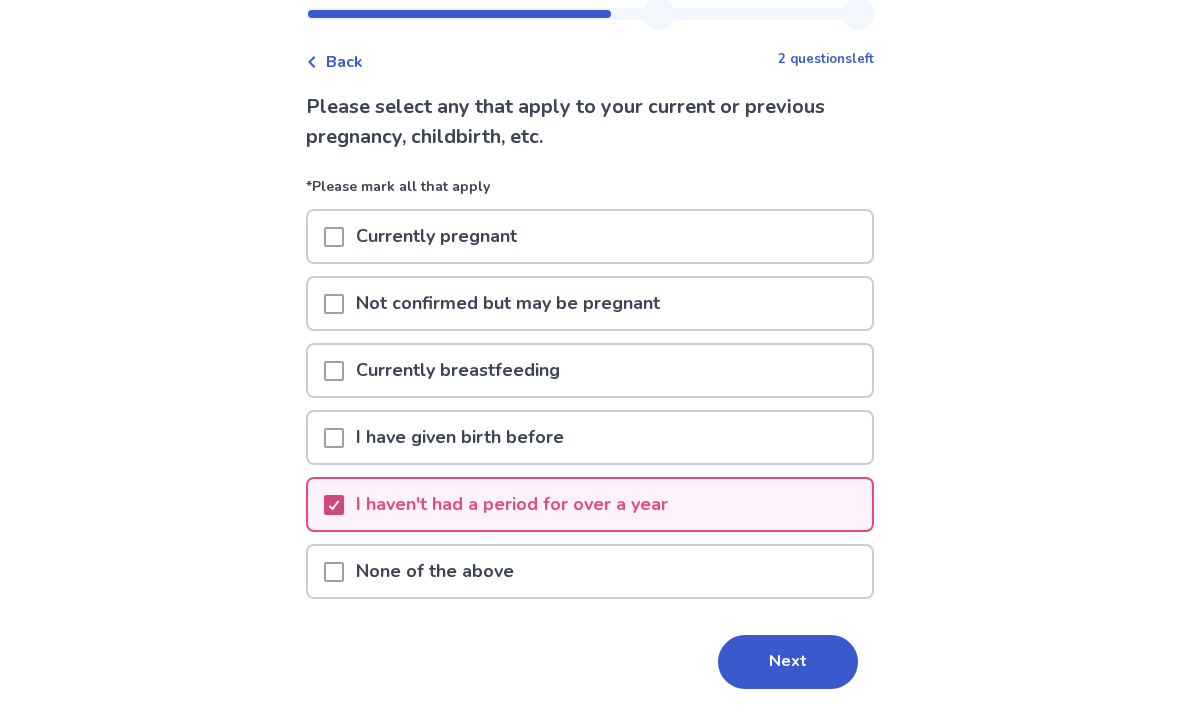 click on "Next" at bounding box center [788, 662] 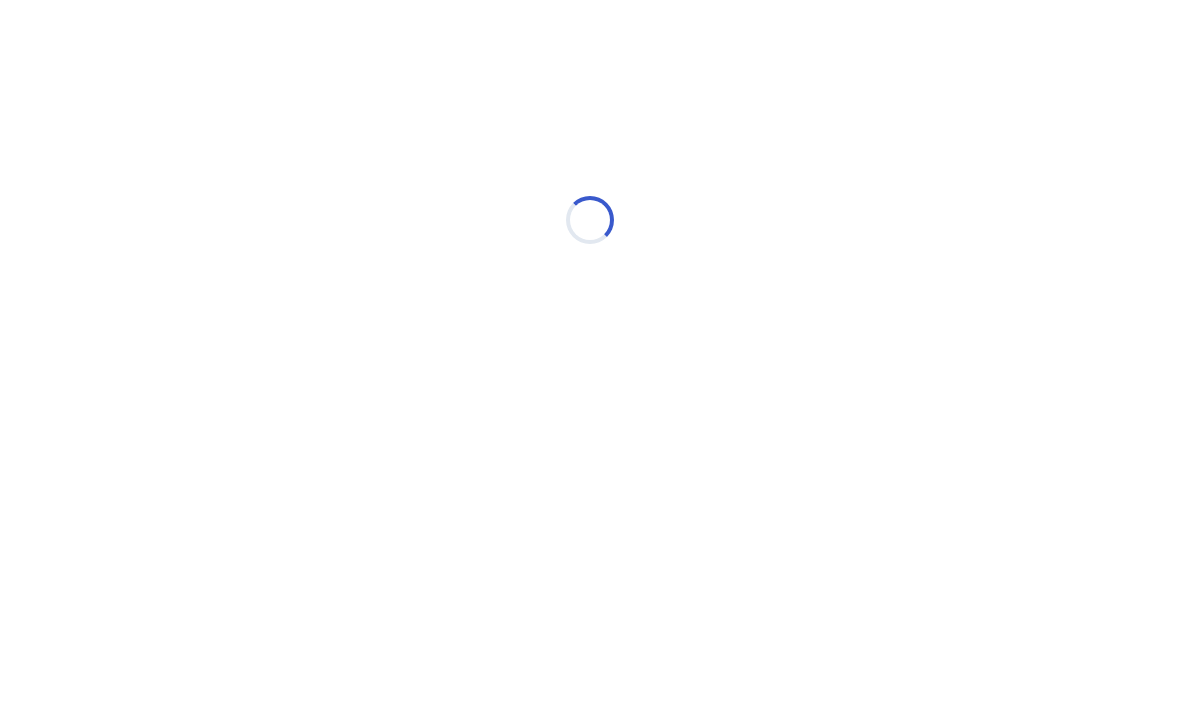 scroll, scrollTop: 0, scrollLeft: 0, axis: both 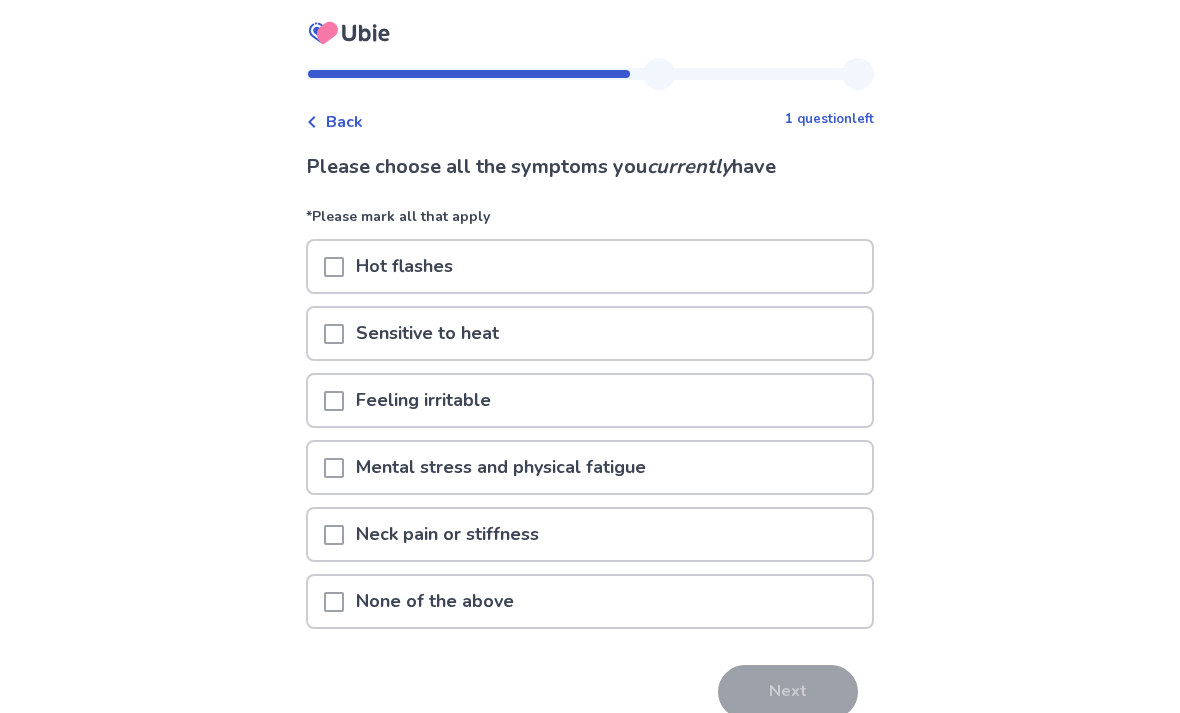 click at bounding box center [334, 602] 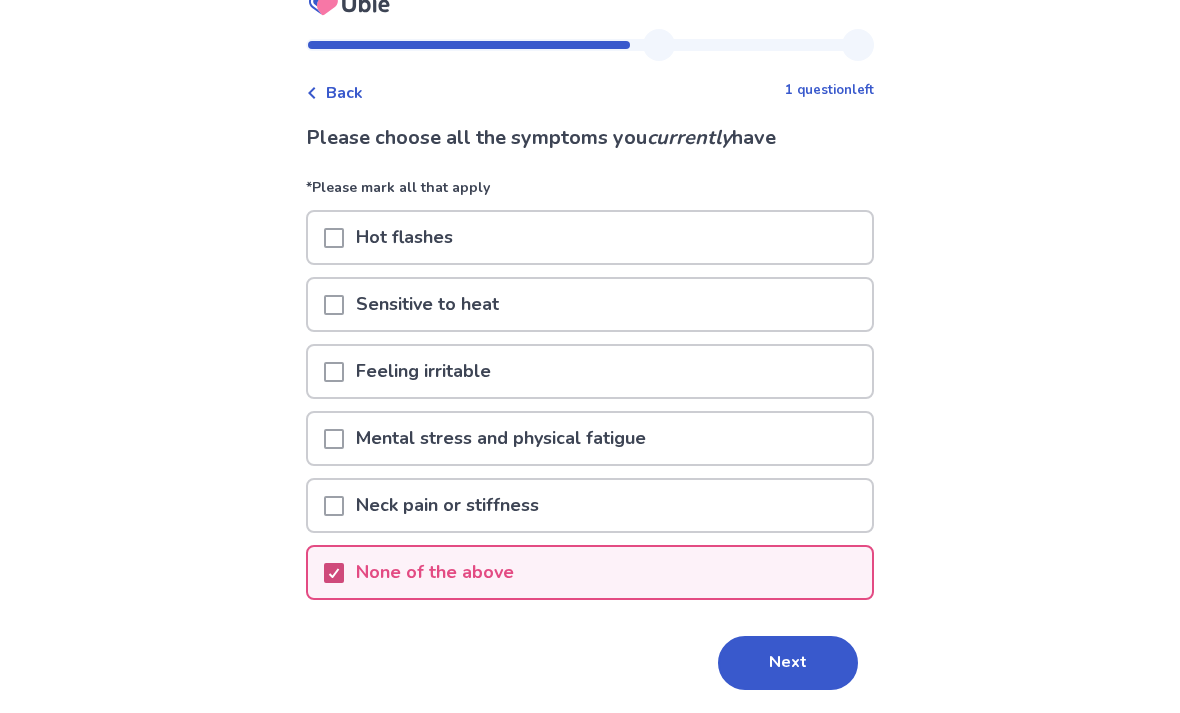 scroll, scrollTop: 30, scrollLeft: 0, axis: vertical 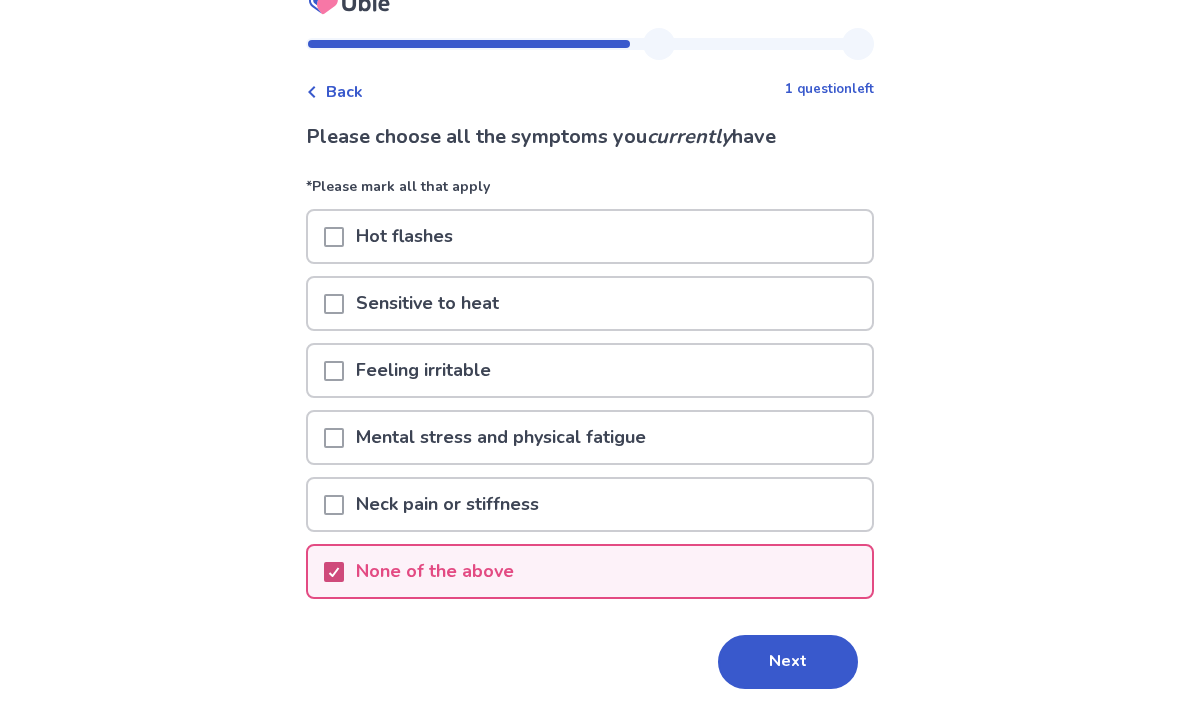 click on "Next" at bounding box center (788, 662) 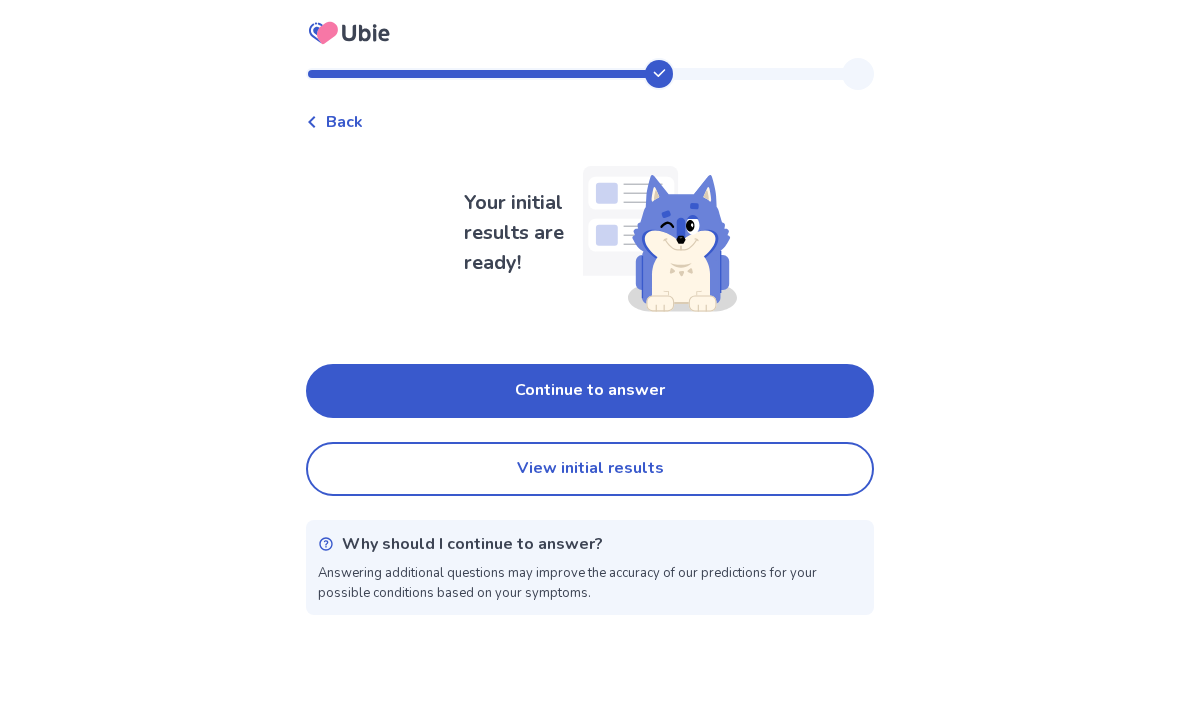 click on "Continue to answer" at bounding box center (590, 391) 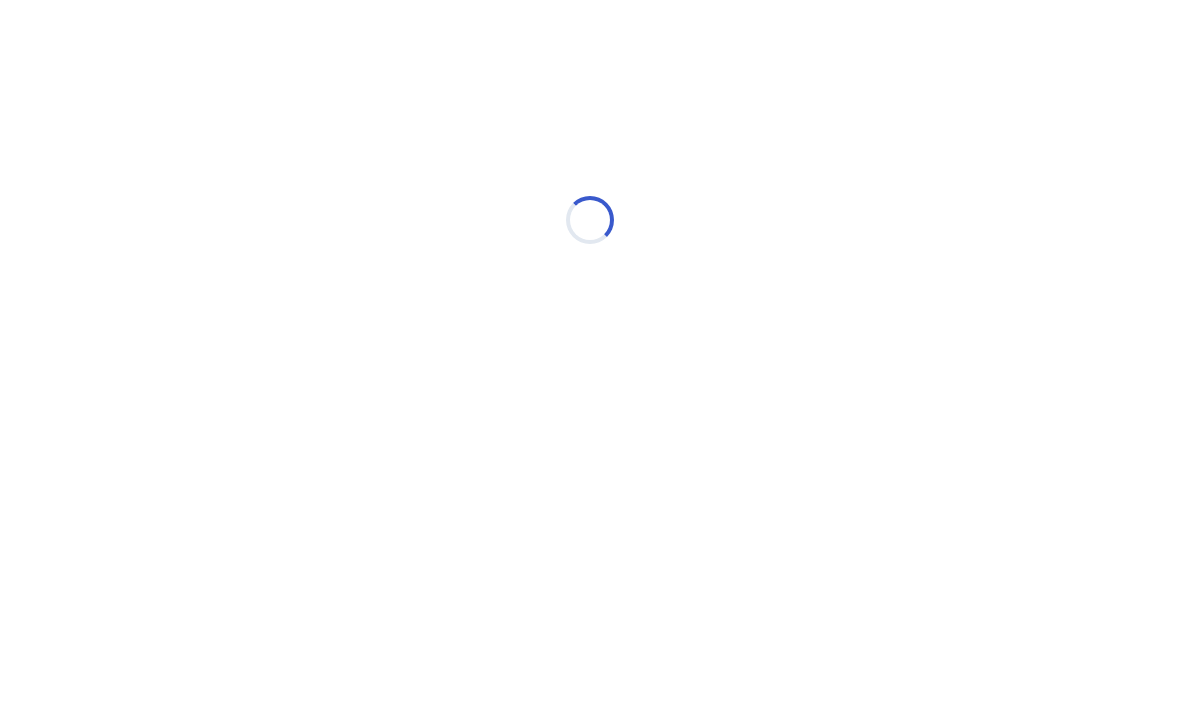 select on "*" 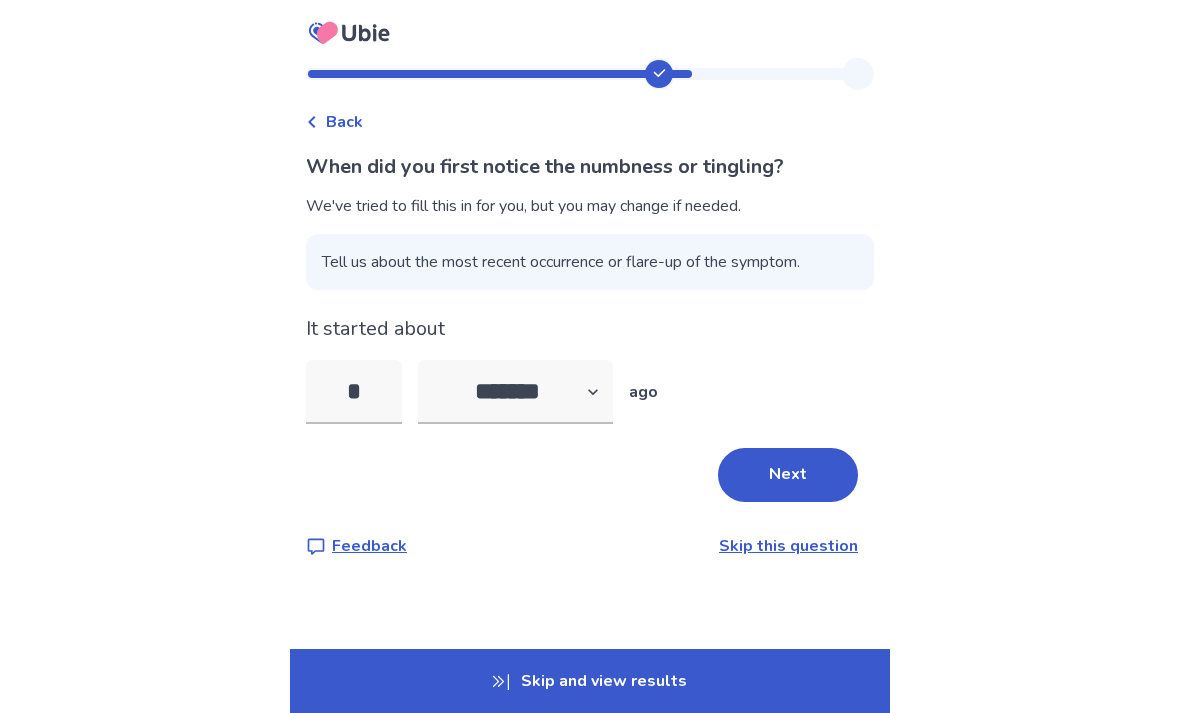 click on "*" at bounding box center (354, 392) 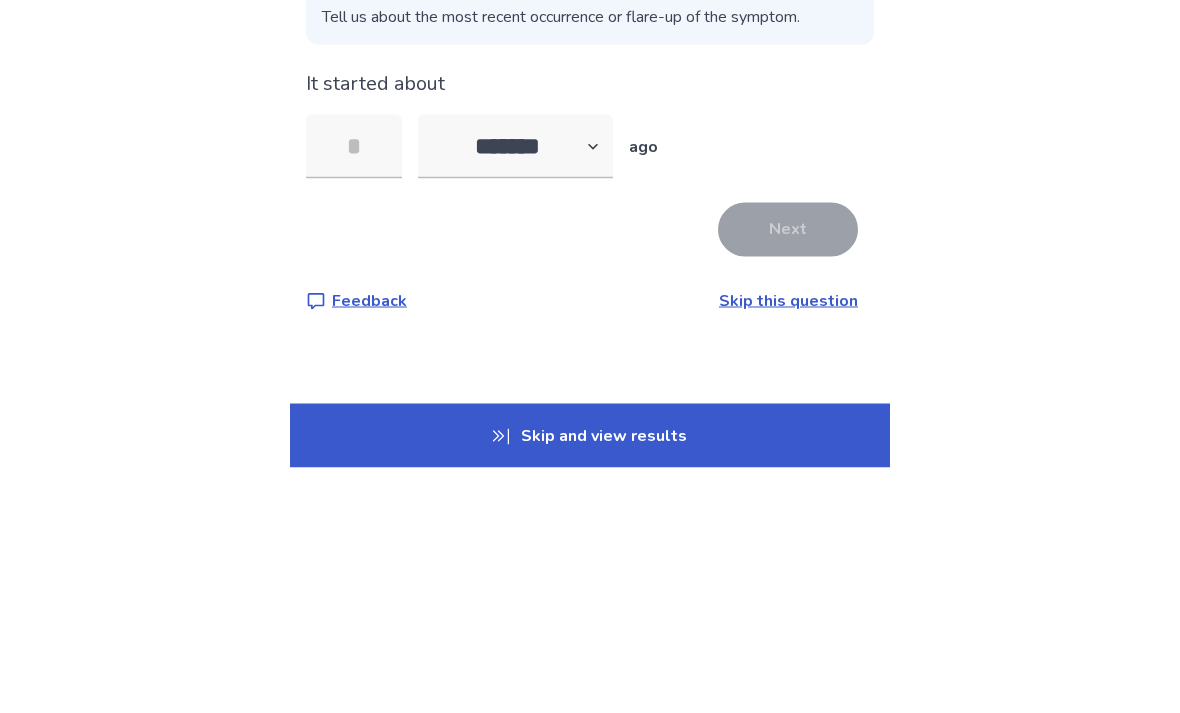 type on "*" 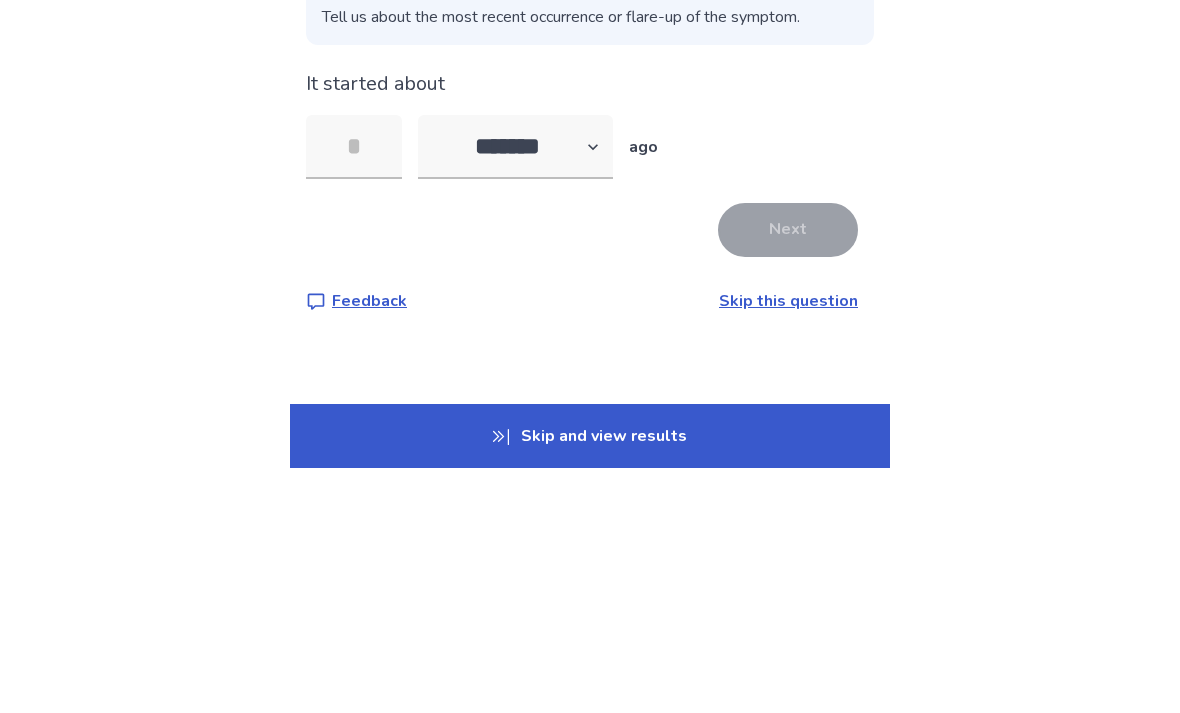 type on "*" 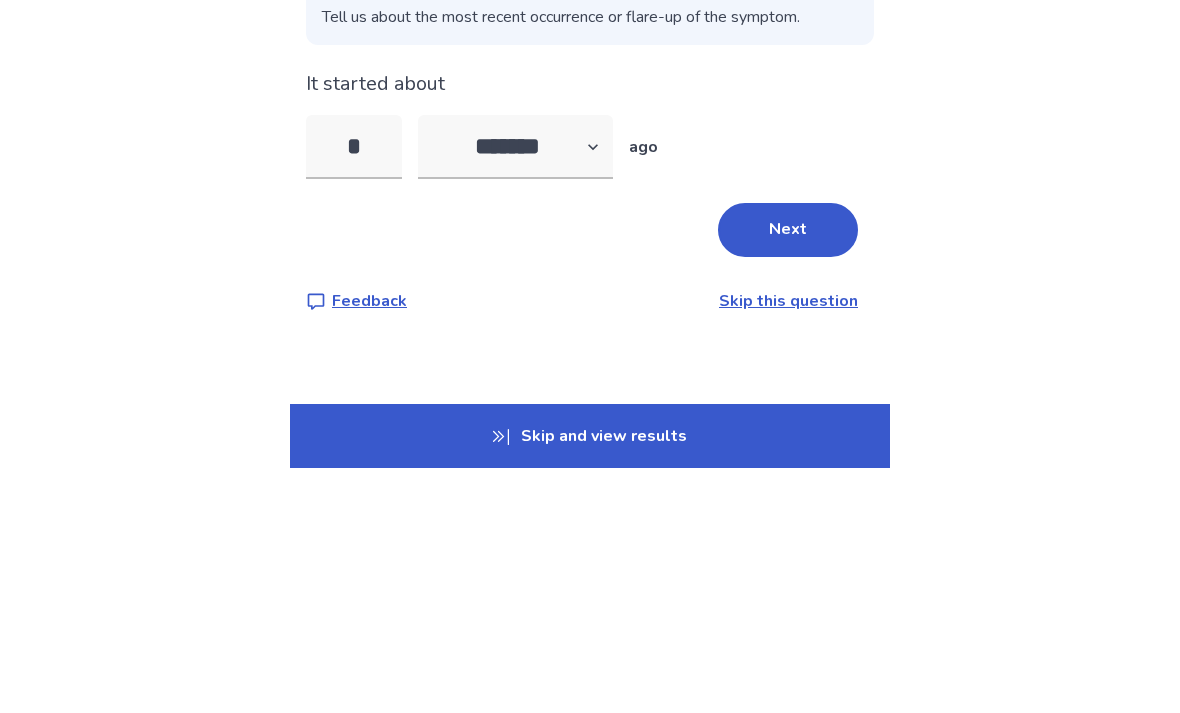 click on "Next" at bounding box center [788, 475] 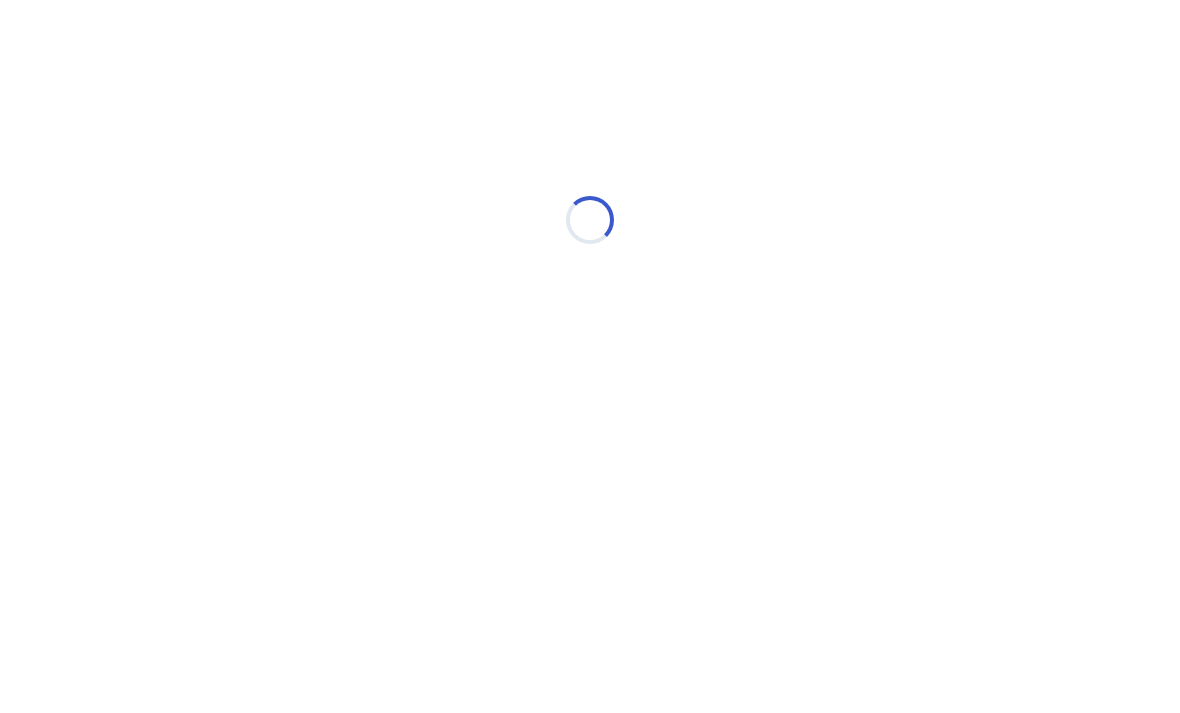 select on "*" 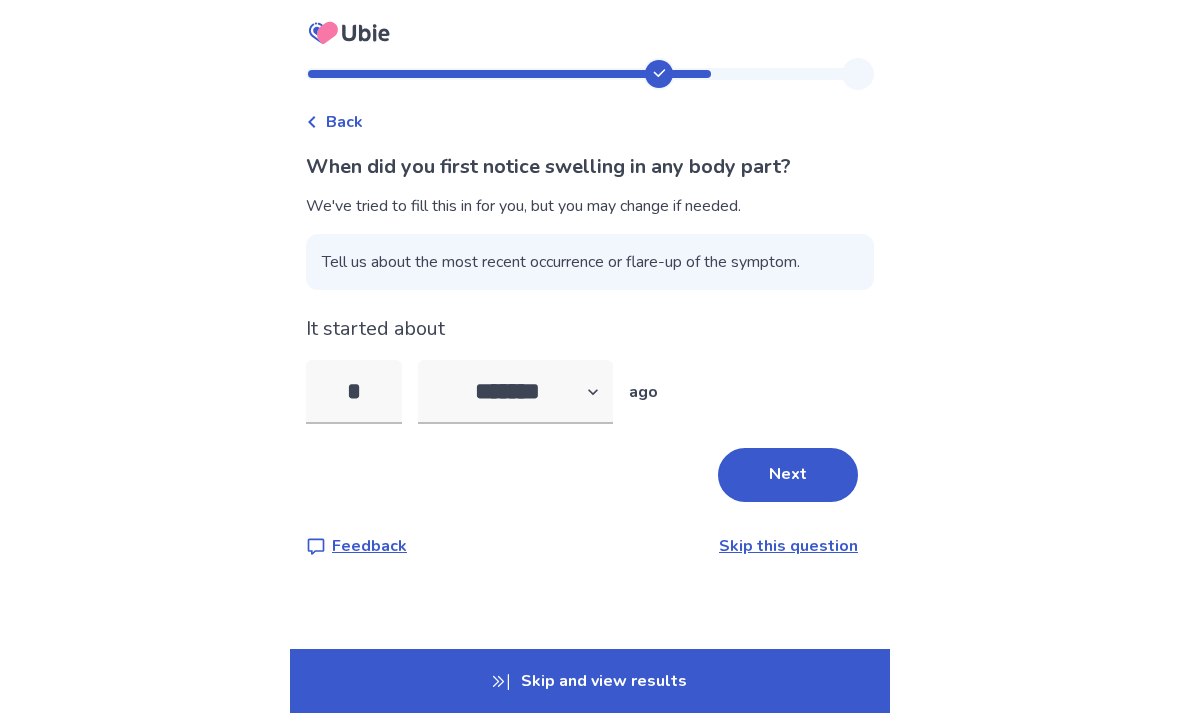 click on "*" at bounding box center (354, 392) 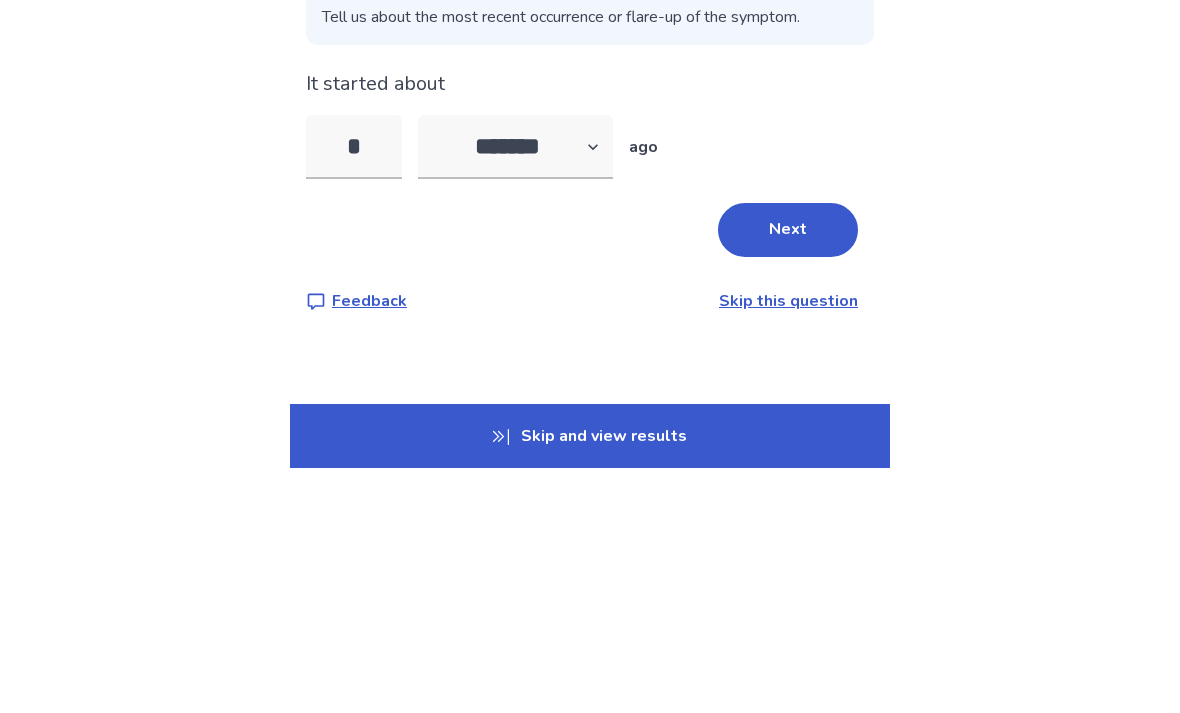 type on "*" 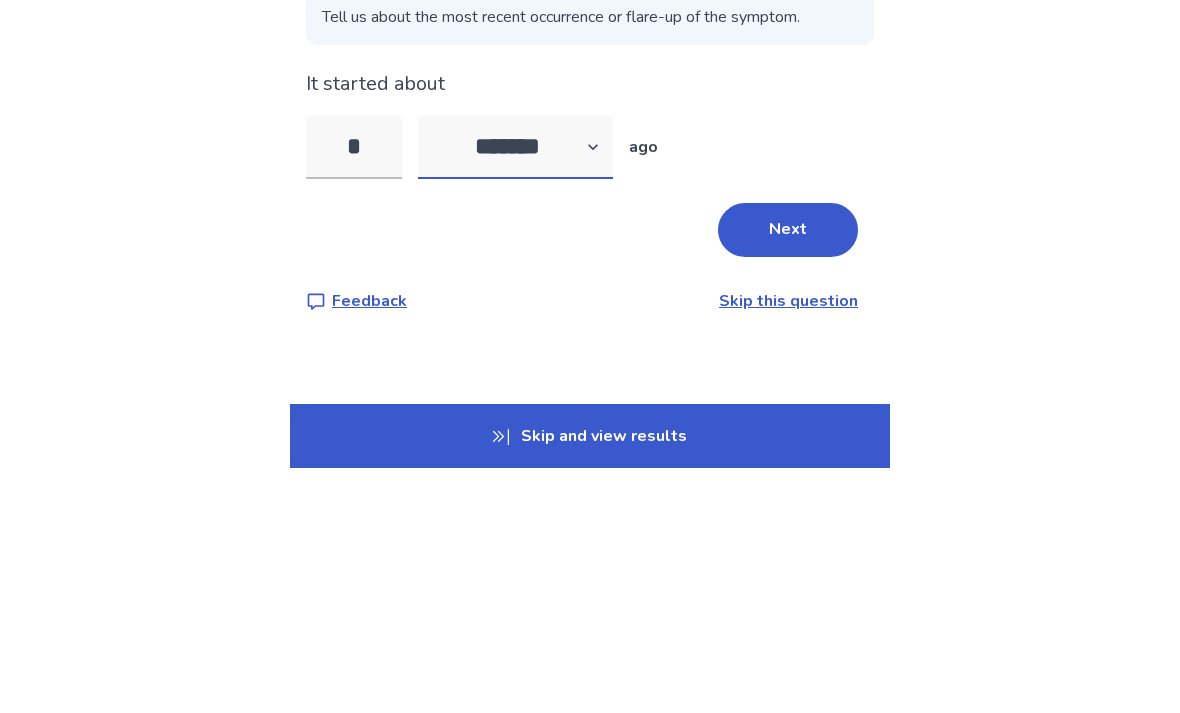 click on "******* ****** ******* ******** *******" at bounding box center (515, 392) 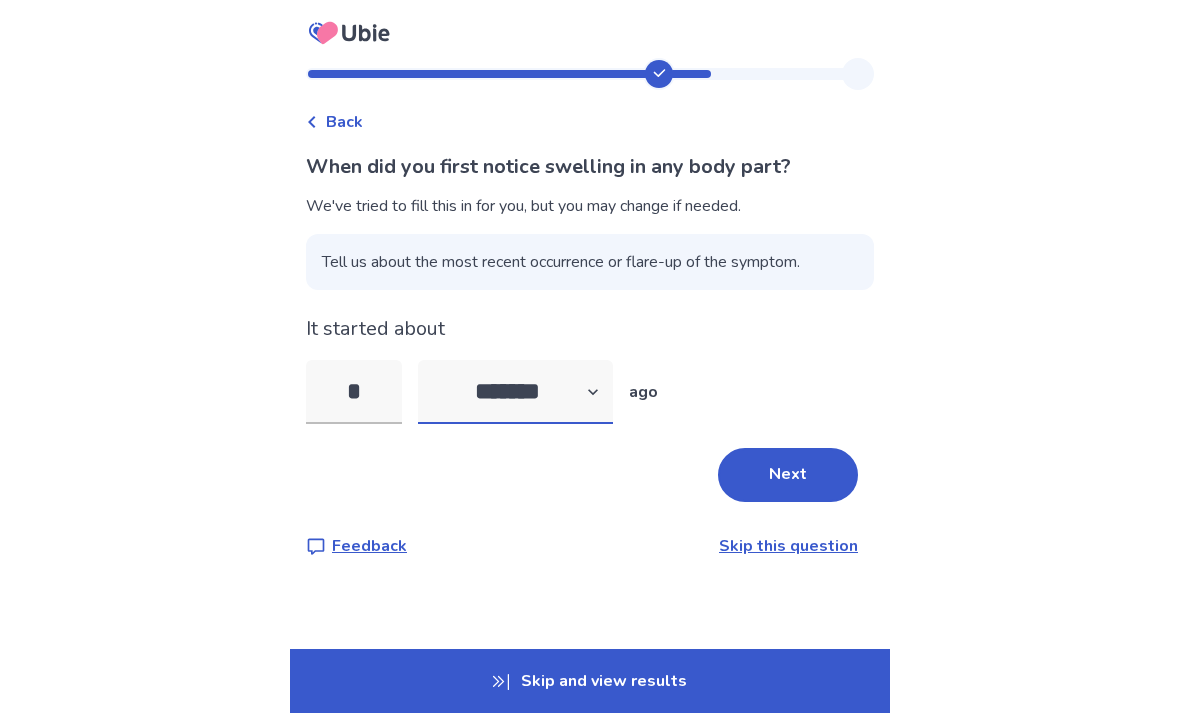 select on "*" 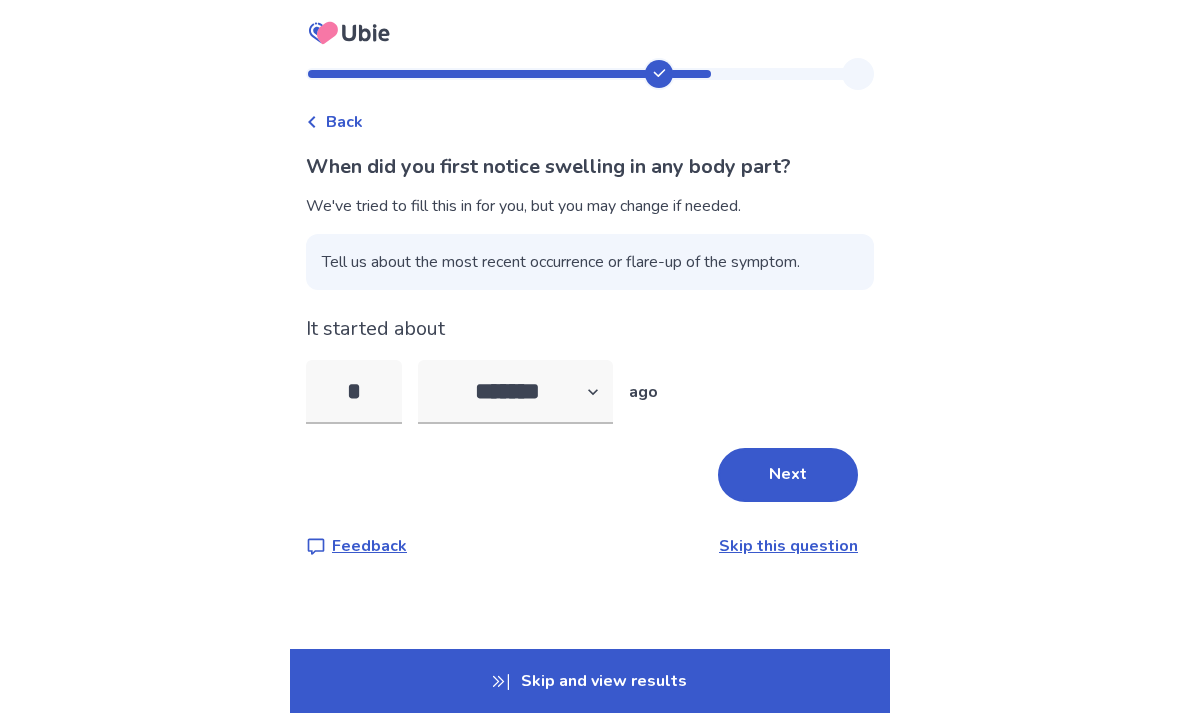 click on "Next" at bounding box center [788, 475] 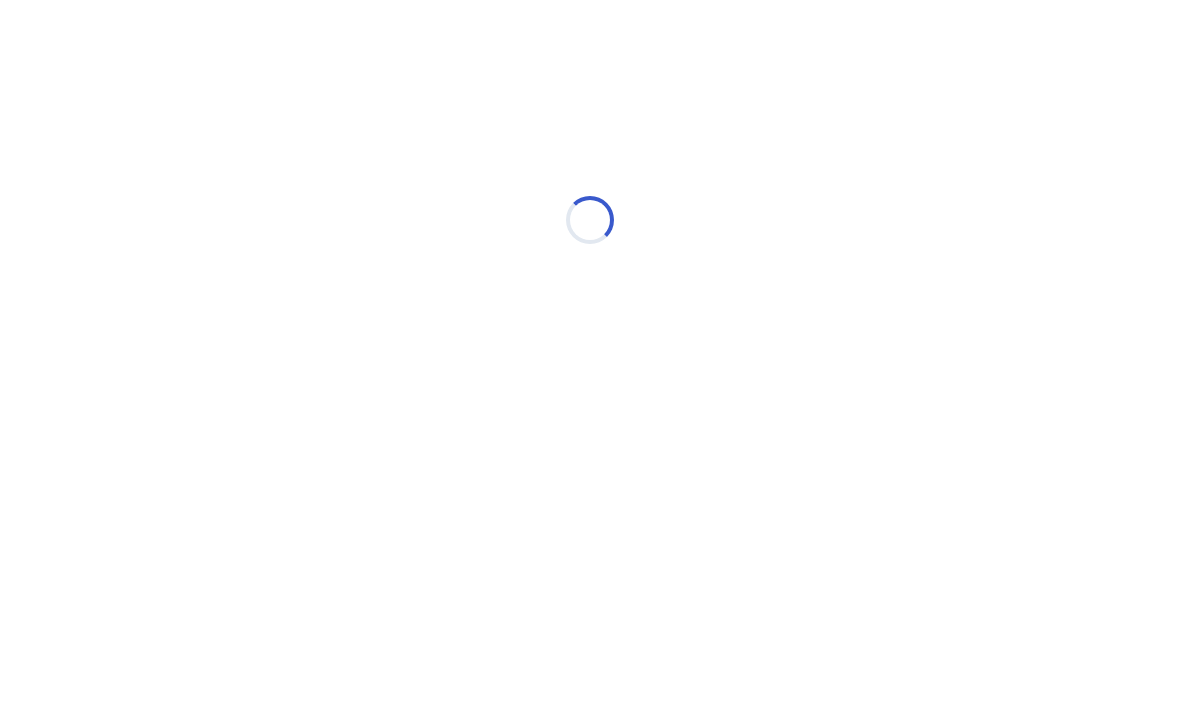 scroll, scrollTop: 0, scrollLeft: 0, axis: both 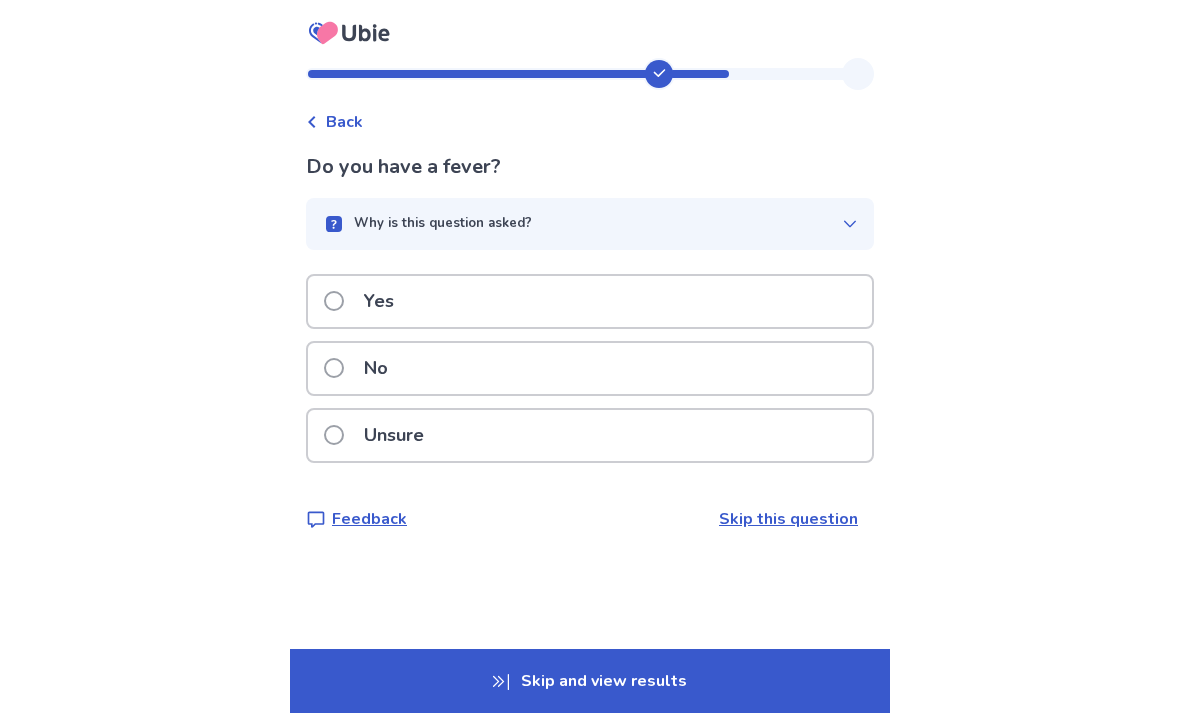 click on "No" at bounding box center [362, 368] 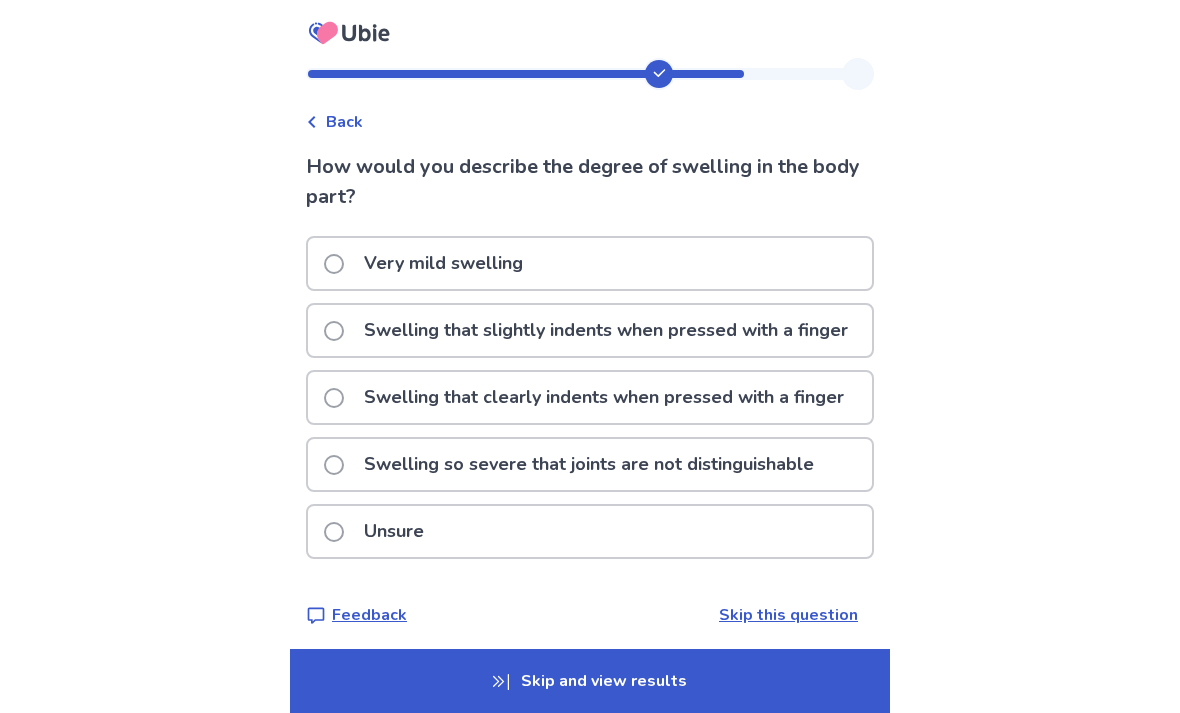 click at bounding box center (334, 398) 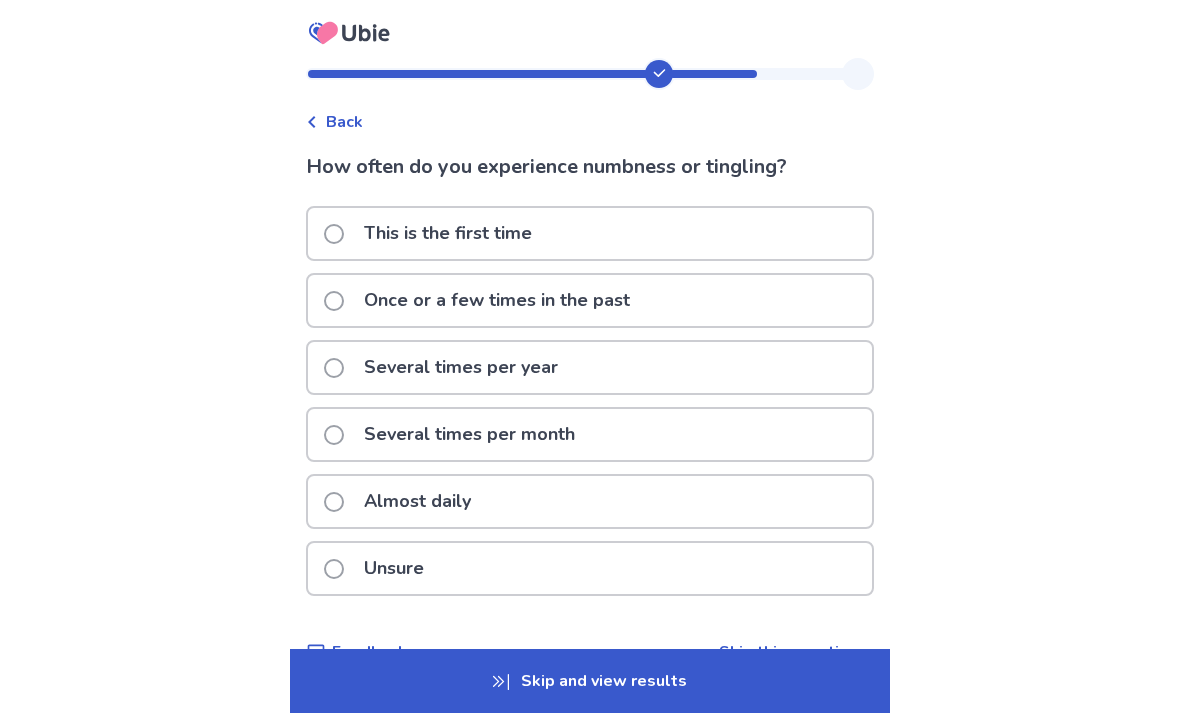 click on "Several times per month" at bounding box center [455, 434] 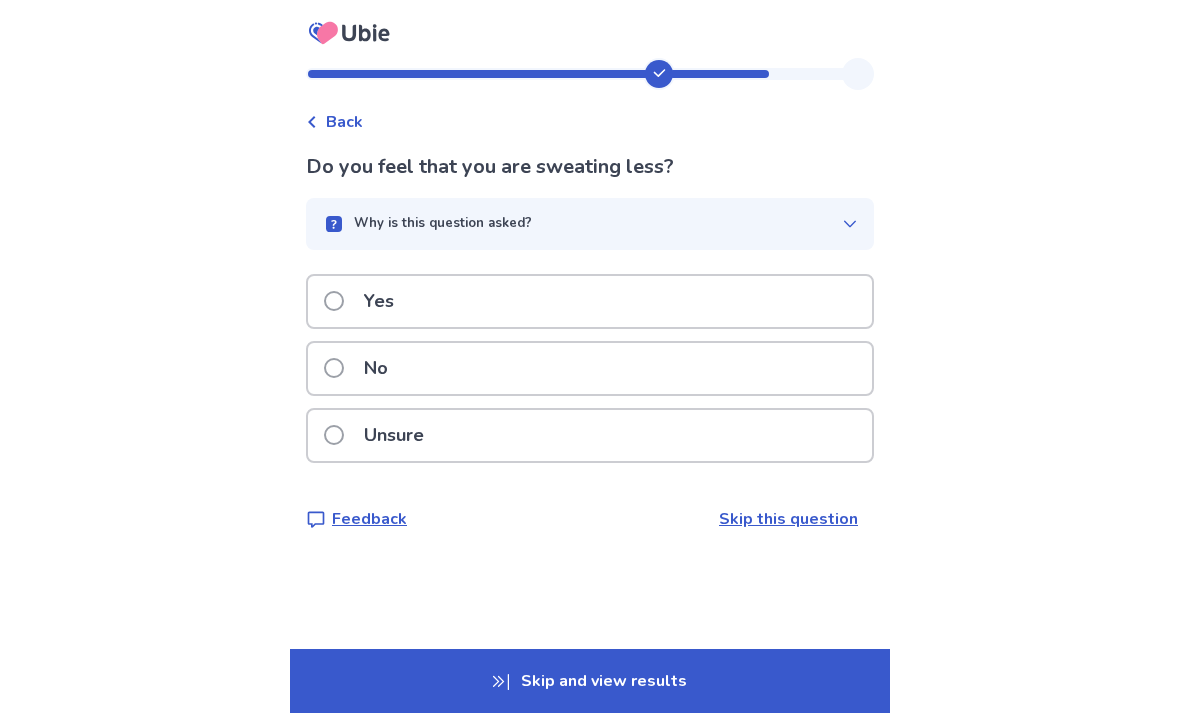click on "No" at bounding box center (362, 368) 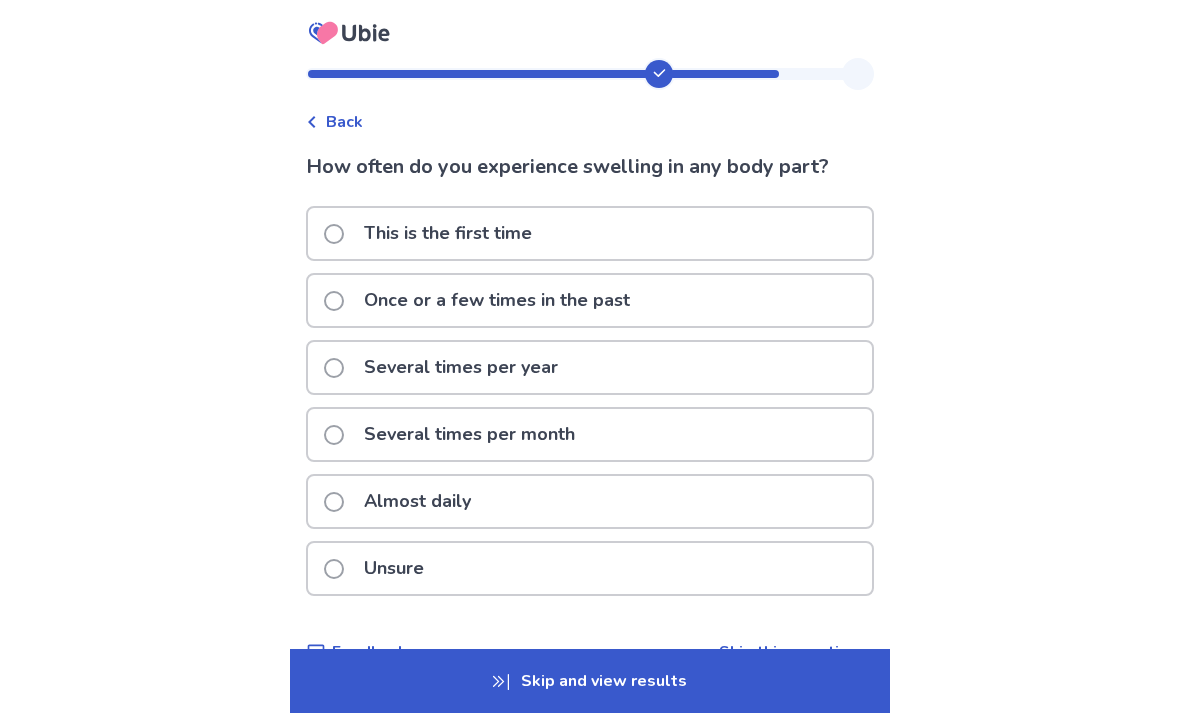 click at bounding box center (334, 502) 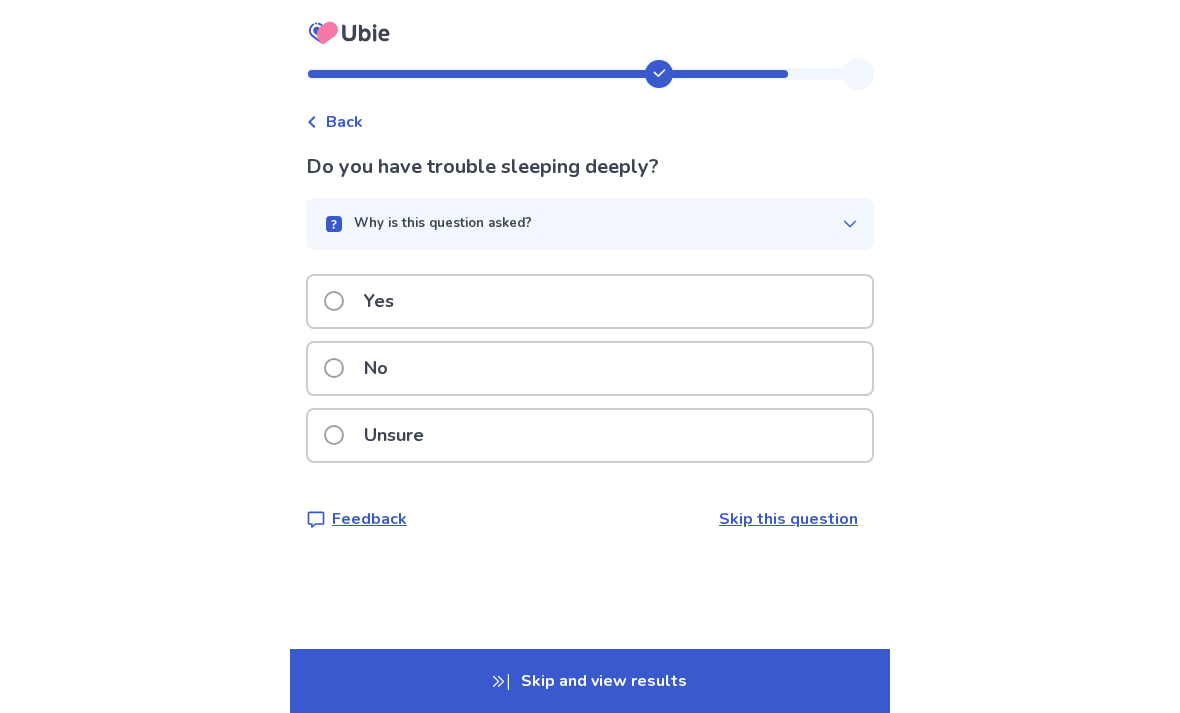 click on "No" at bounding box center [362, 368] 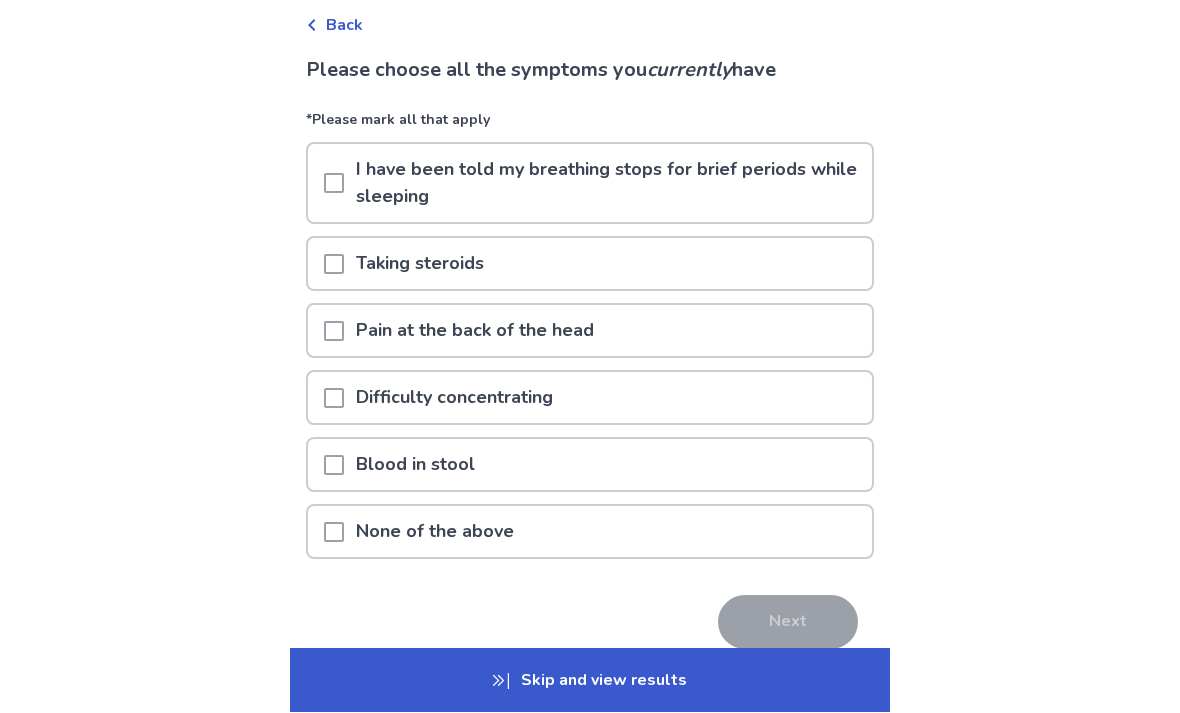 scroll, scrollTop: 121, scrollLeft: 0, axis: vertical 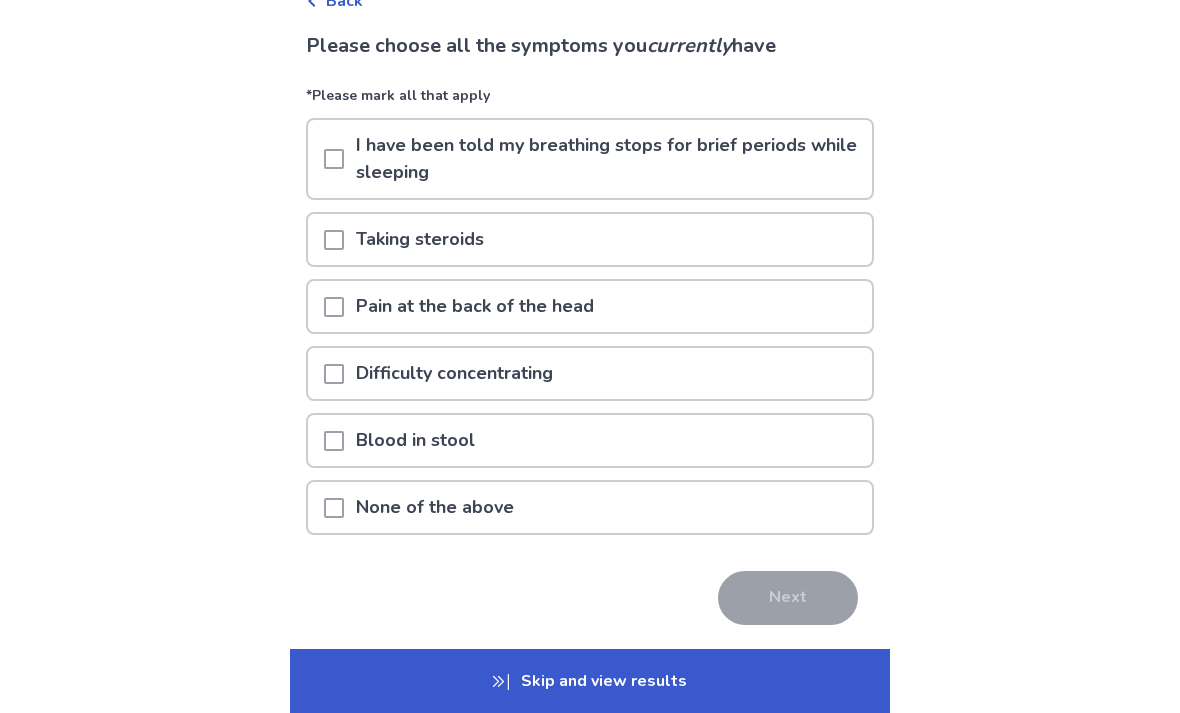 click at bounding box center [334, 508] 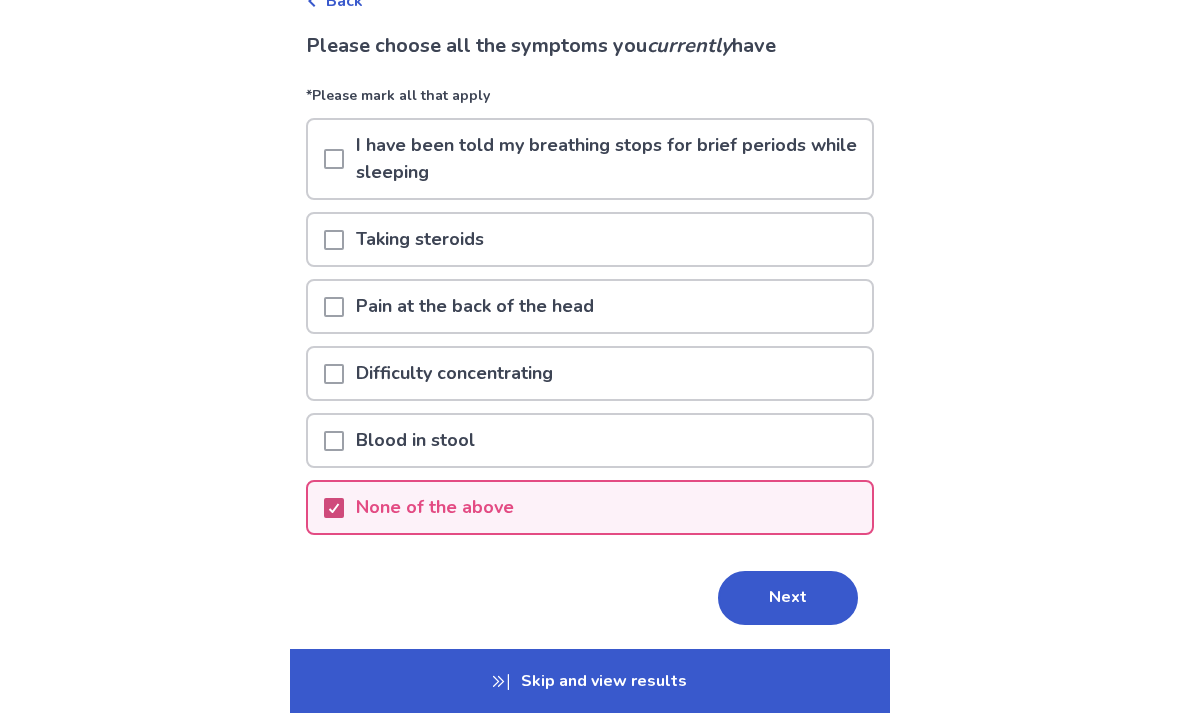 click on "Next" at bounding box center (788, 598) 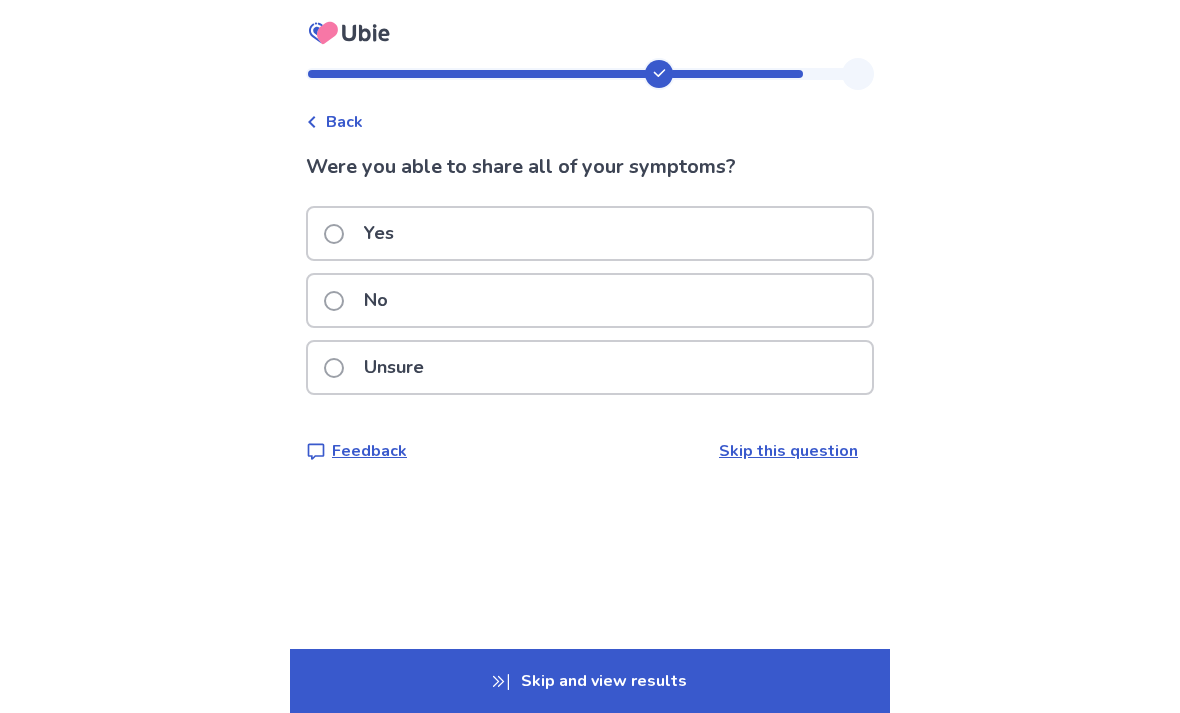 click on "Yes" at bounding box center (365, 233) 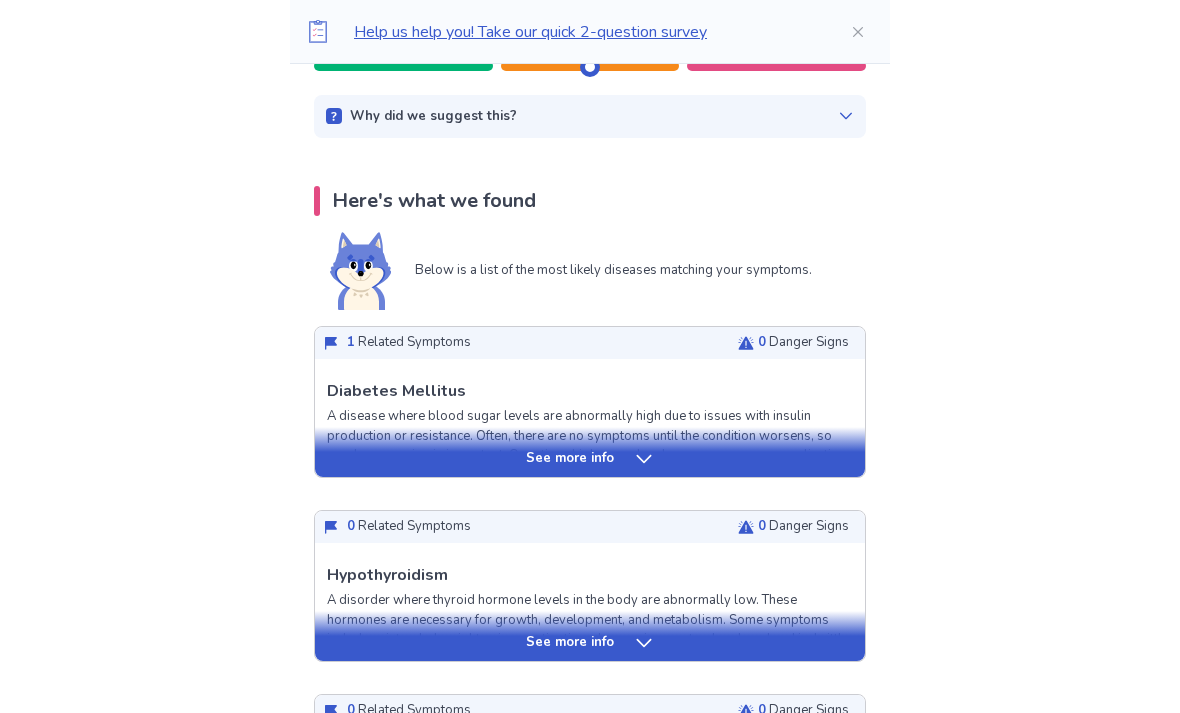 scroll, scrollTop: 309, scrollLeft: 0, axis: vertical 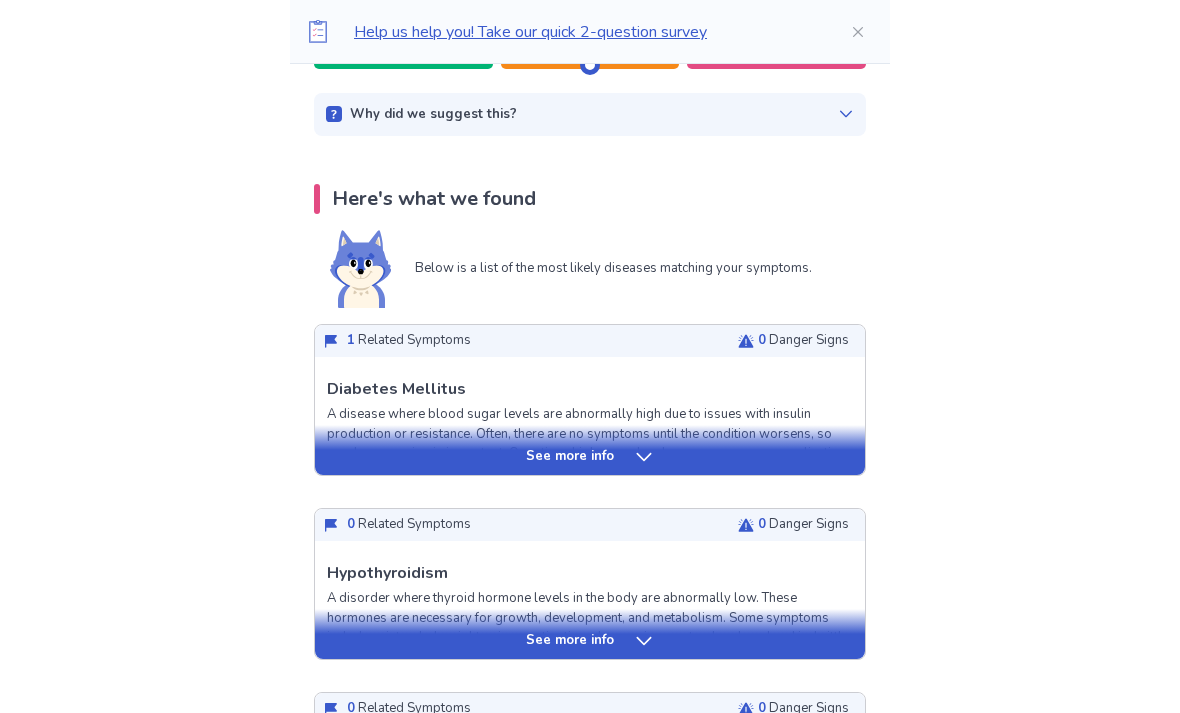 click 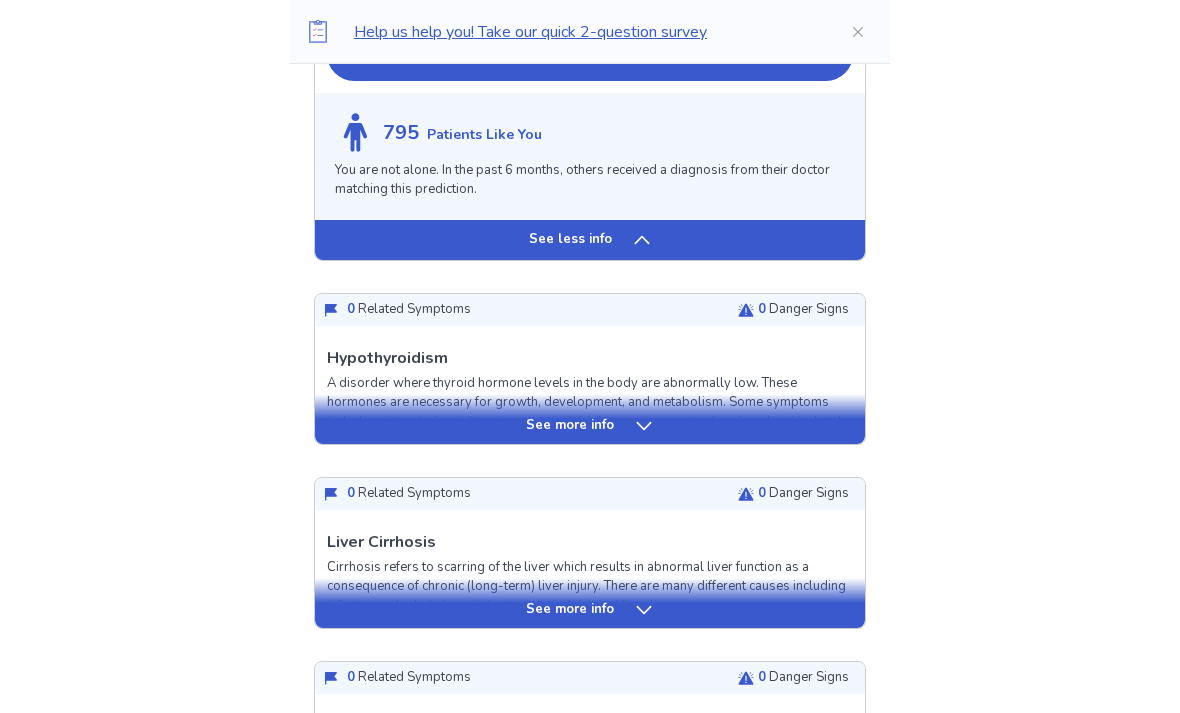 scroll, scrollTop: 1982, scrollLeft: 0, axis: vertical 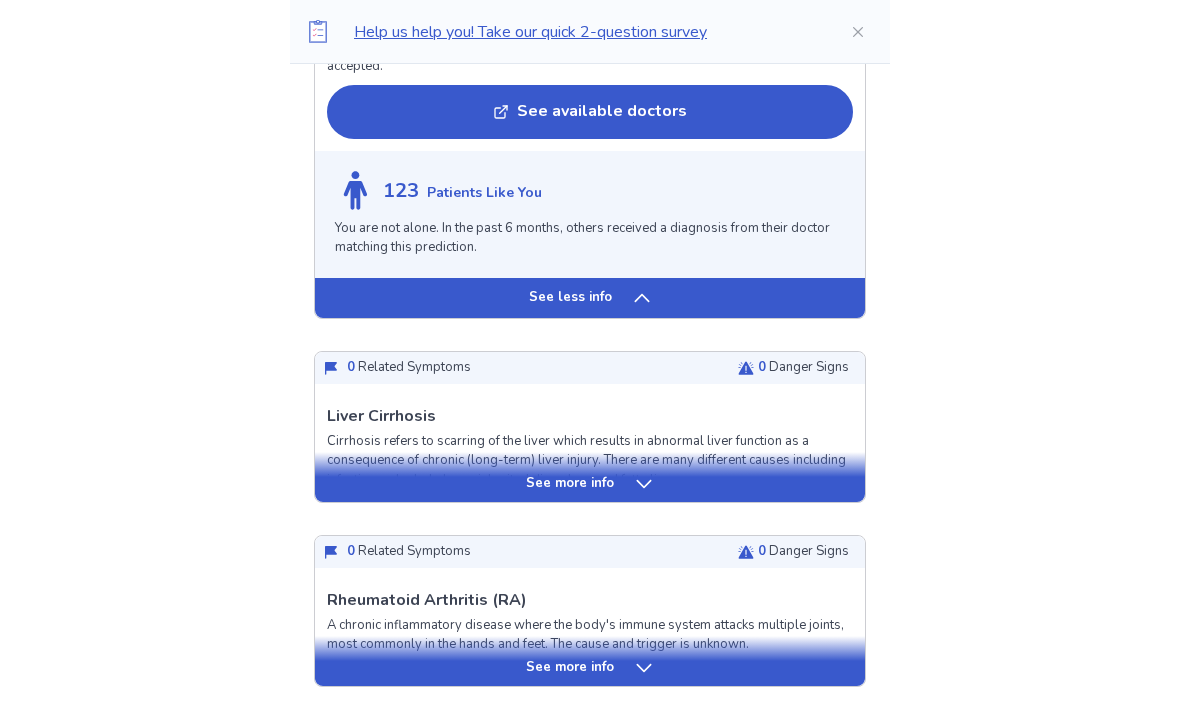 click 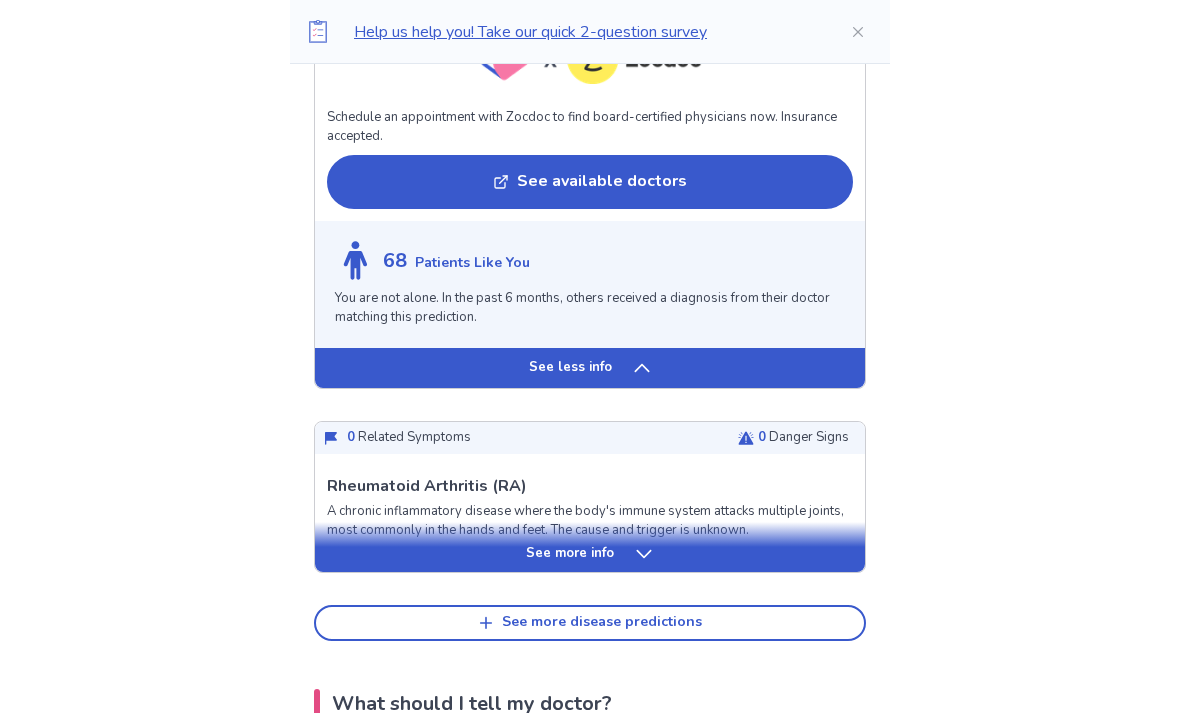 scroll, scrollTop: 5268, scrollLeft: 0, axis: vertical 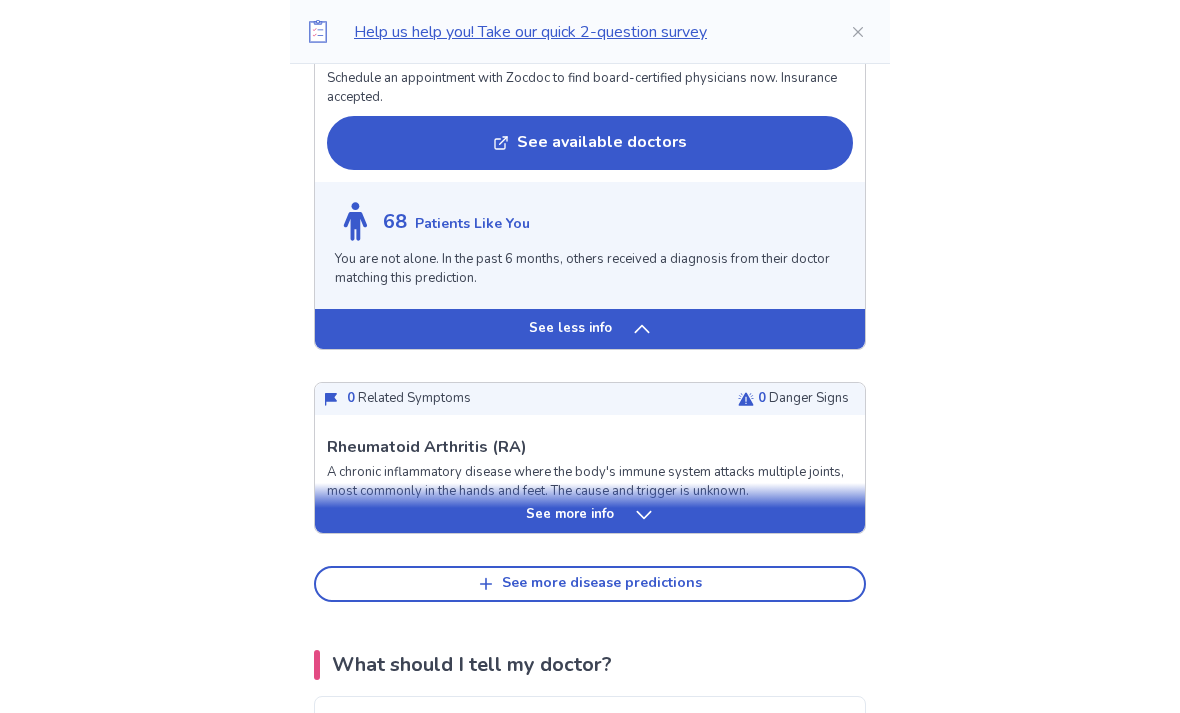 click 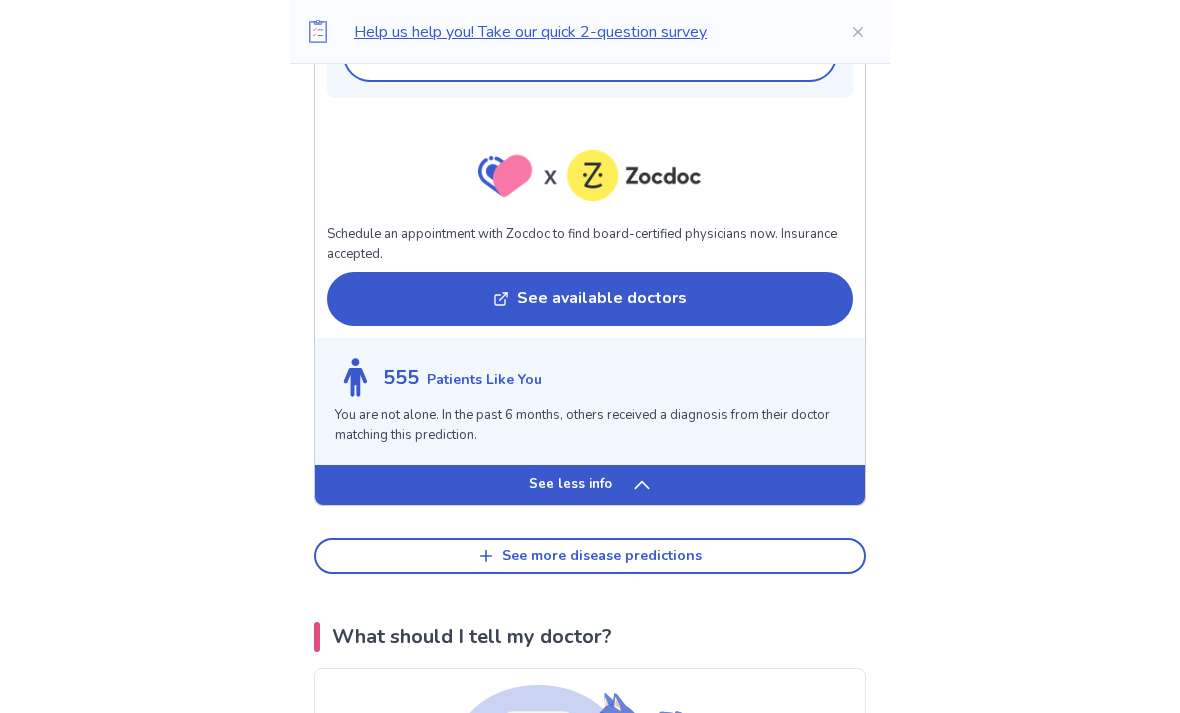 scroll, scrollTop: 6714, scrollLeft: 0, axis: vertical 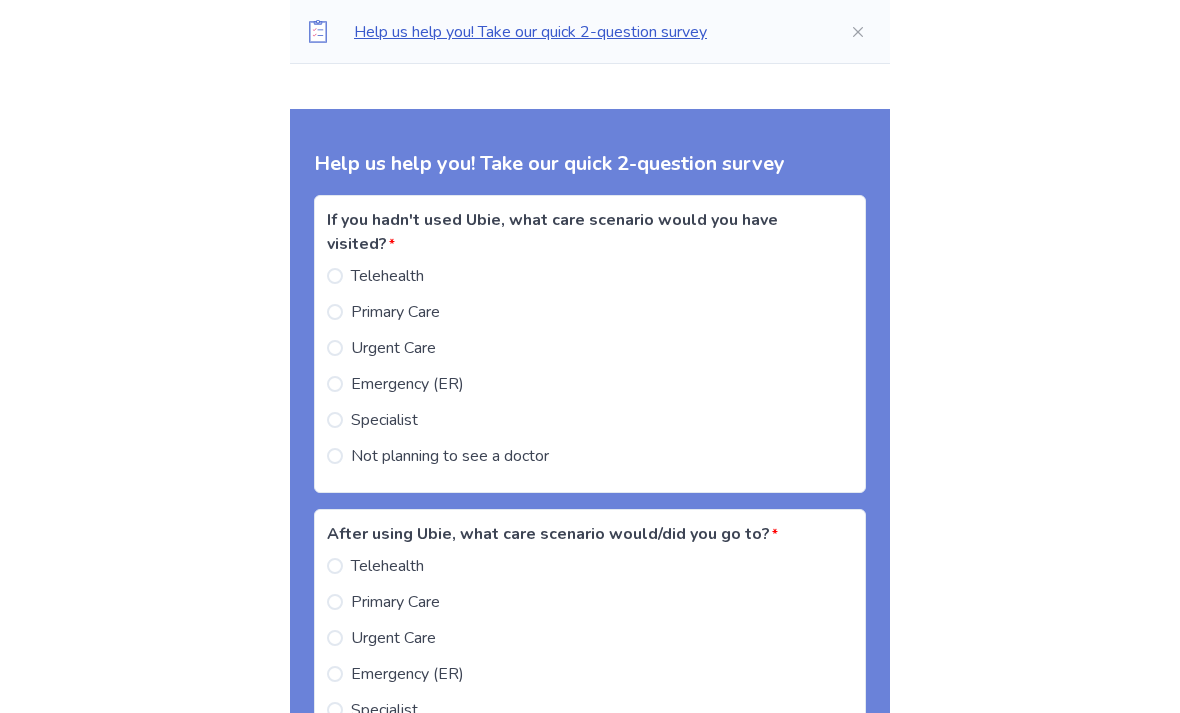click at bounding box center (335, 312) 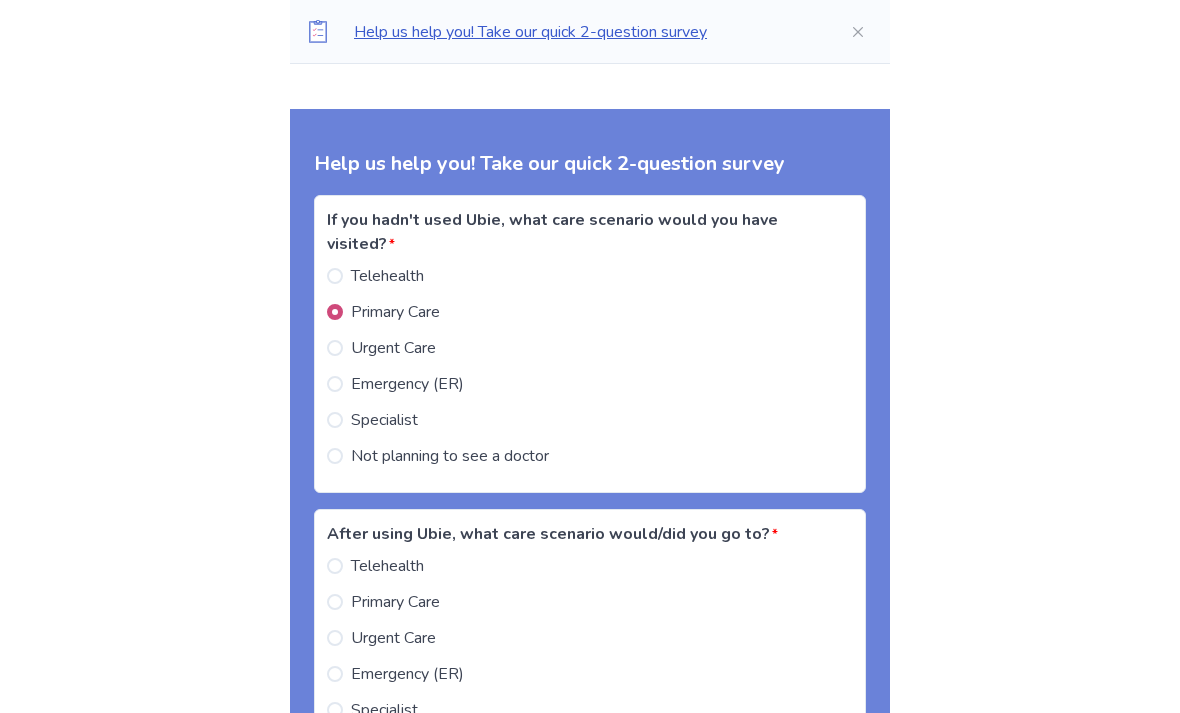 click on "Primary Care" at bounding box center (383, 602) 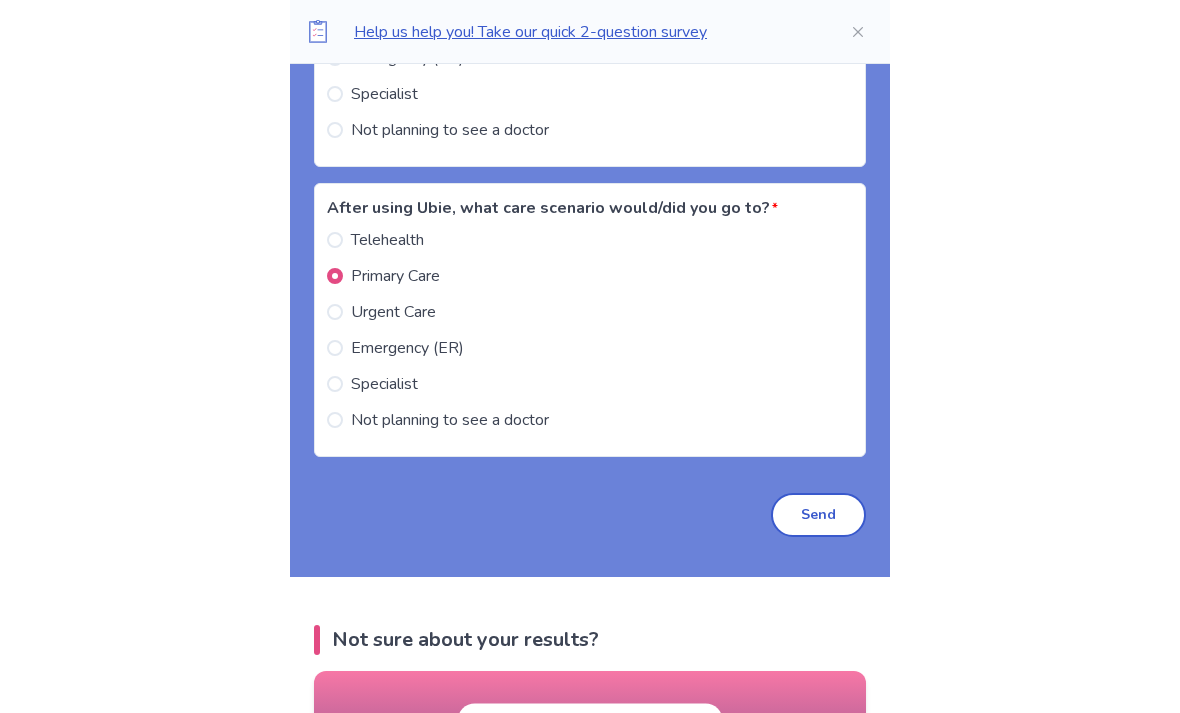 click on "Send" at bounding box center [818, 516] 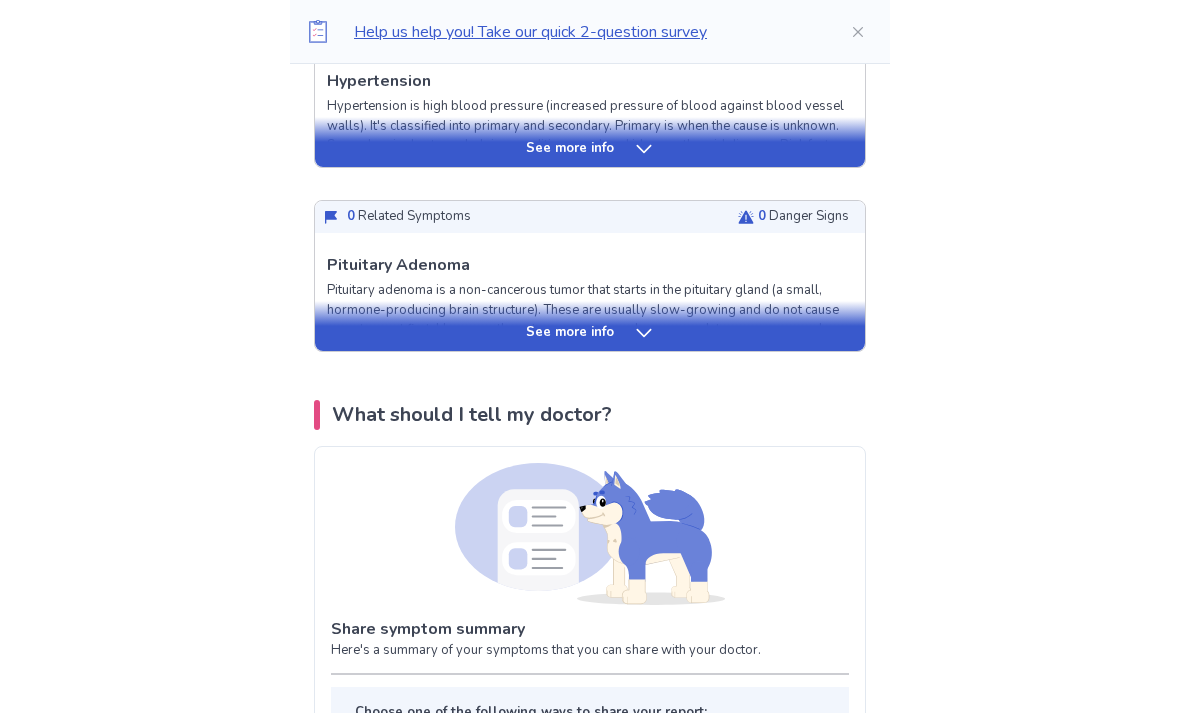 scroll, scrollTop: 7419, scrollLeft: 0, axis: vertical 